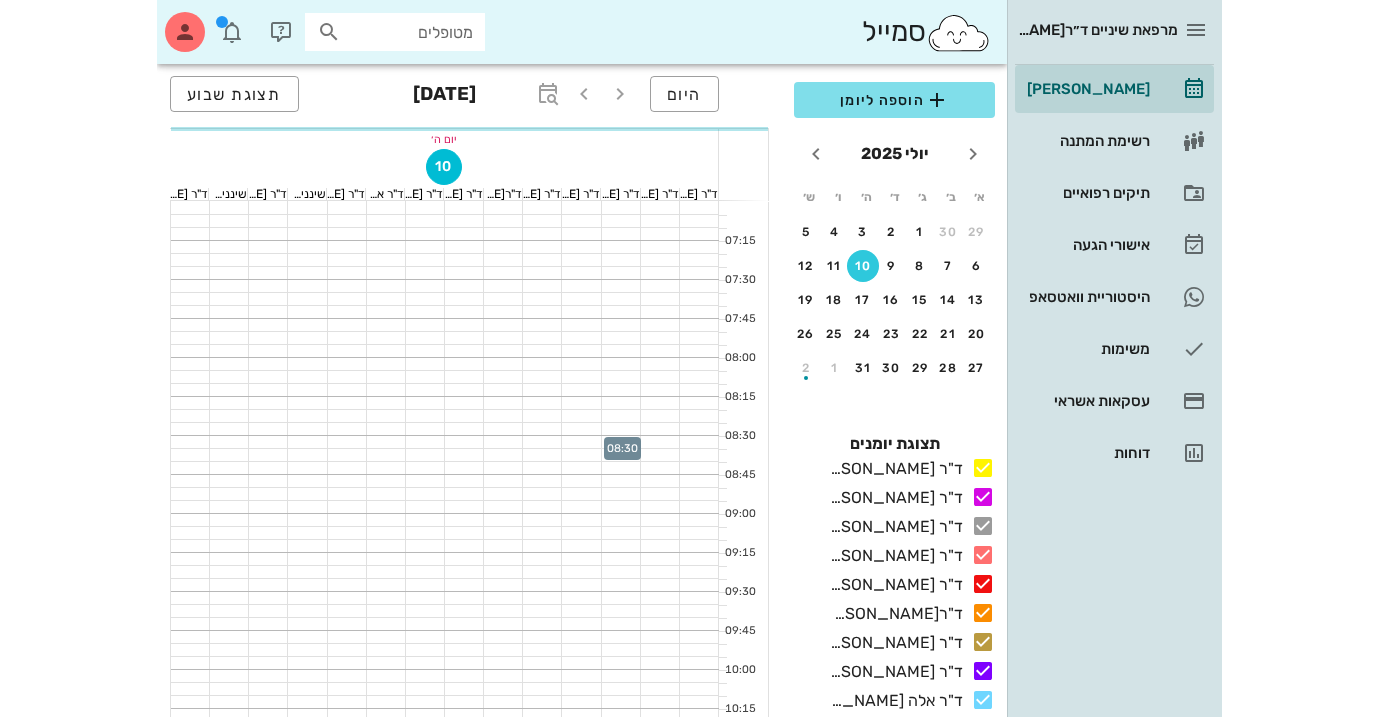 scroll, scrollTop: 0, scrollLeft: 0, axis: both 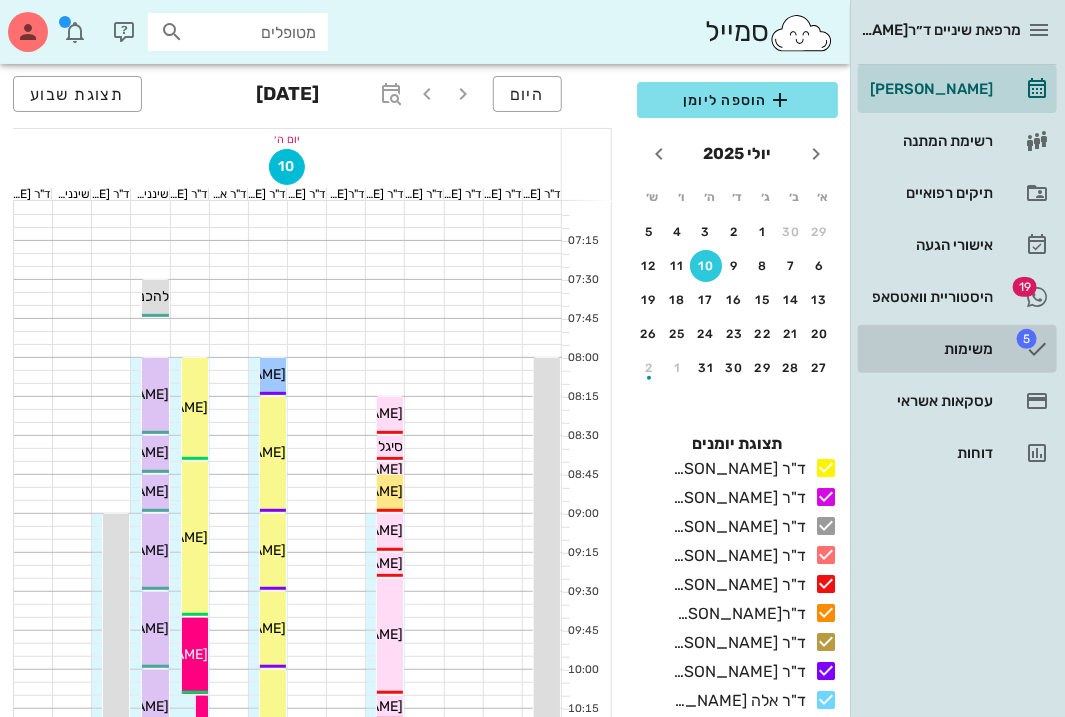 click on "משימות" at bounding box center [929, 349] 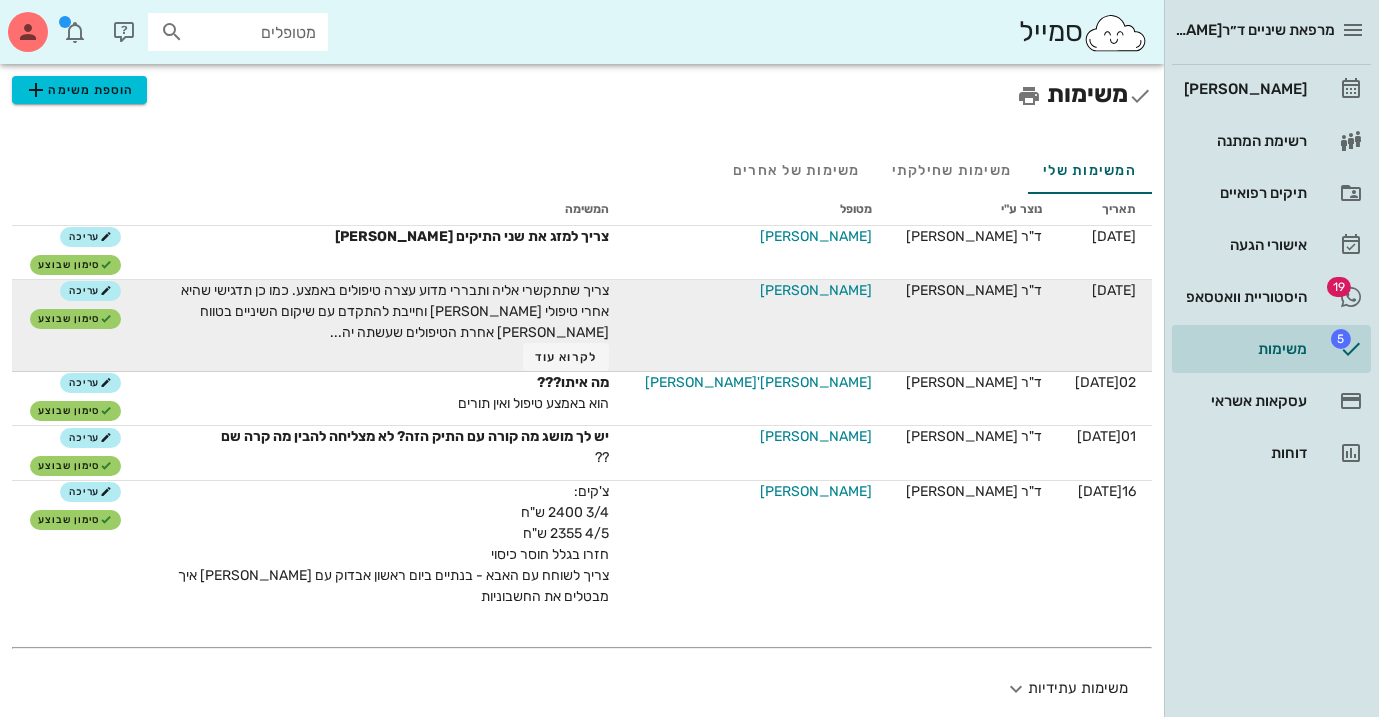 click on "[PERSON_NAME]" at bounding box center [816, 290] 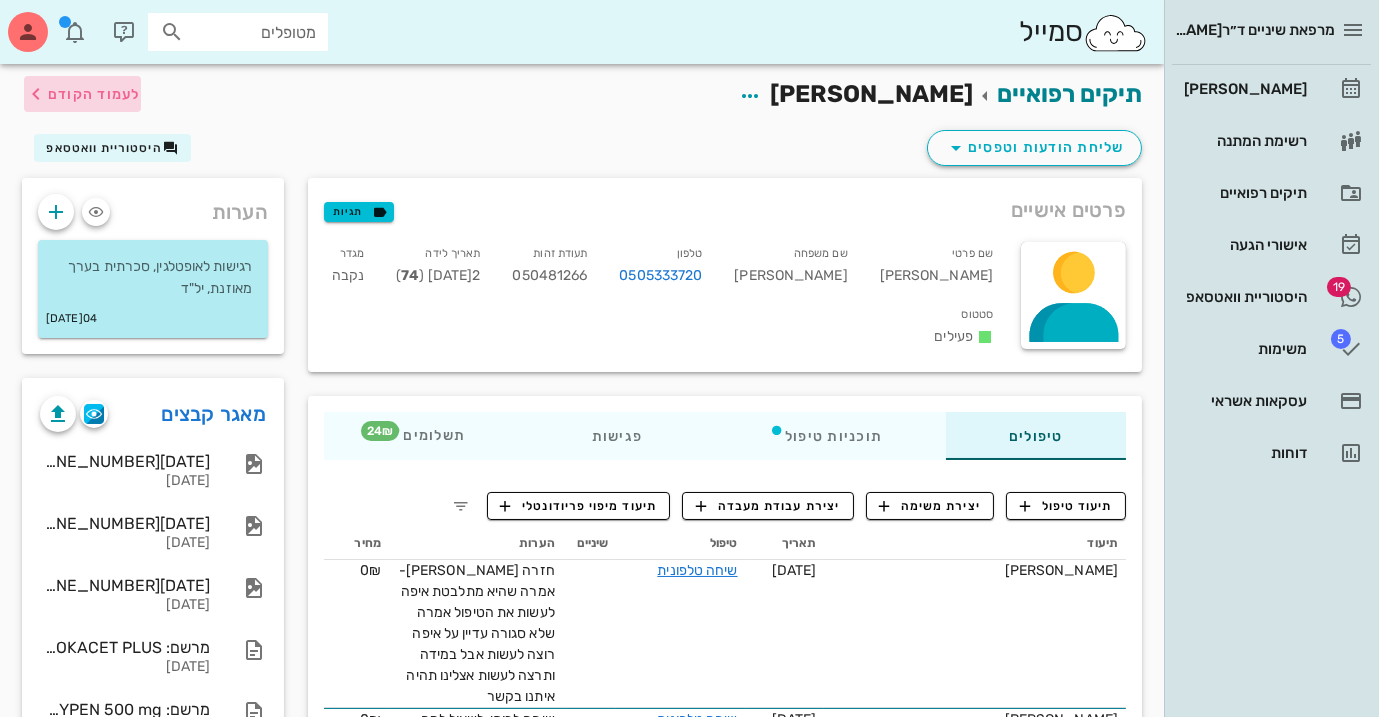 click on "לעמוד הקודם" at bounding box center (94, 94) 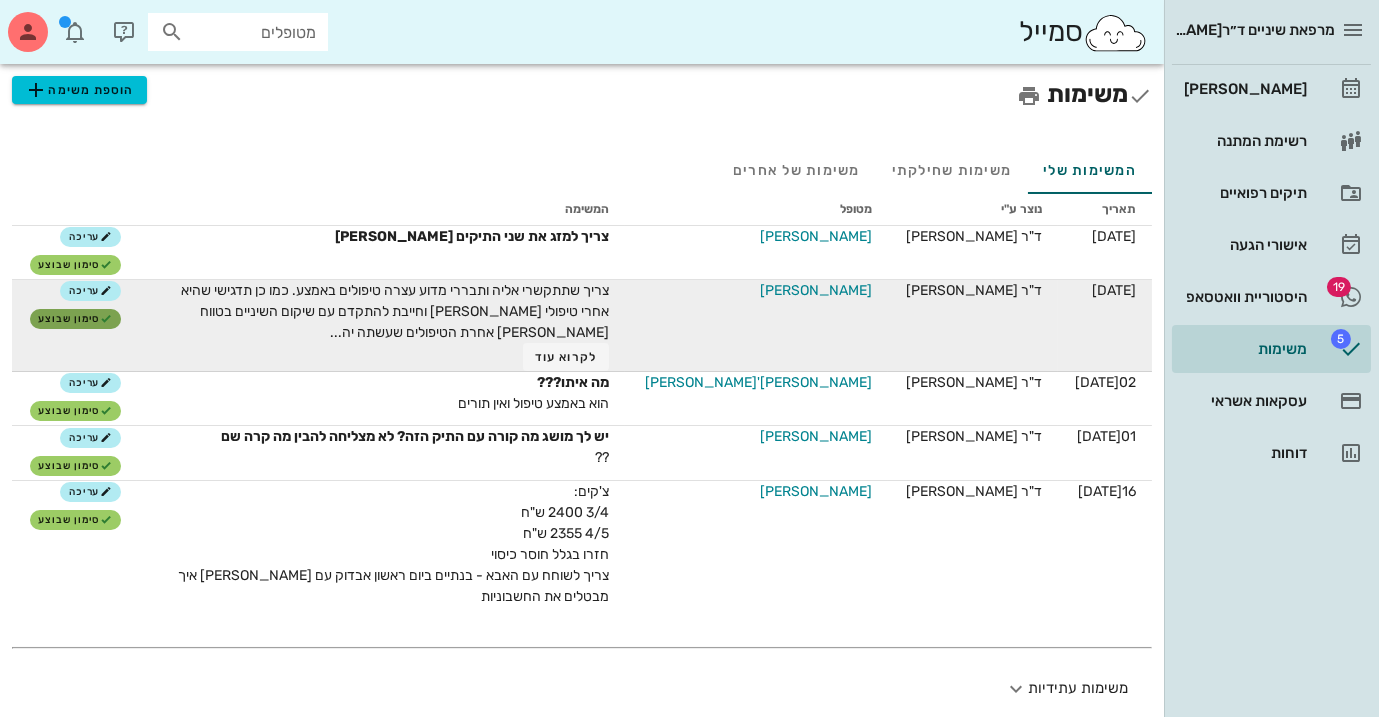 click on "סימון שבוצע" at bounding box center [76, 319] 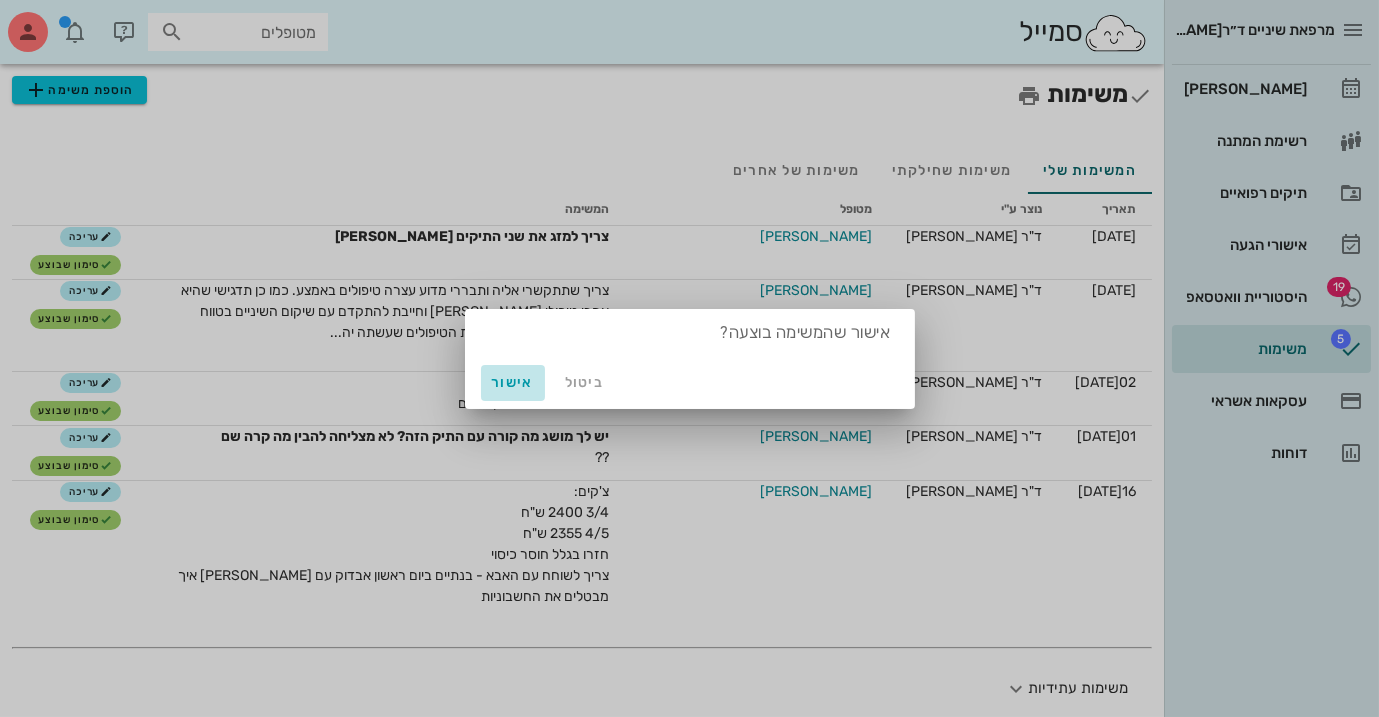 click on "אישור" at bounding box center (513, 382) 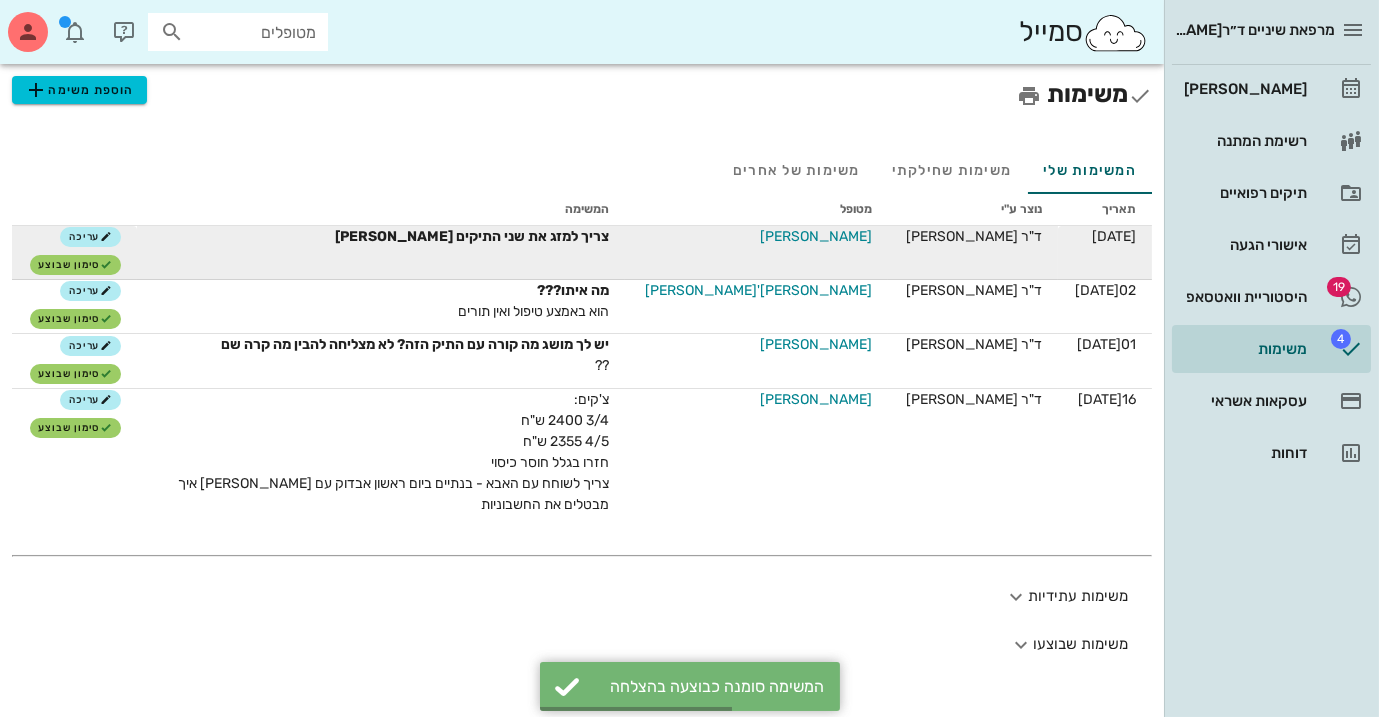 click on "[PERSON_NAME]" at bounding box center (816, 236) 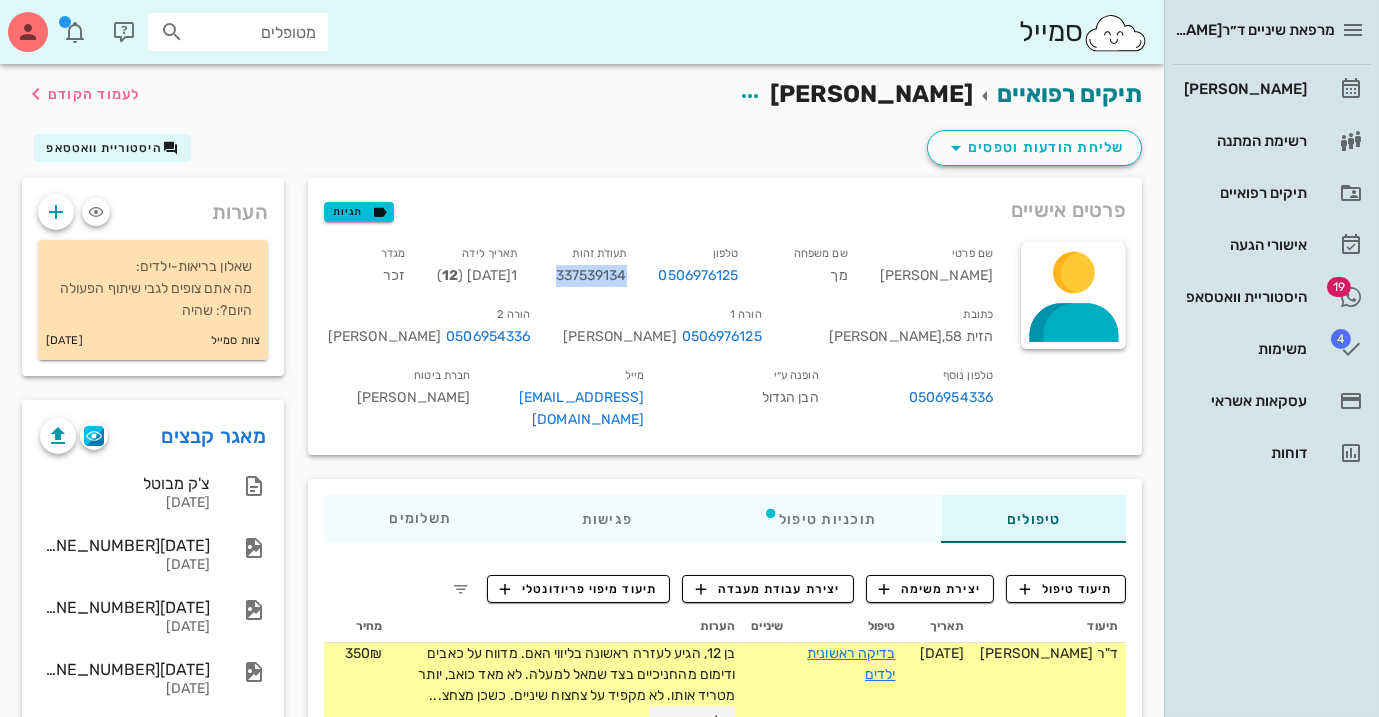 drag, startPoint x: 643, startPoint y: 277, endPoint x: 720, endPoint y: 277, distance: 77 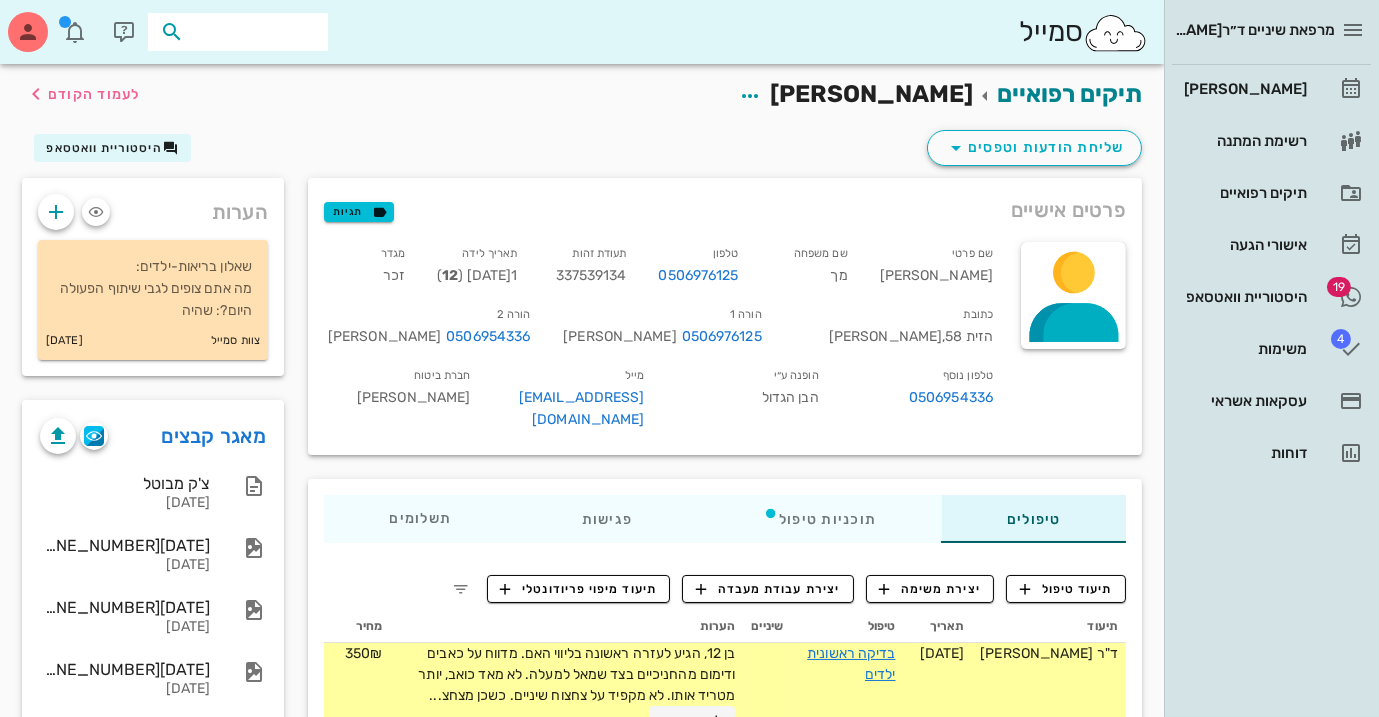 click at bounding box center [252, 32] 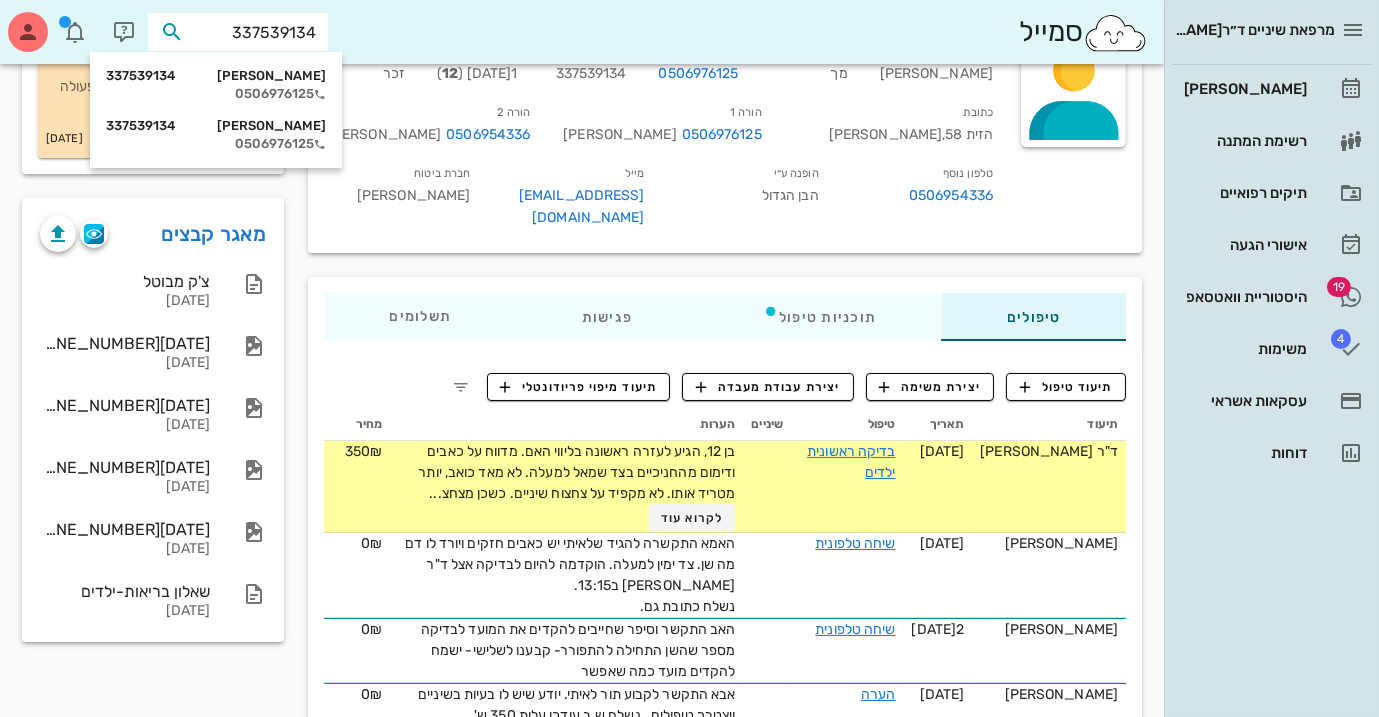scroll, scrollTop: 214, scrollLeft: 0, axis: vertical 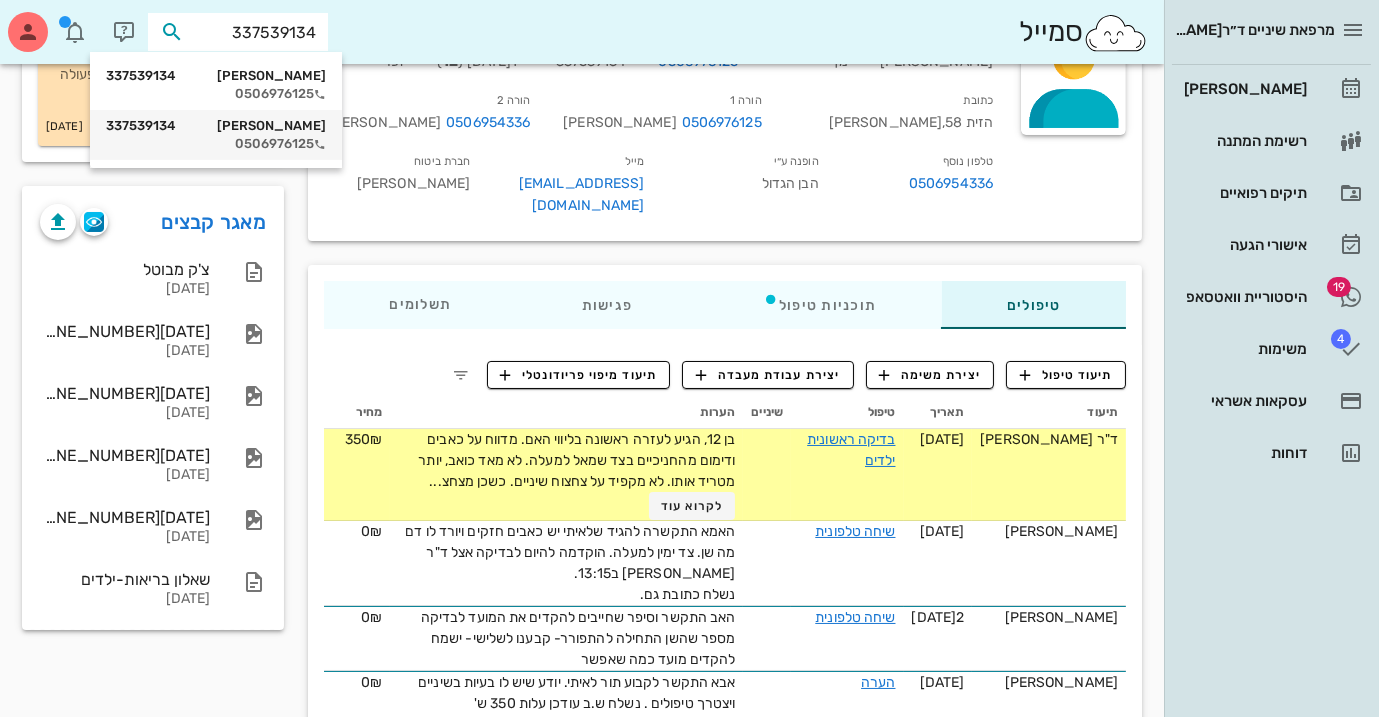 click on "[PERSON_NAME]  337539134" at bounding box center [216, 126] 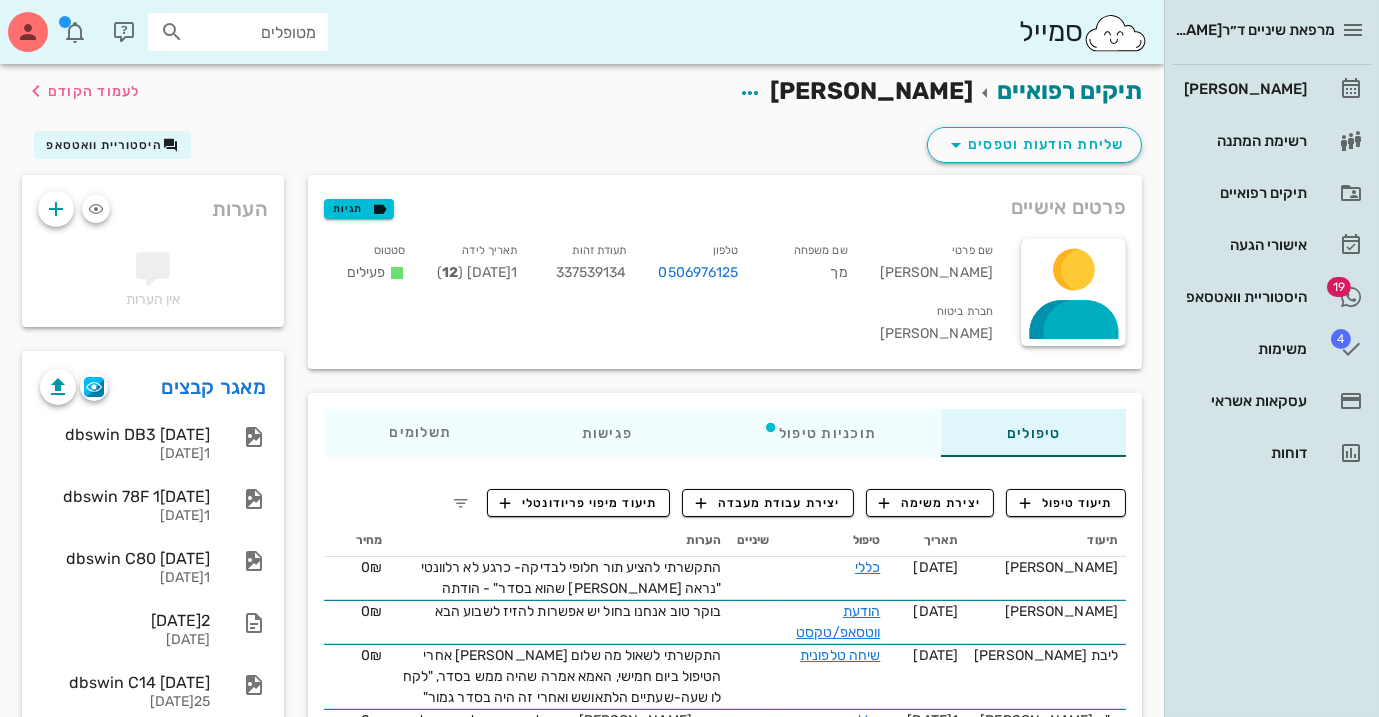 scroll, scrollTop: 0, scrollLeft: 0, axis: both 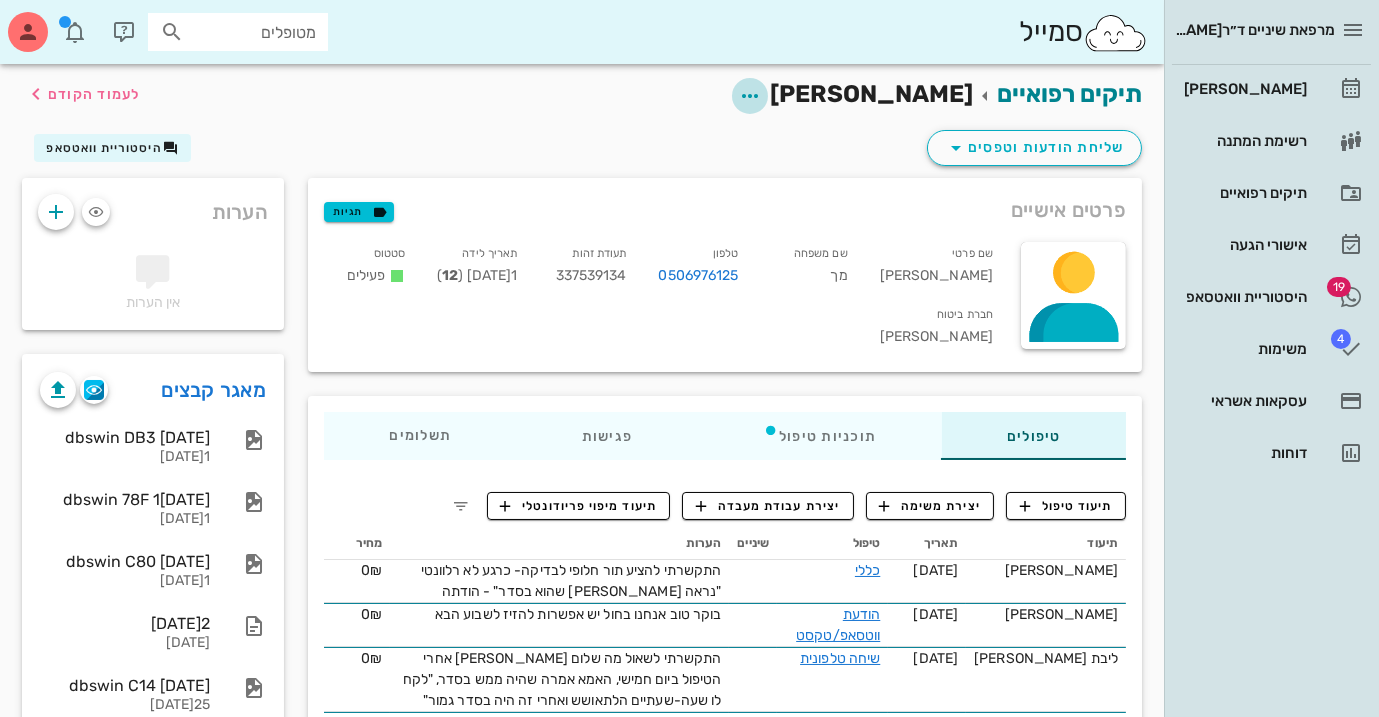 click at bounding box center [750, 96] 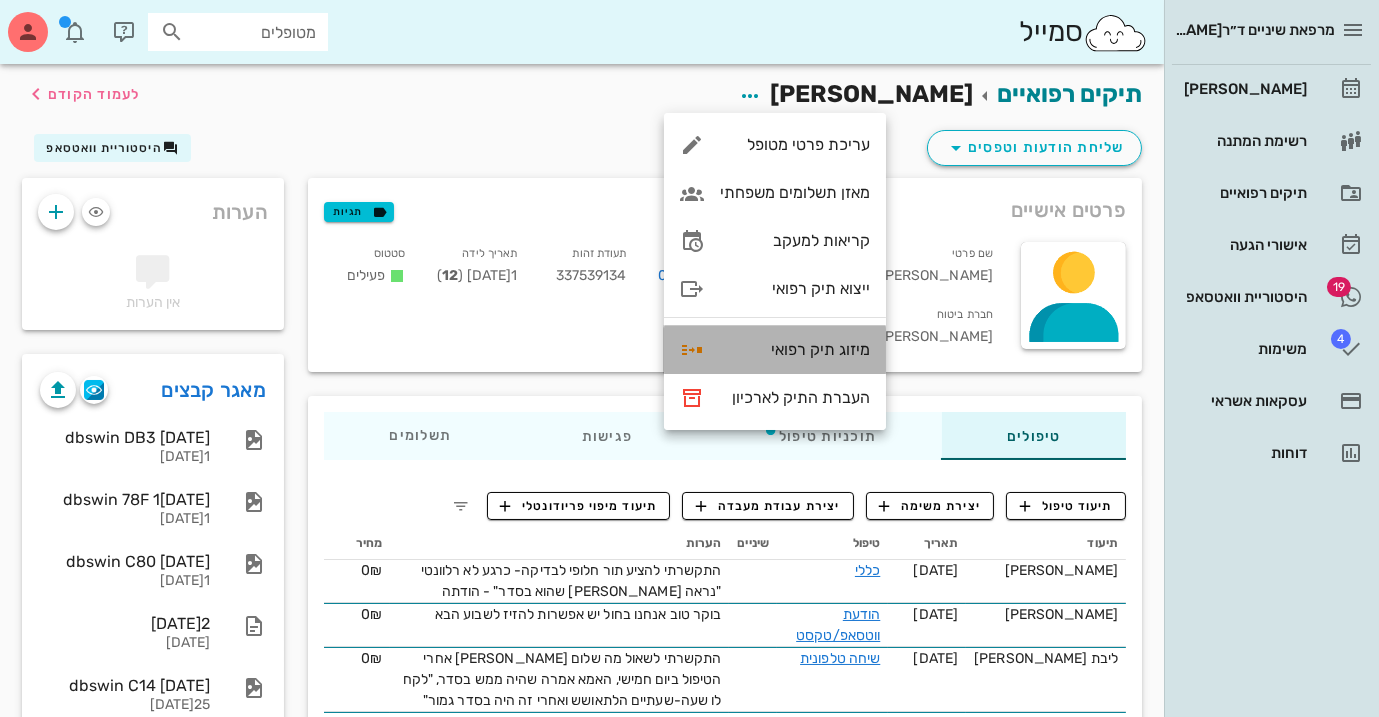 click on "מיזוג תיק רפואי" at bounding box center [775, 350] 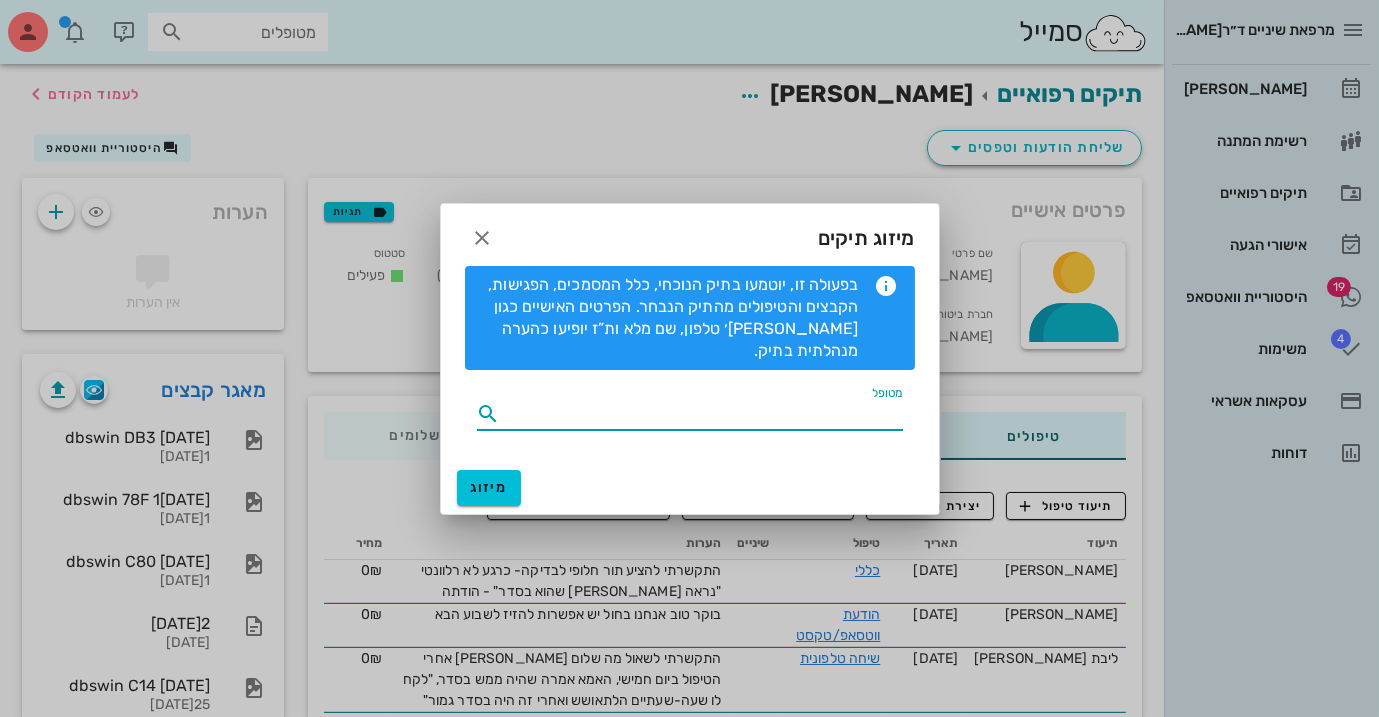 click on "מטופל" at bounding box center (704, 414) 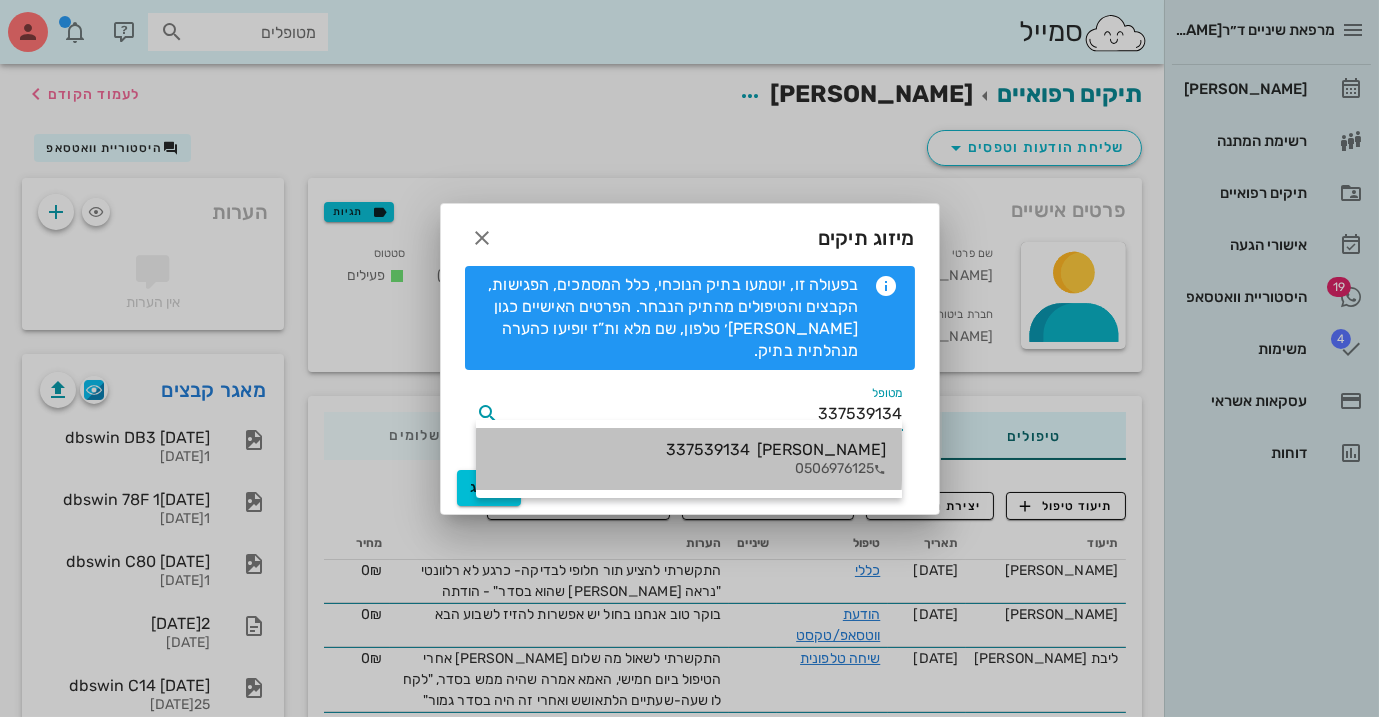 click on "0506976125" at bounding box center (776, 469) 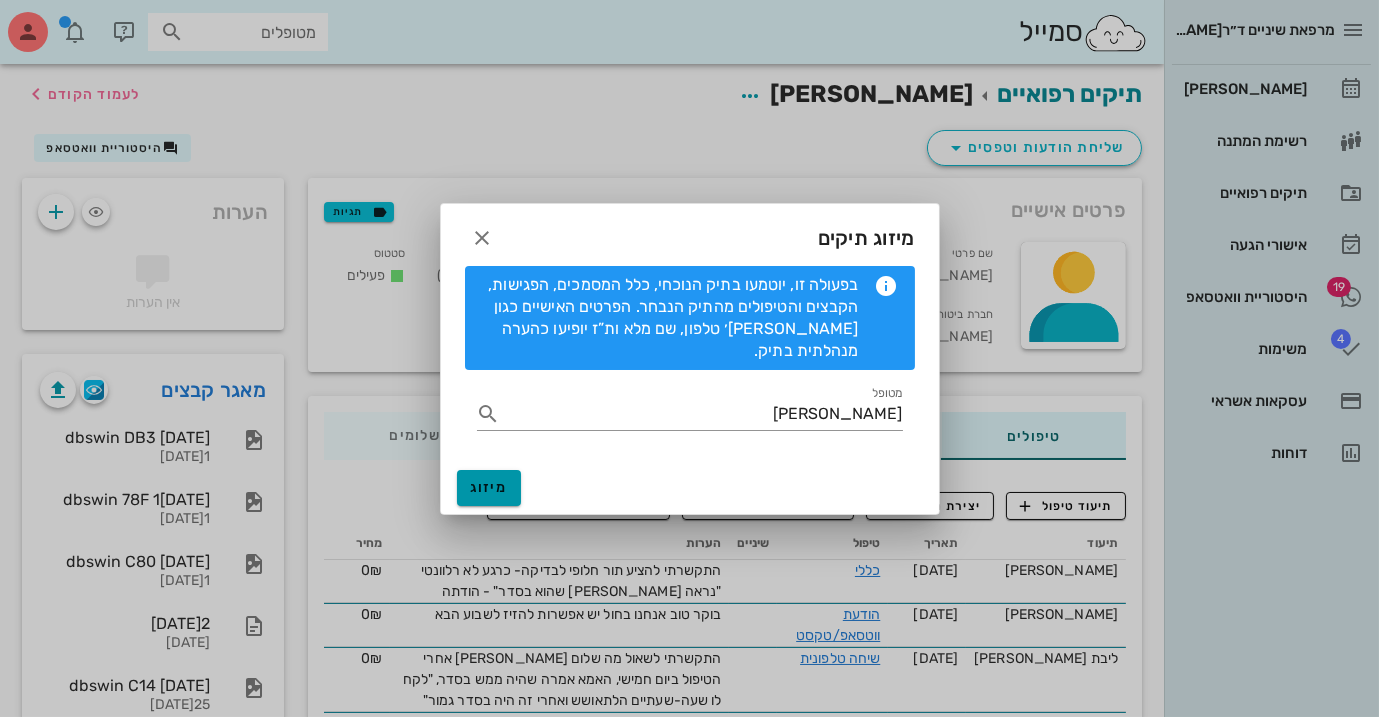 click on "מיזוג" at bounding box center (489, 487) 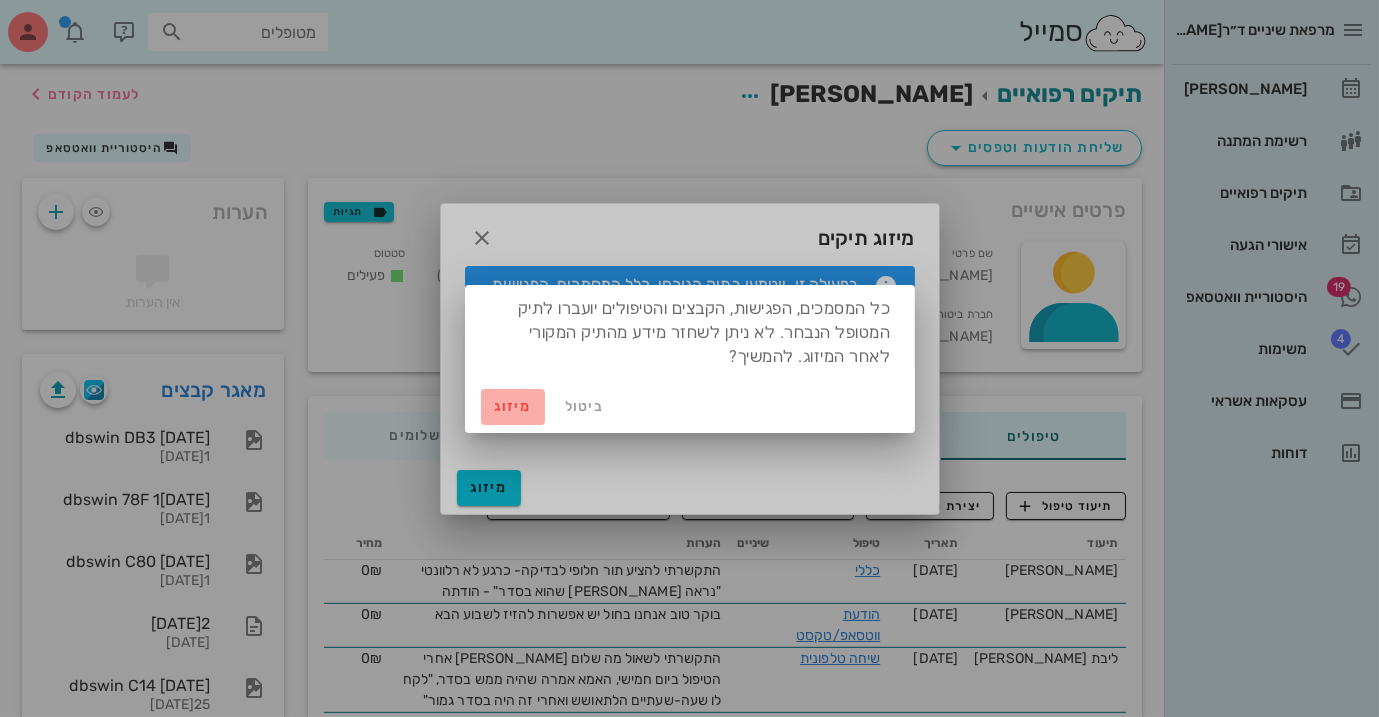 click on "מיזוג" at bounding box center (513, 406) 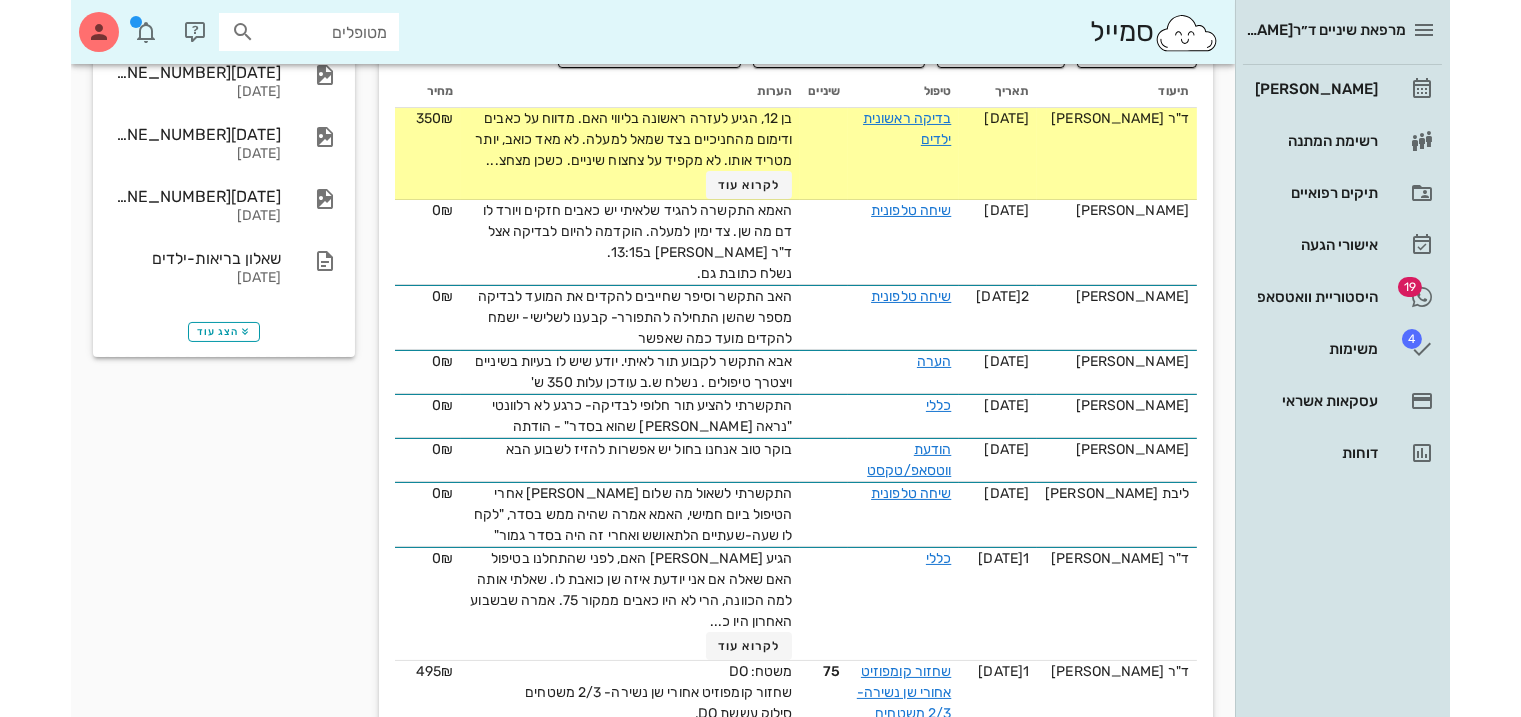 scroll, scrollTop: 0, scrollLeft: 0, axis: both 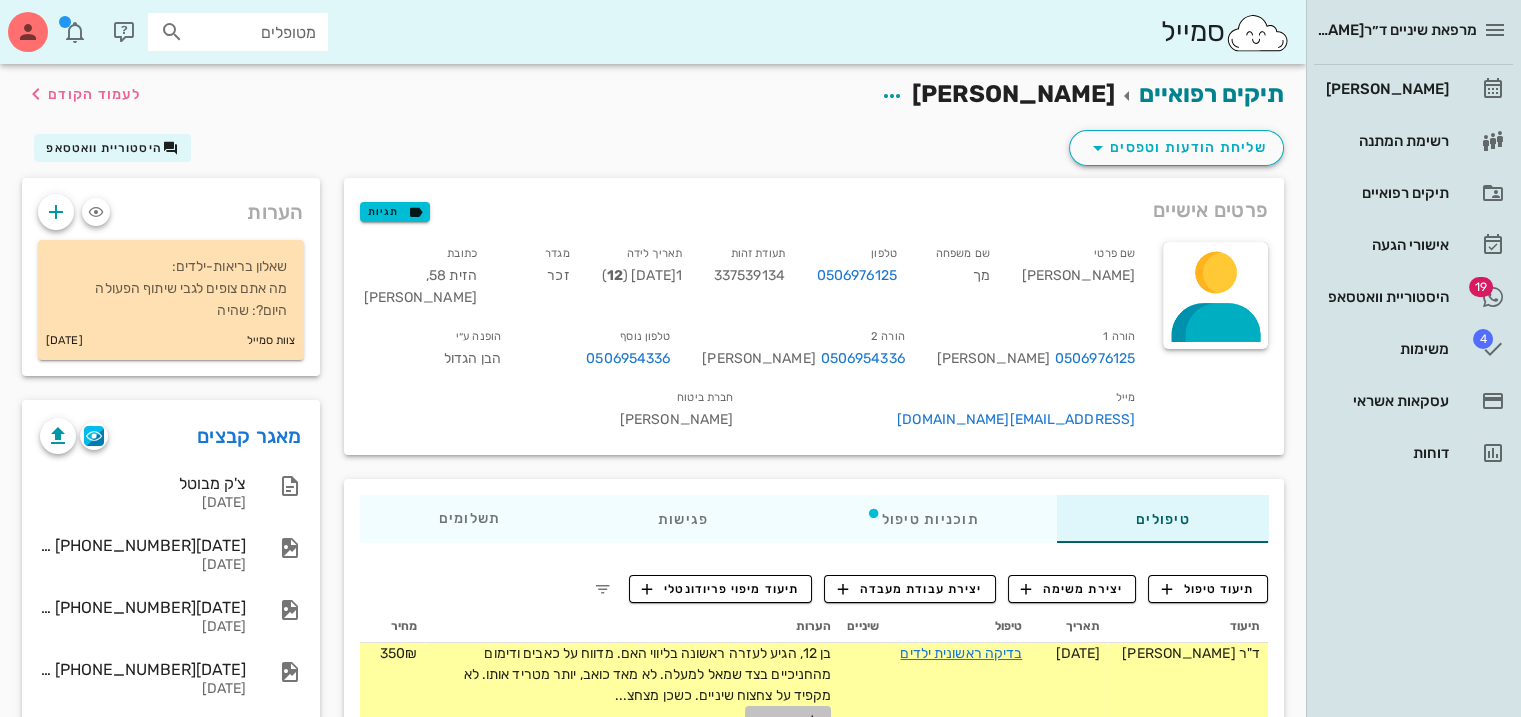 click on "לקרוא עוד" at bounding box center (788, 720) 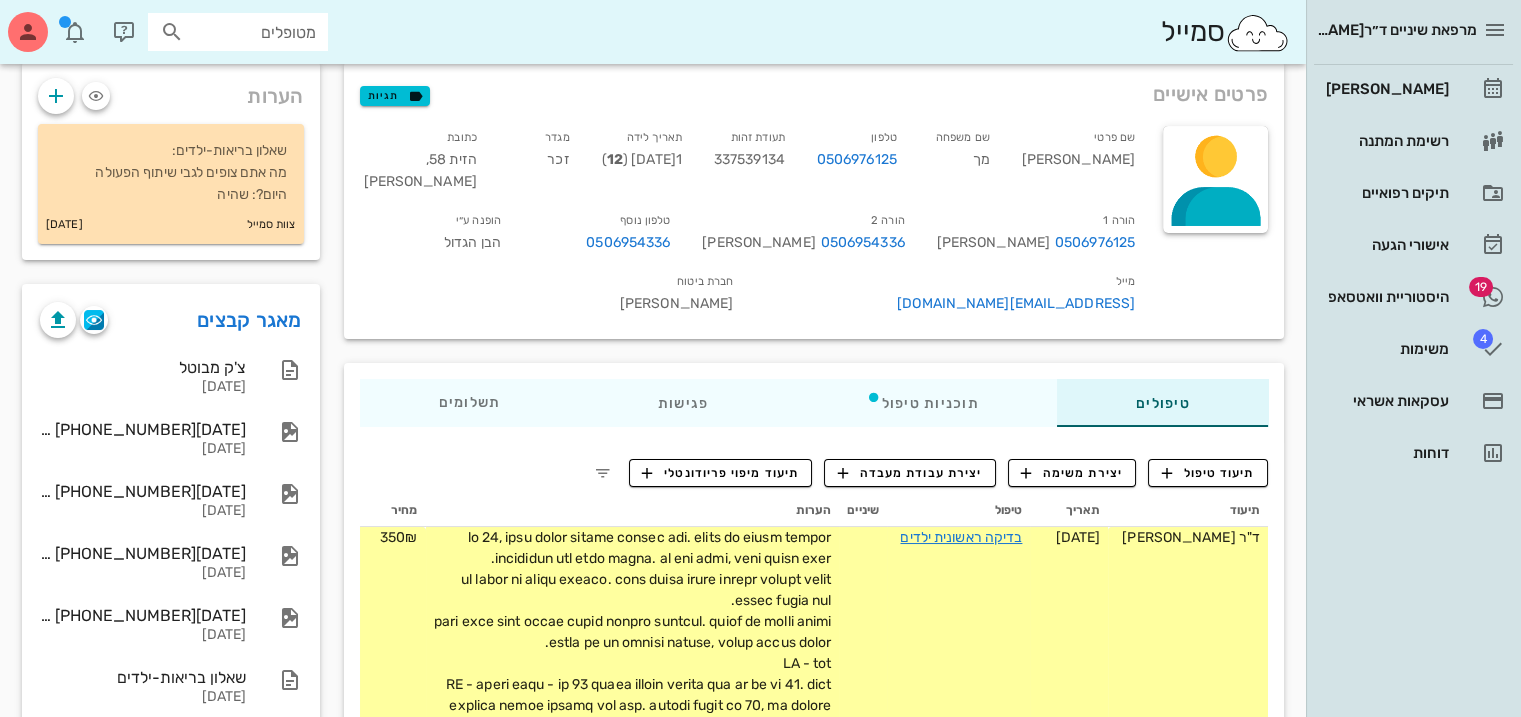scroll, scrollTop: 0, scrollLeft: 0, axis: both 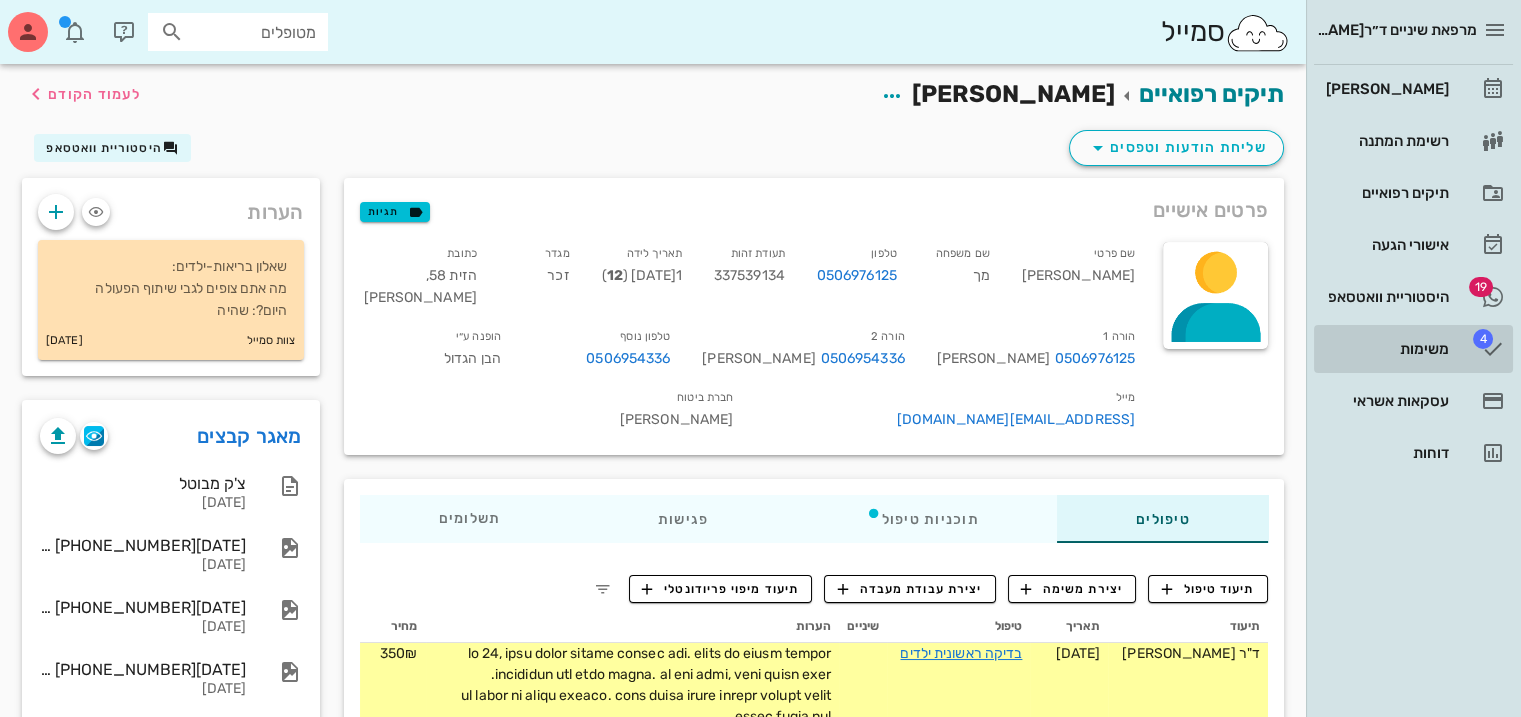 click on "משימות" at bounding box center [1385, 349] 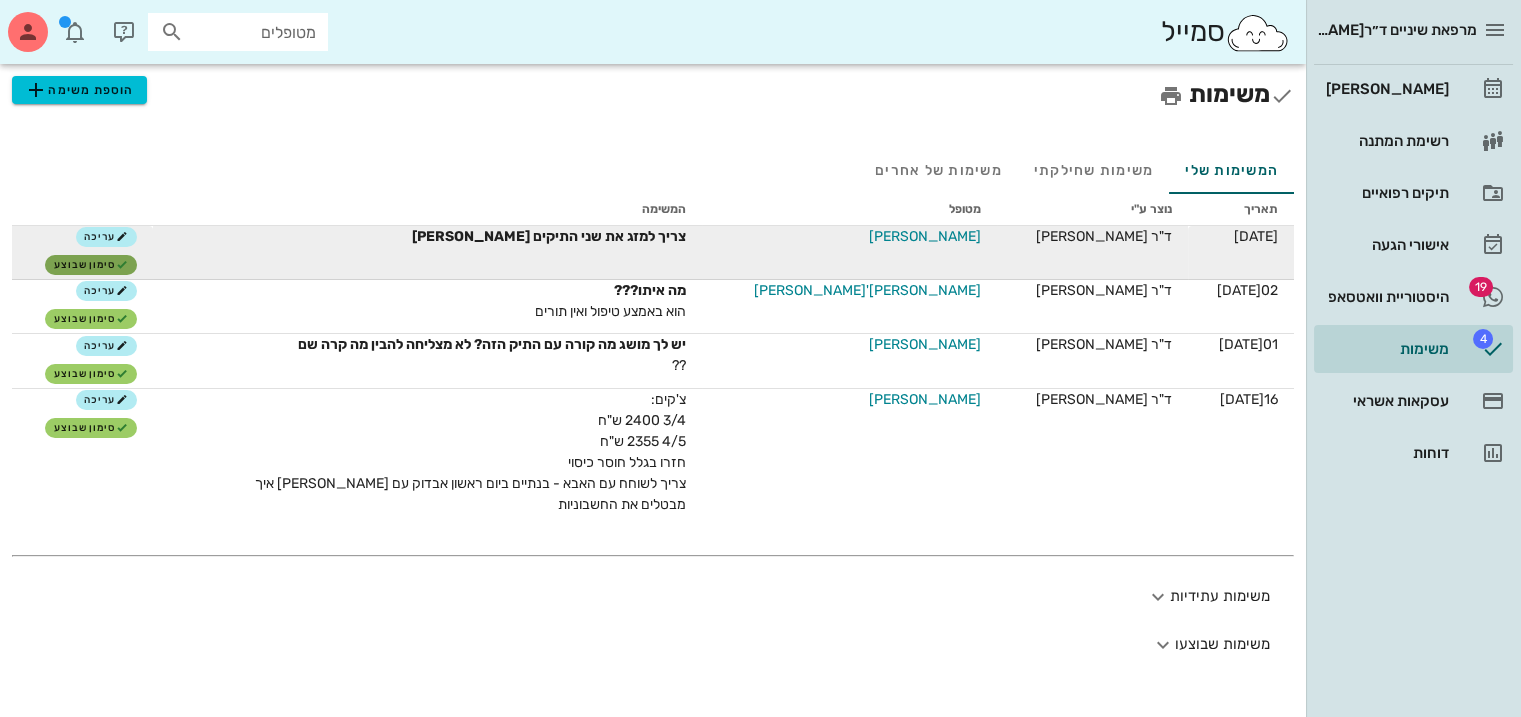 click on "סימון שבוצע" at bounding box center (91, 265) 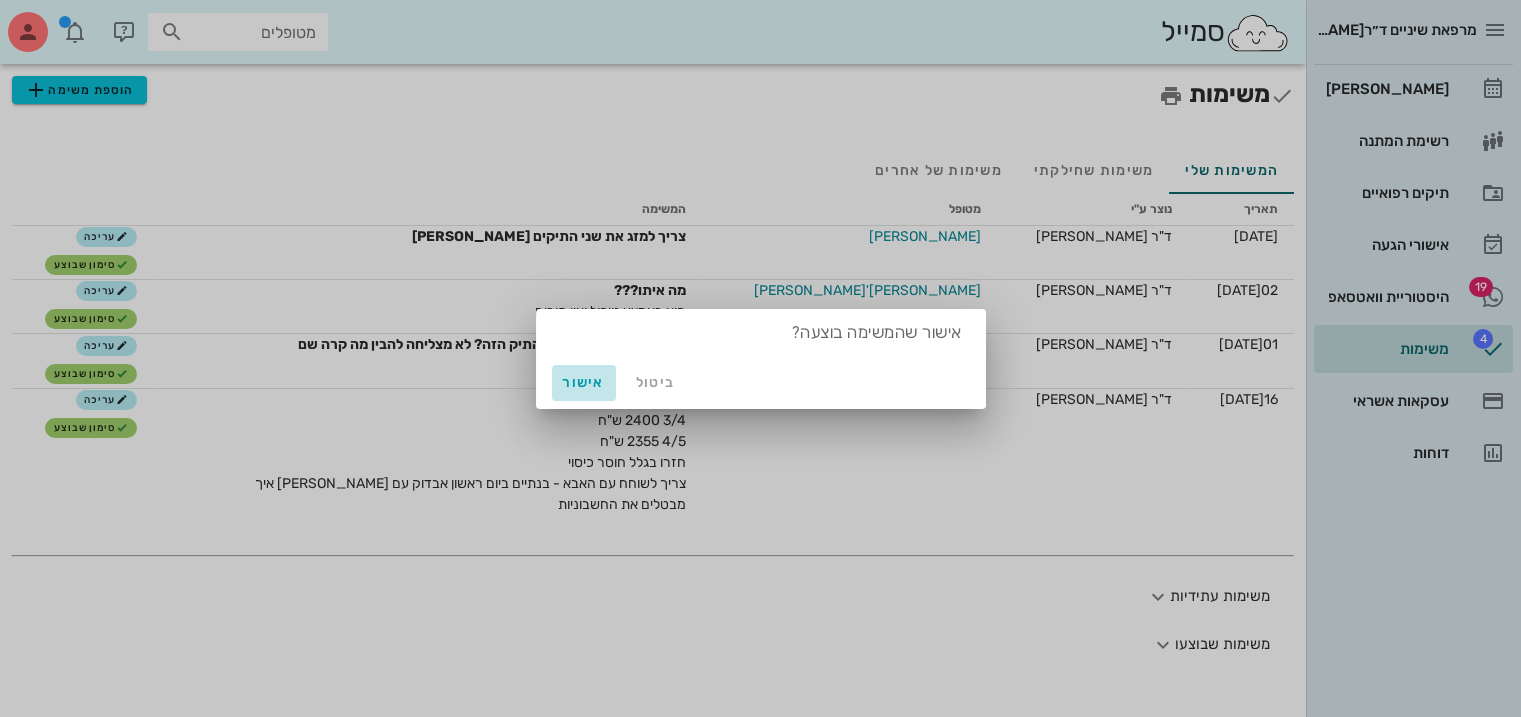 click on "אישור" at bounding box center [584, 382] 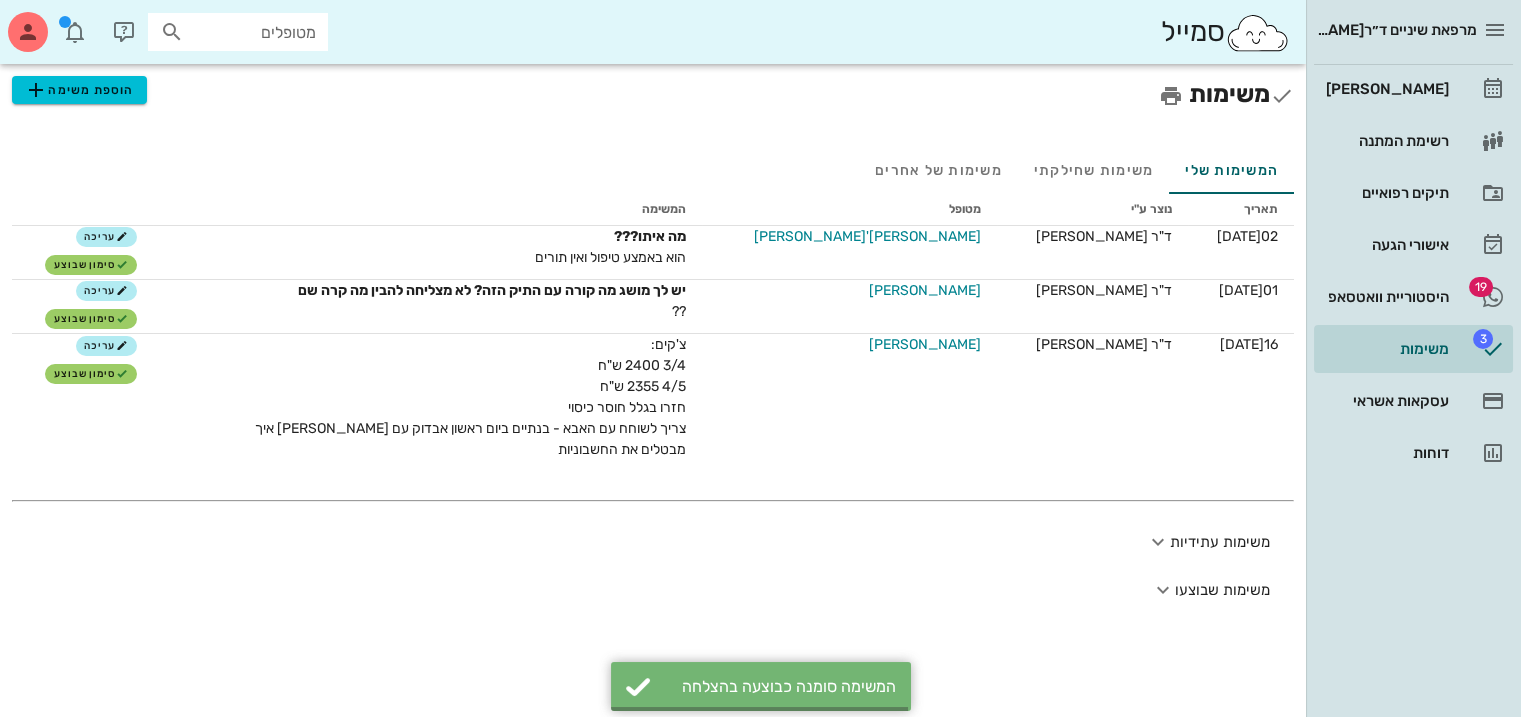 click on "מטופלים" at bounding box center (252, 32) 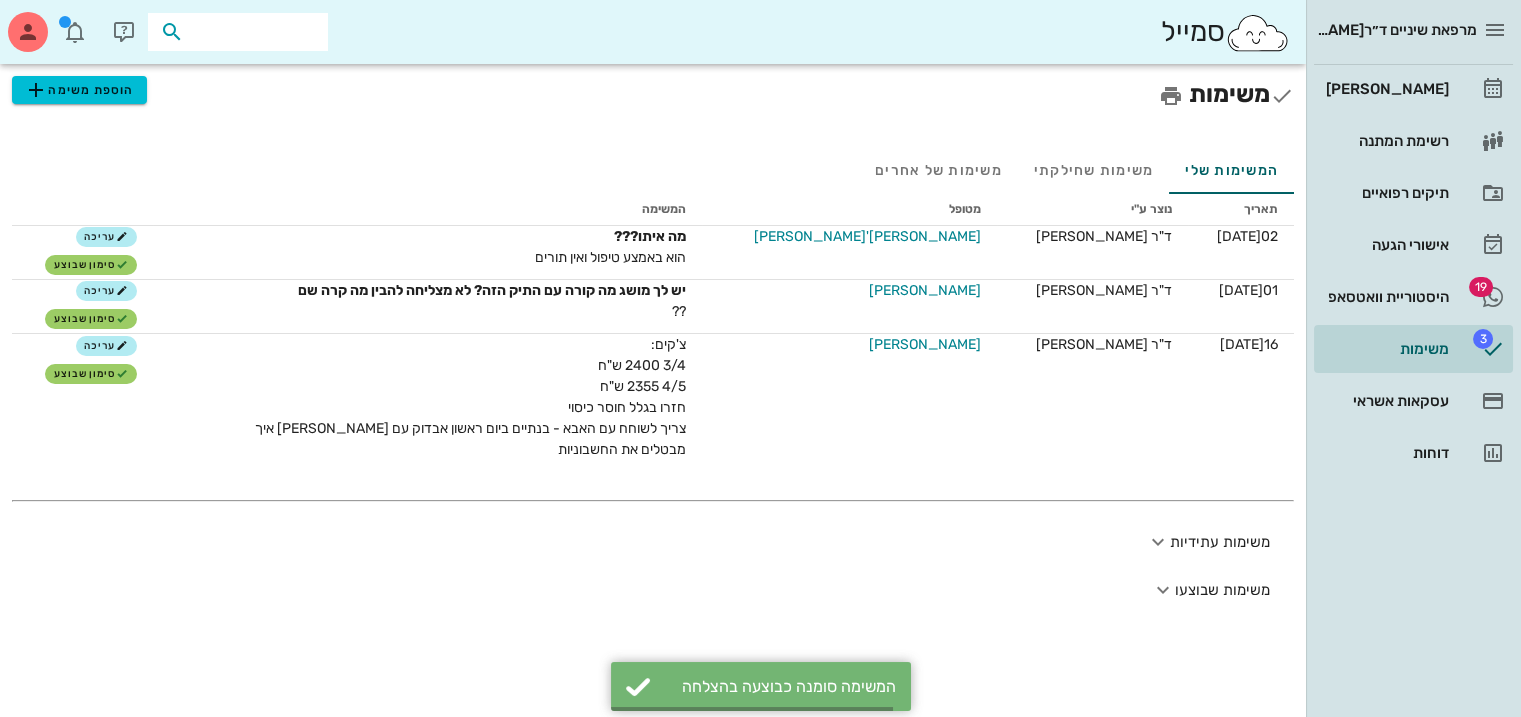 paste on "337539134" 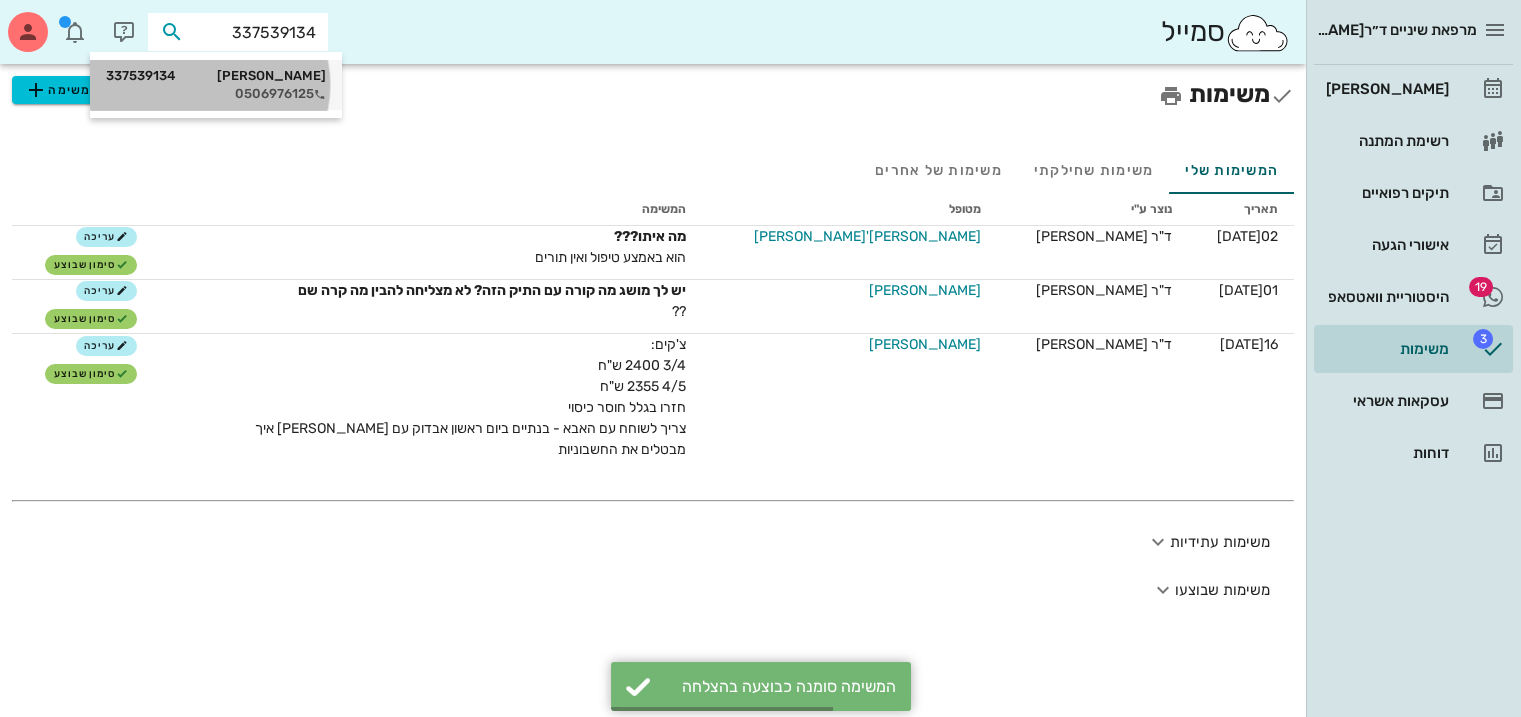 click on "0506976125" at bounding box center [216, 94] 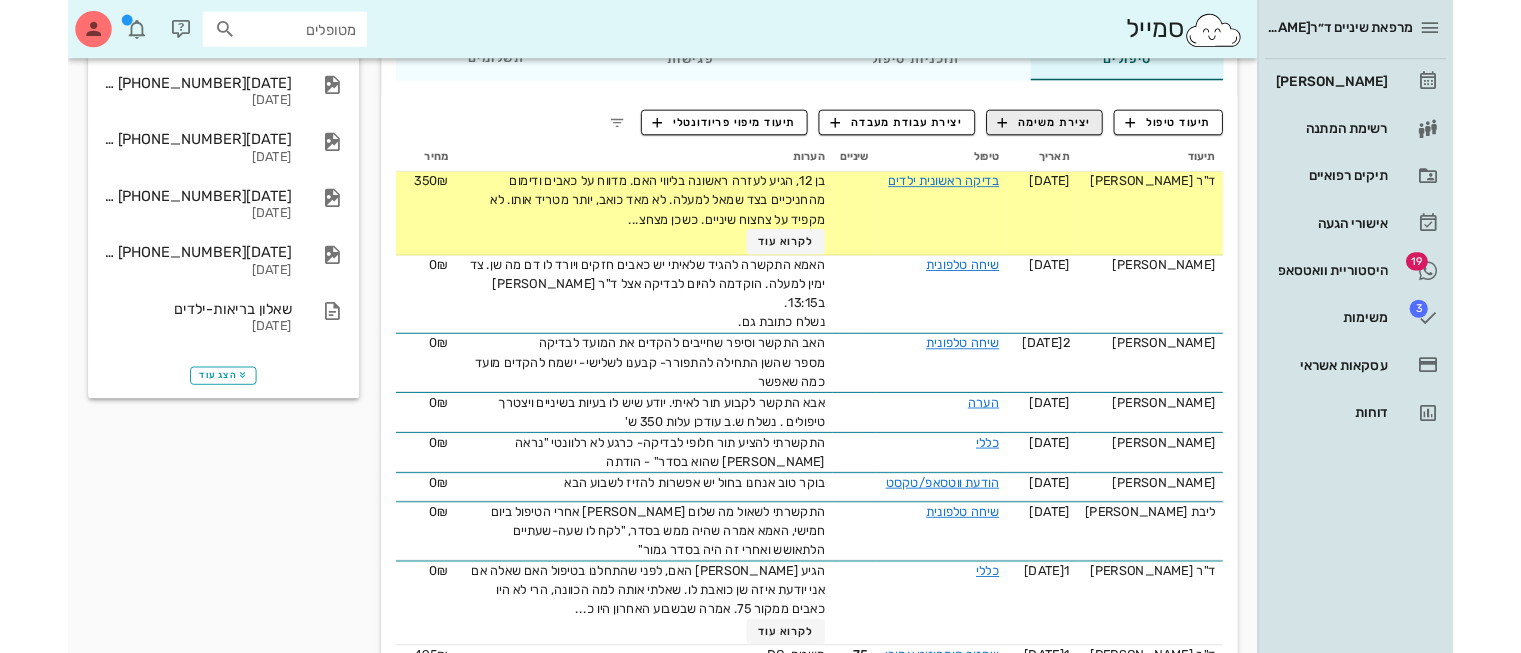 scroll, scrollTop: 0, scrollLeft: 0, axis: both 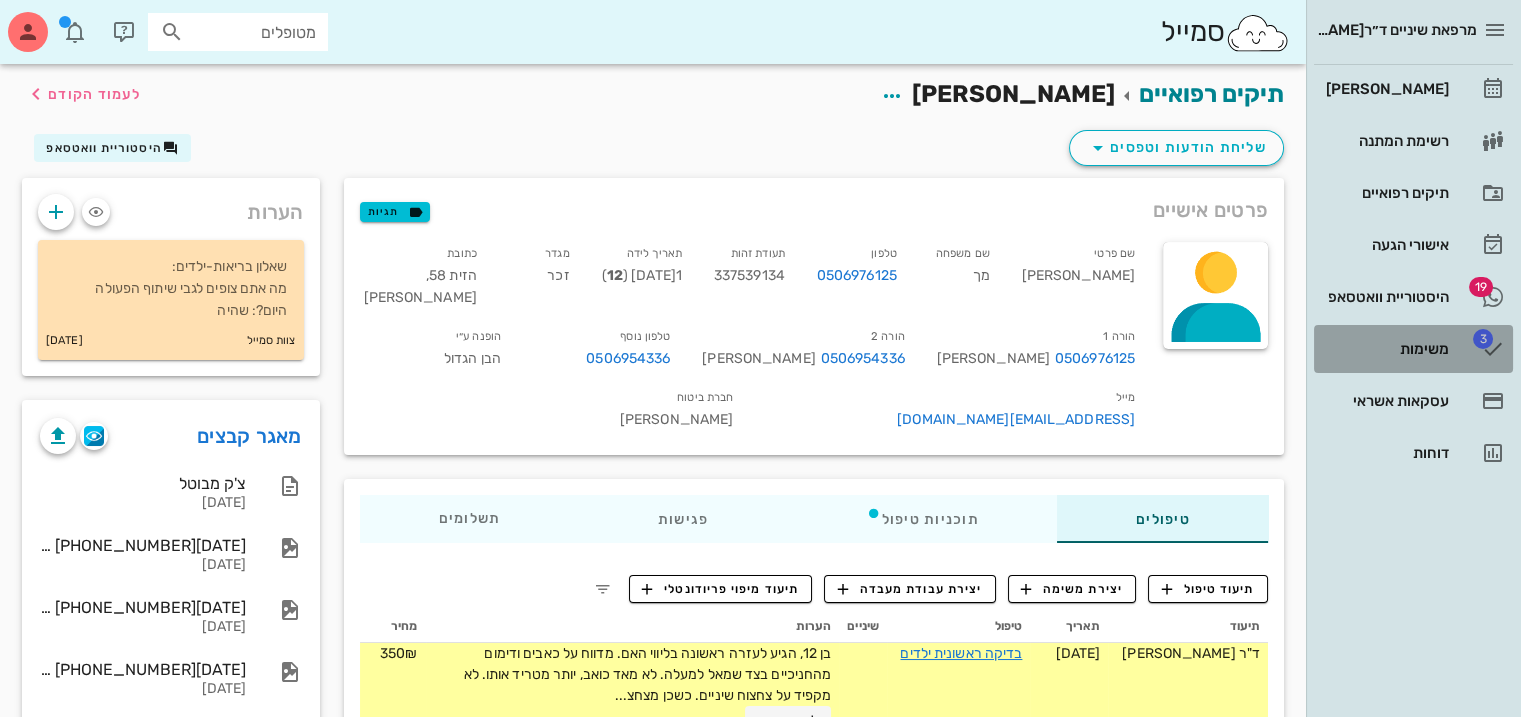 click on "משימות" at bounding box center (1385, 349) 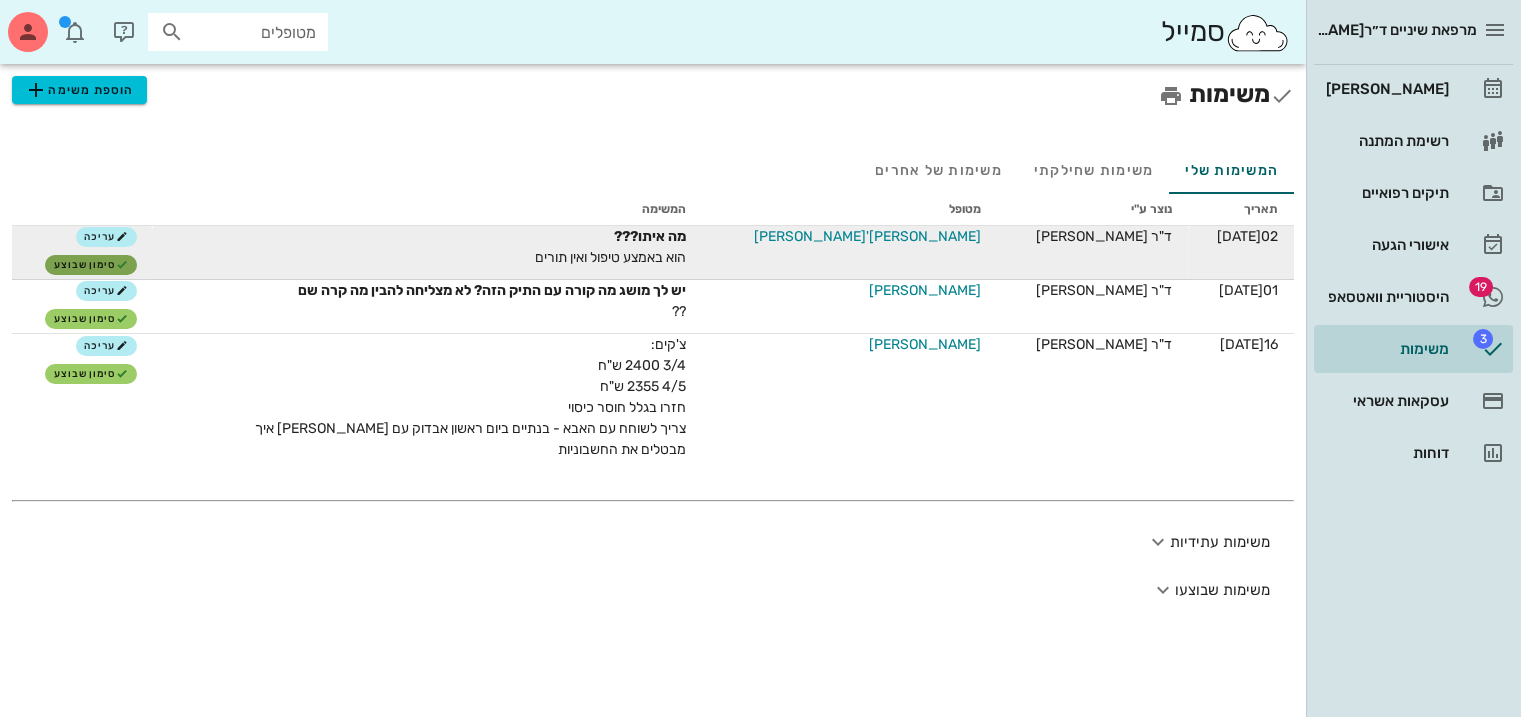click on "סימון שבוצע" at bounding box center [91, 265] 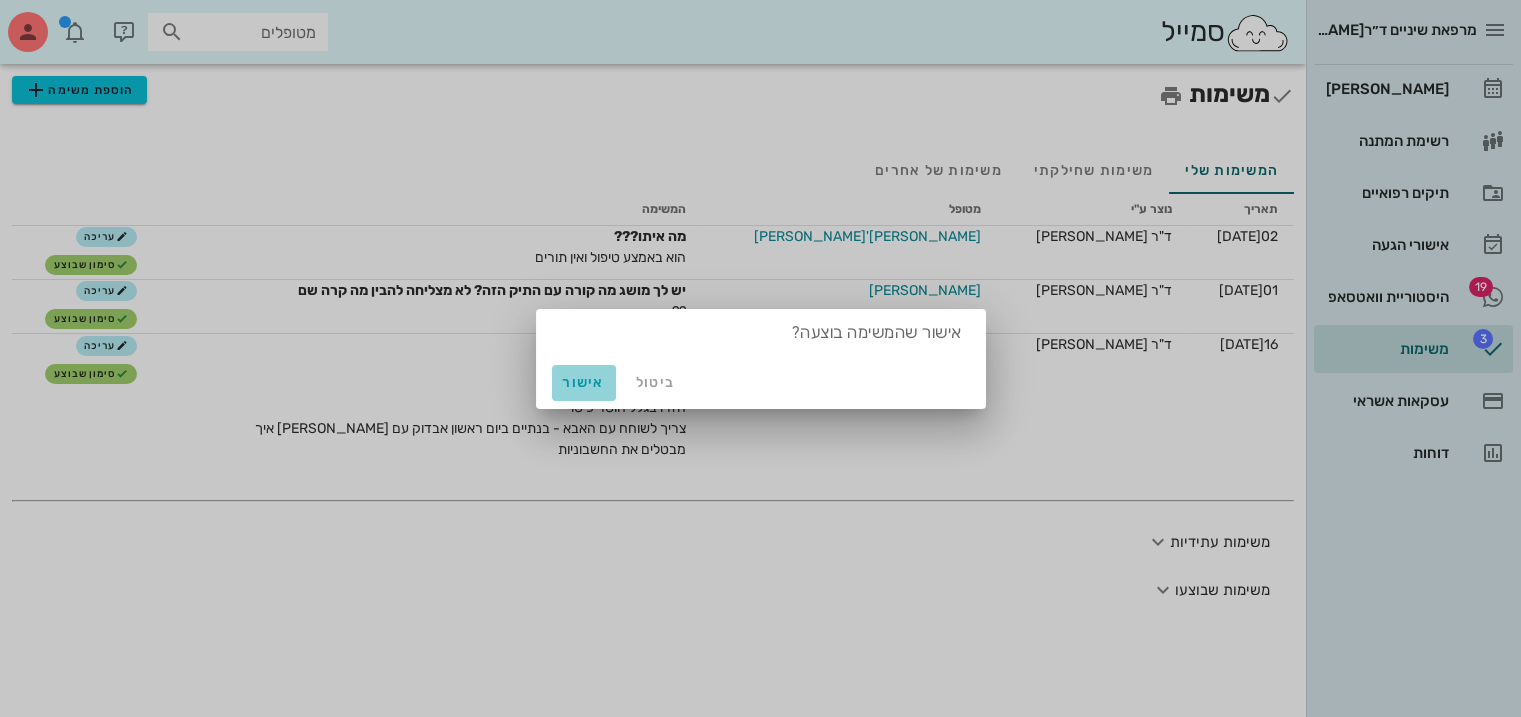 click on "אישור" at bounding box center [584, 382] 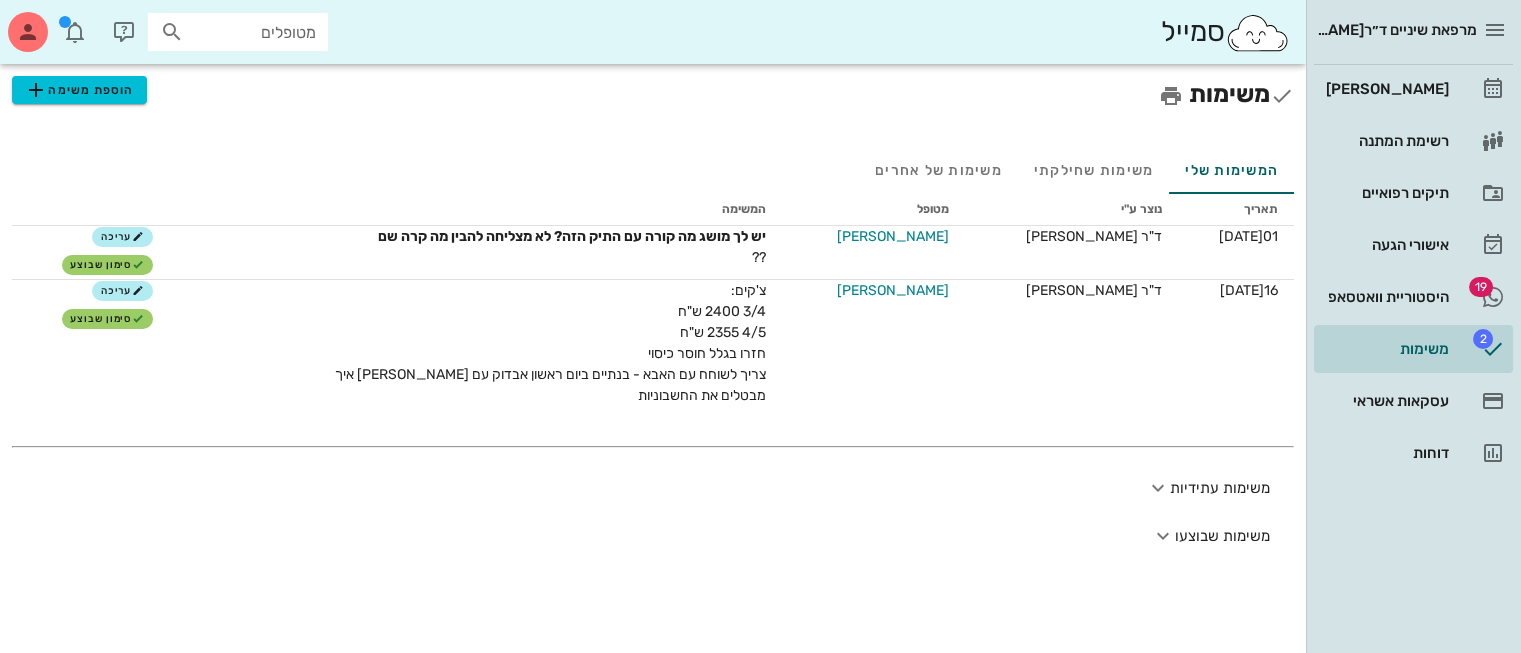 click on "מטופלים" at bounding box center (252, 32) 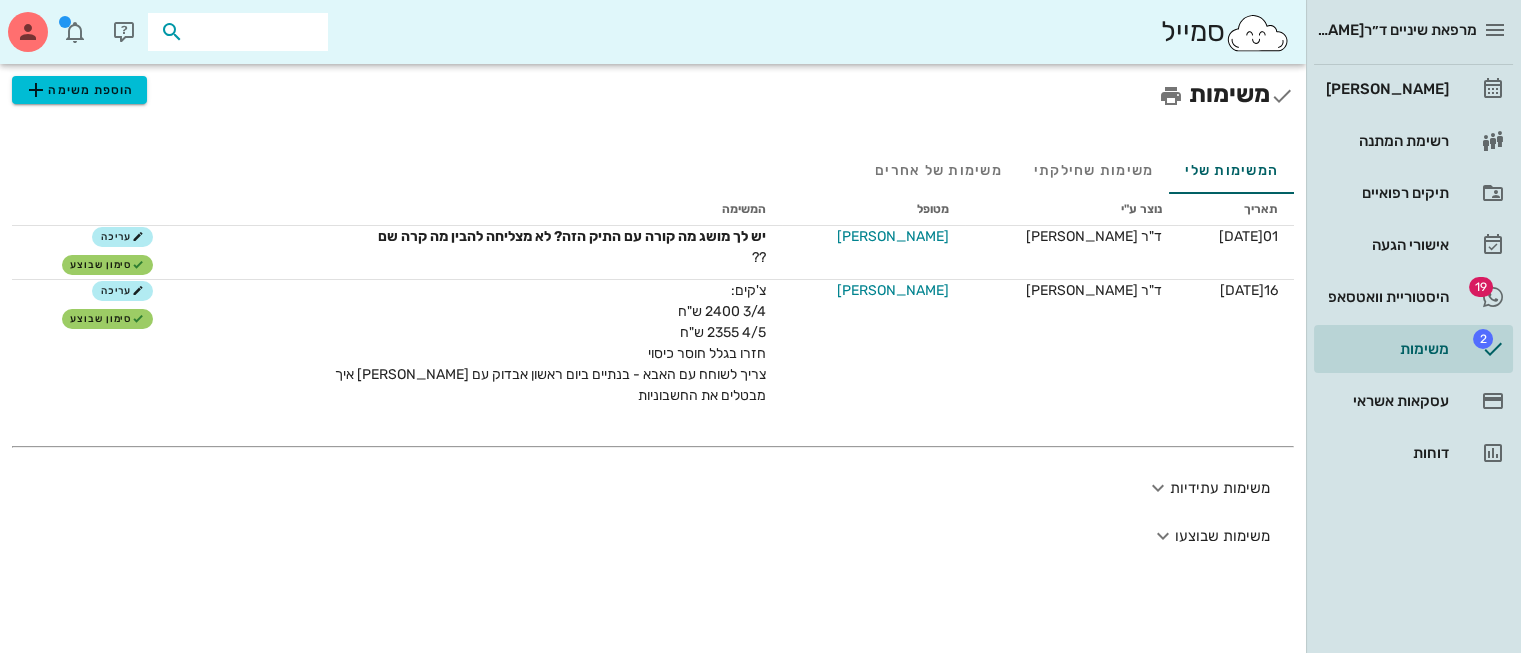 paste on "[PERSON_NAME]" 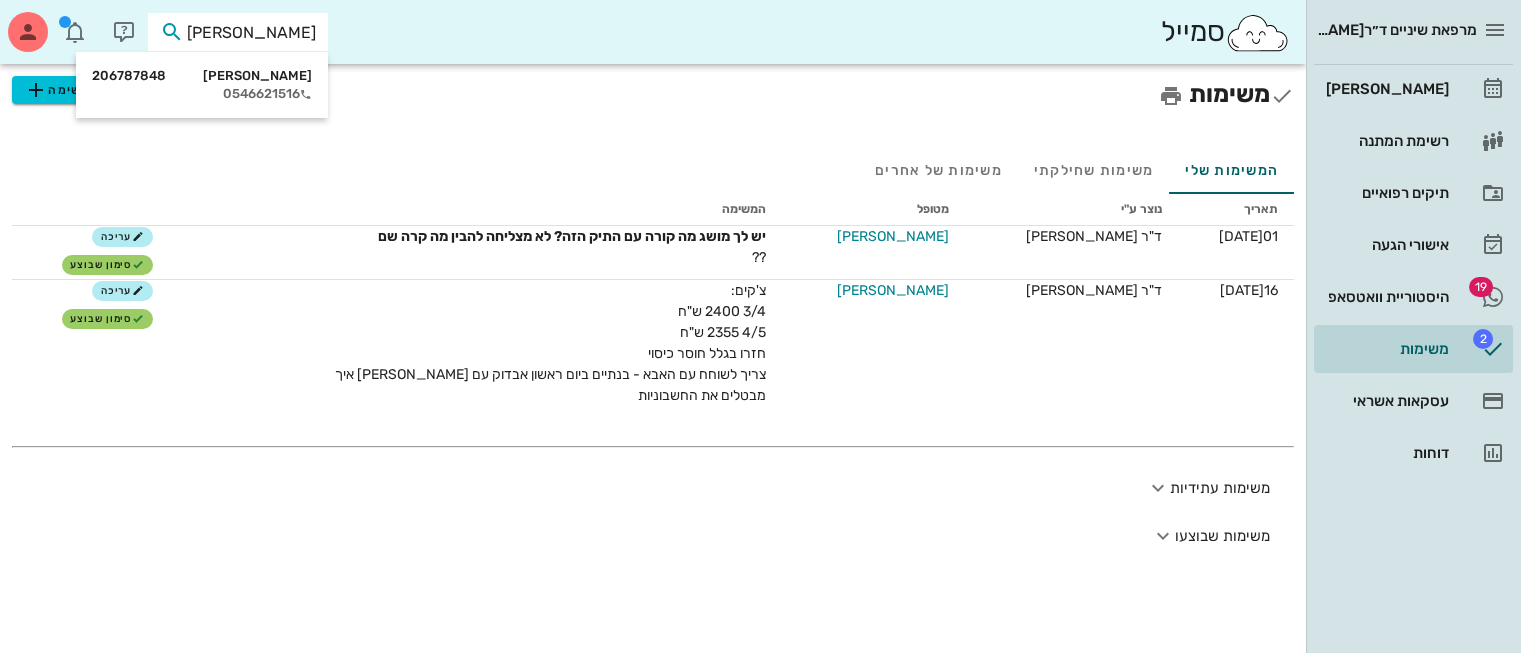 type on "[PERSON_NAME]" 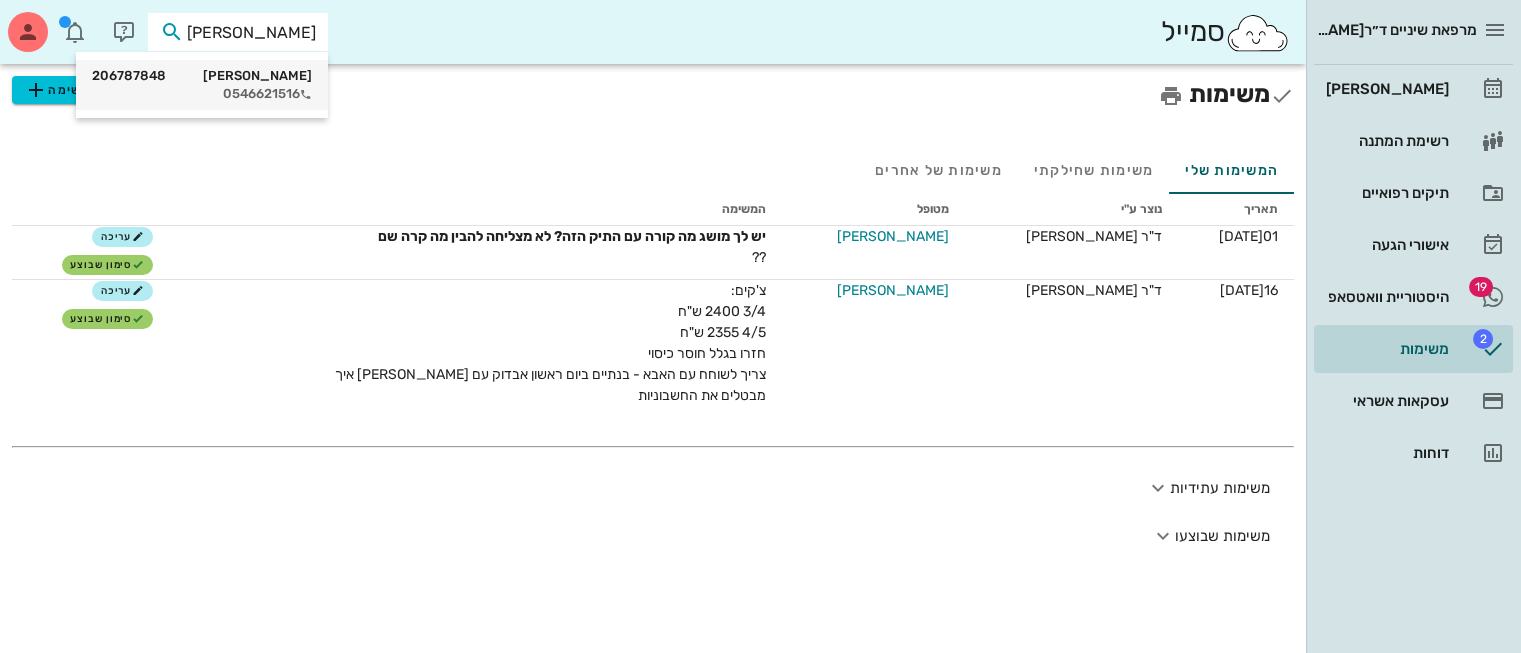 click on "[PERSON_NAME]  206787848" at bounding box center [202, 76] 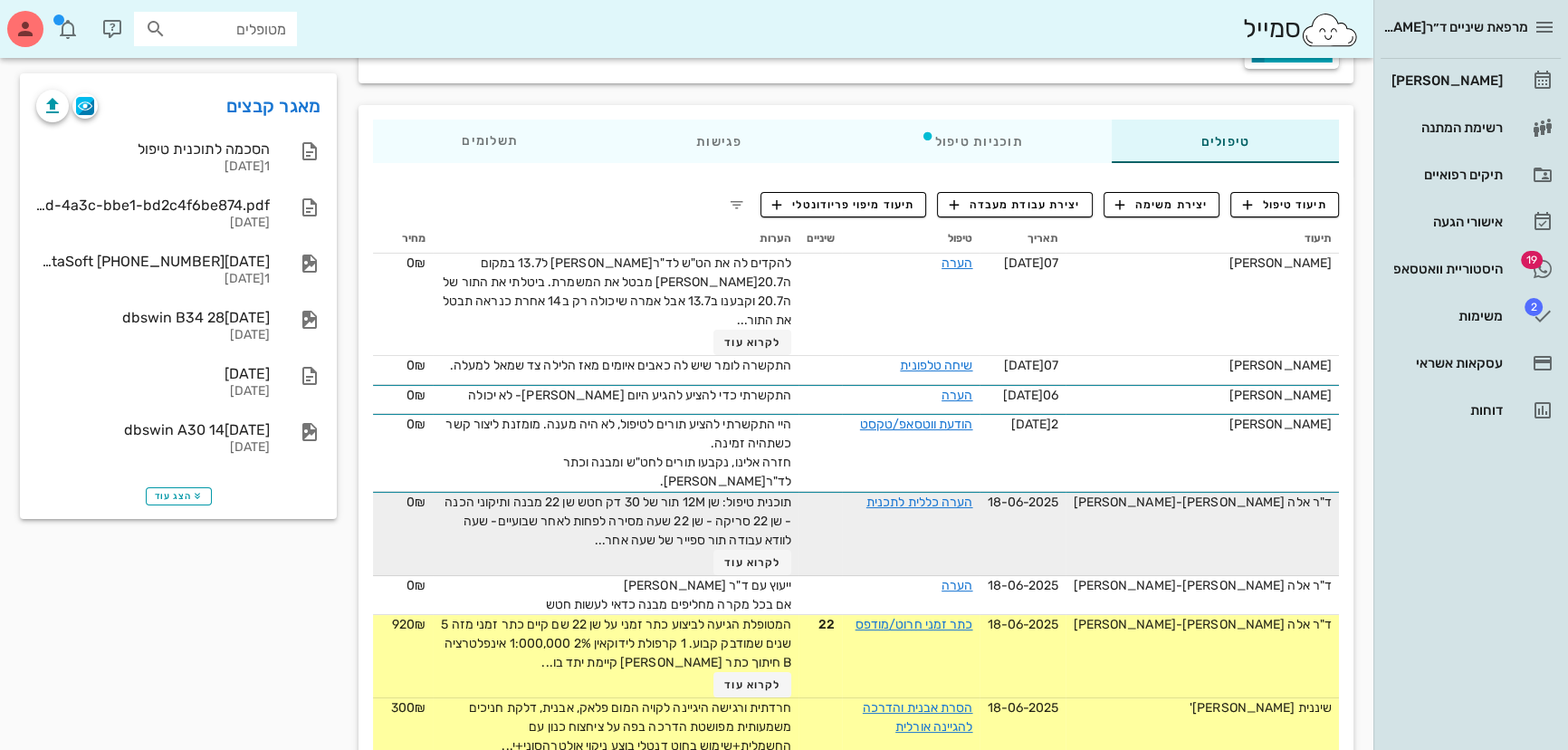 scroll, scrollTop: 246, scrollLeft: 0, axis: vertical 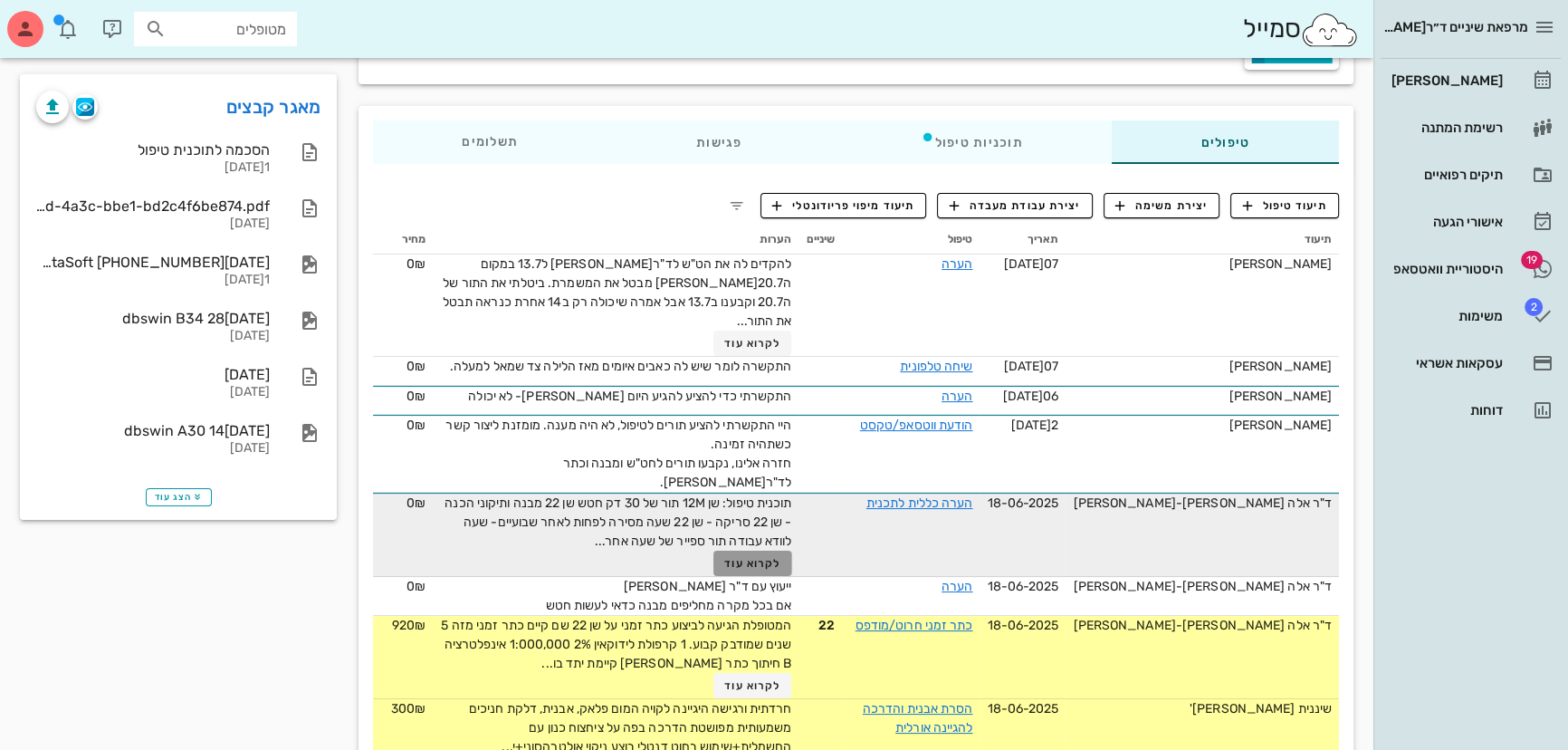 click on "לקרוא עוד" at bounding box center [752, 563] 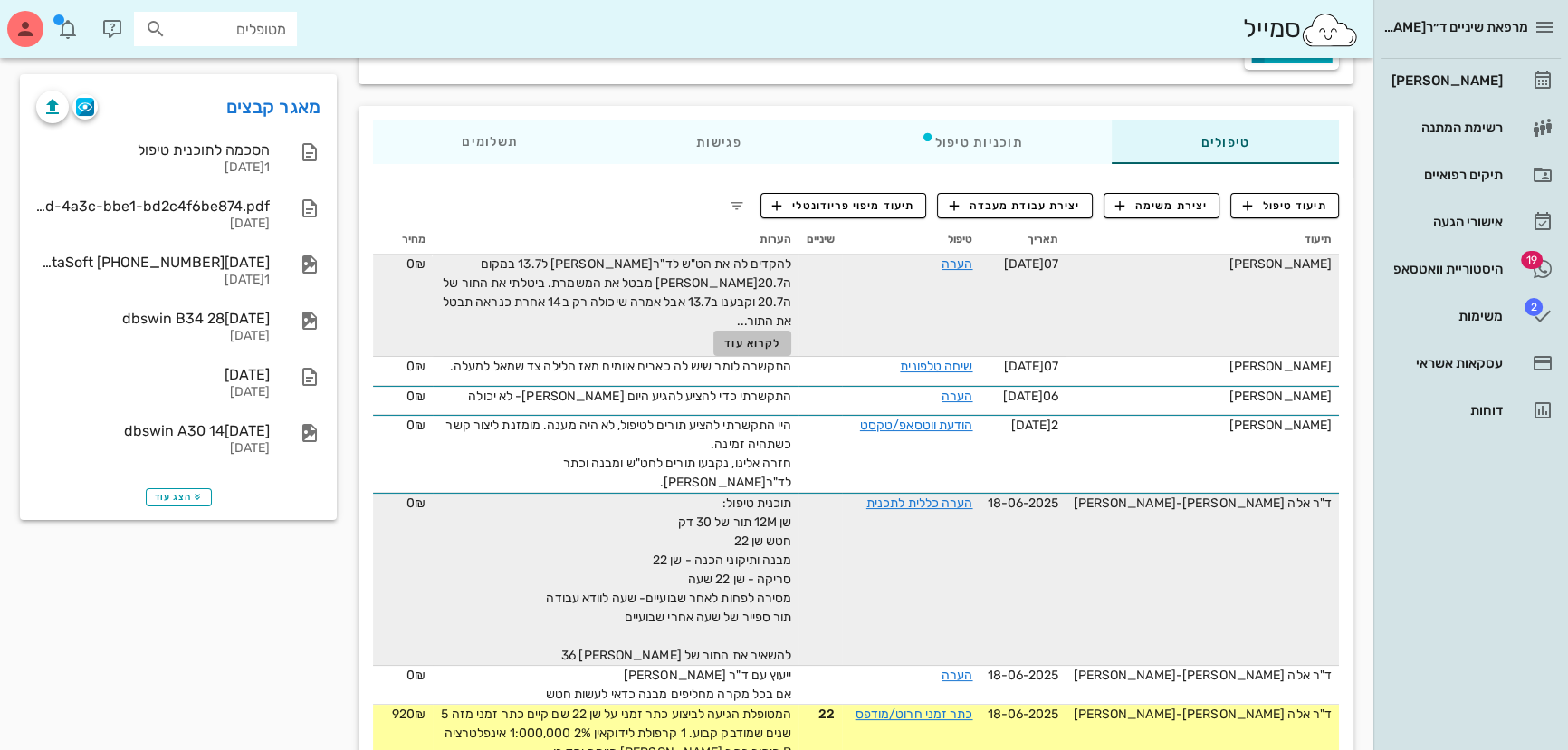 click on "לקרוא עוד" at bounding box center (752, 343) 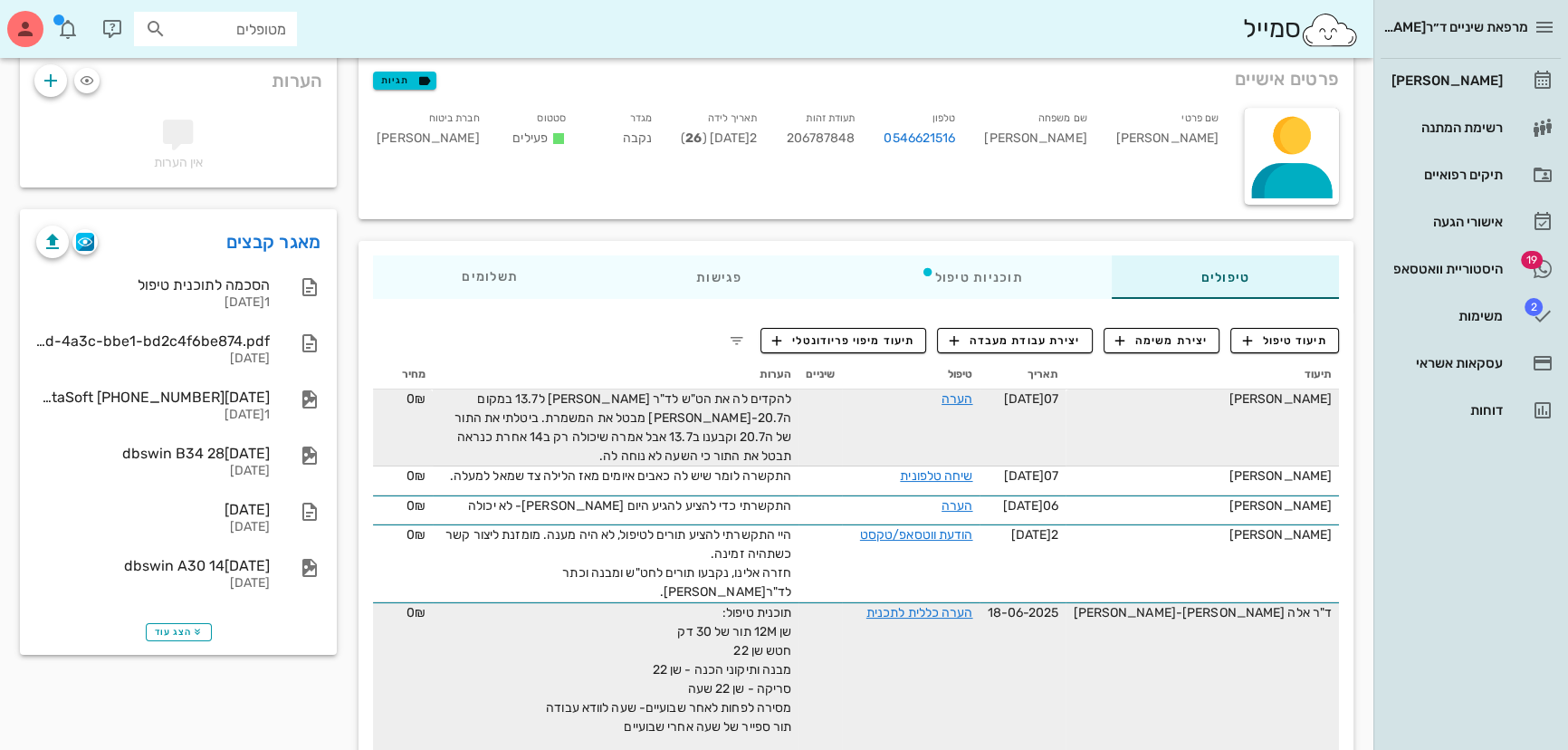 scroll, scrollTop: 0, scrollLeft: 0, axis: both 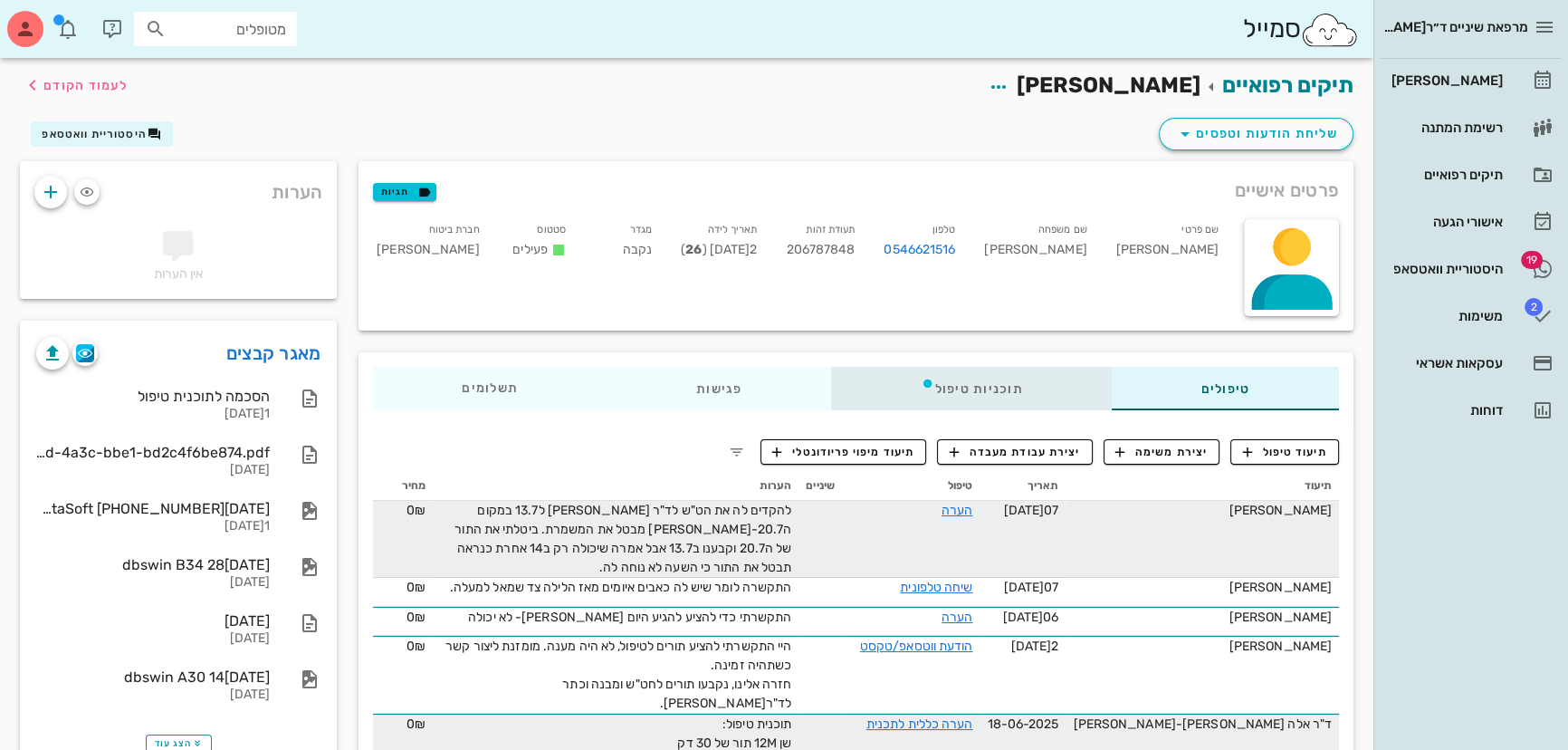 click on "תוכניות טיפול" at bounding box center (971, 389) 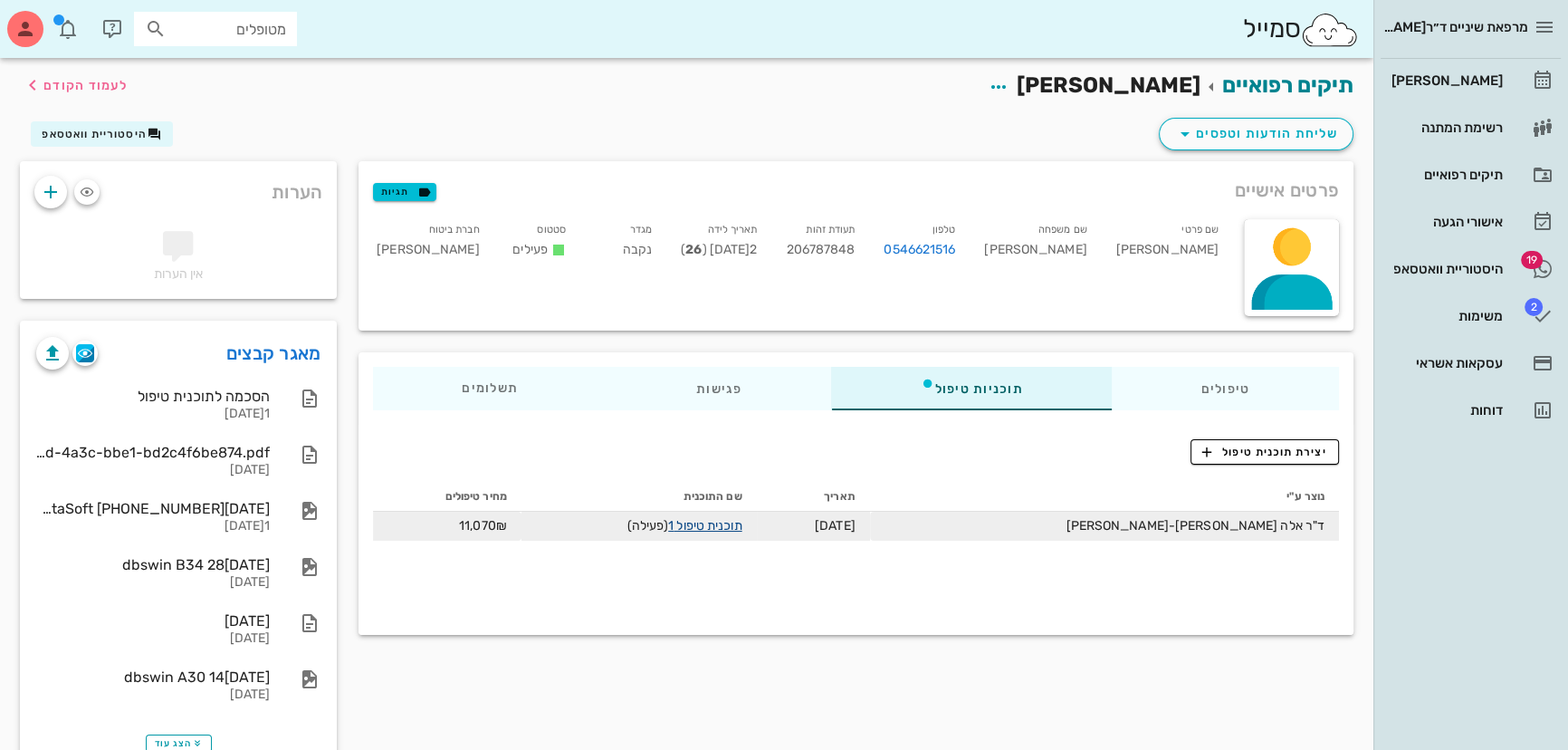 click on "תוכנית טיפול 1" at bounding box center [704, 525] 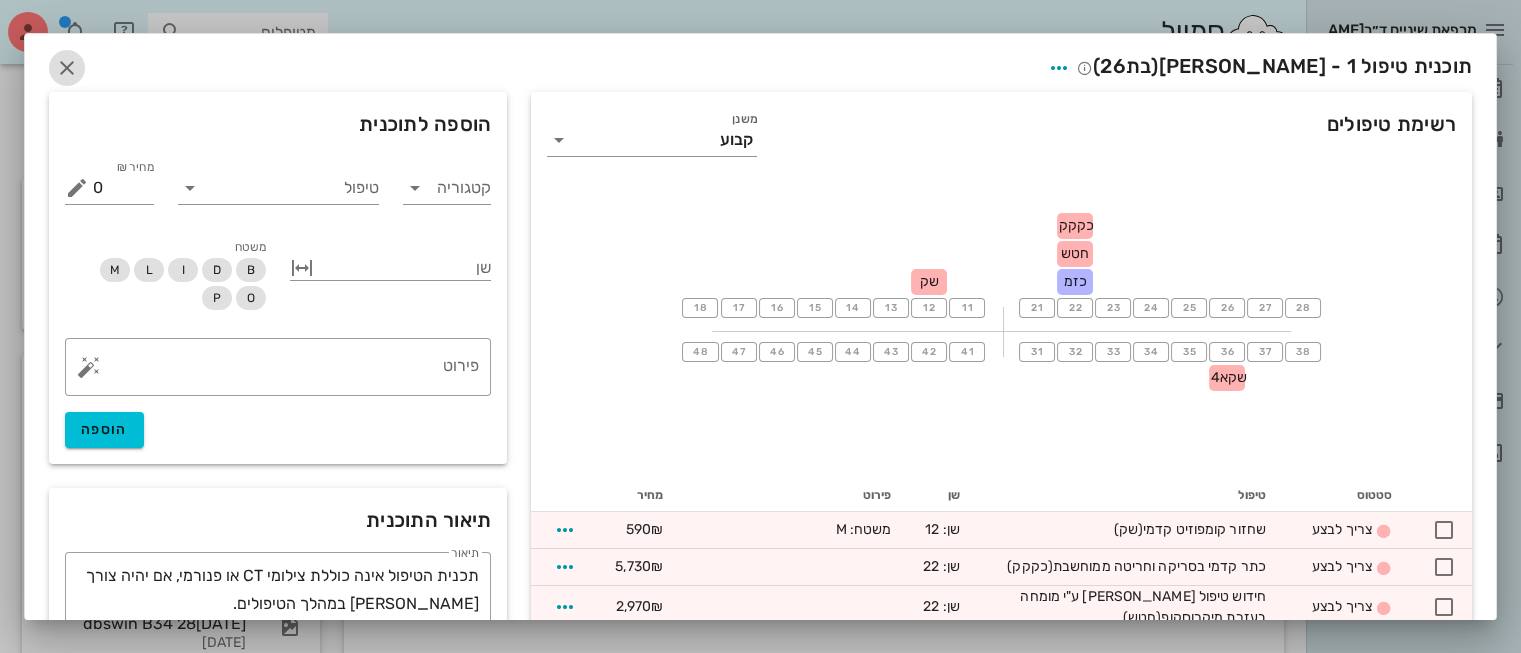 click at bounding box center (67, 68) 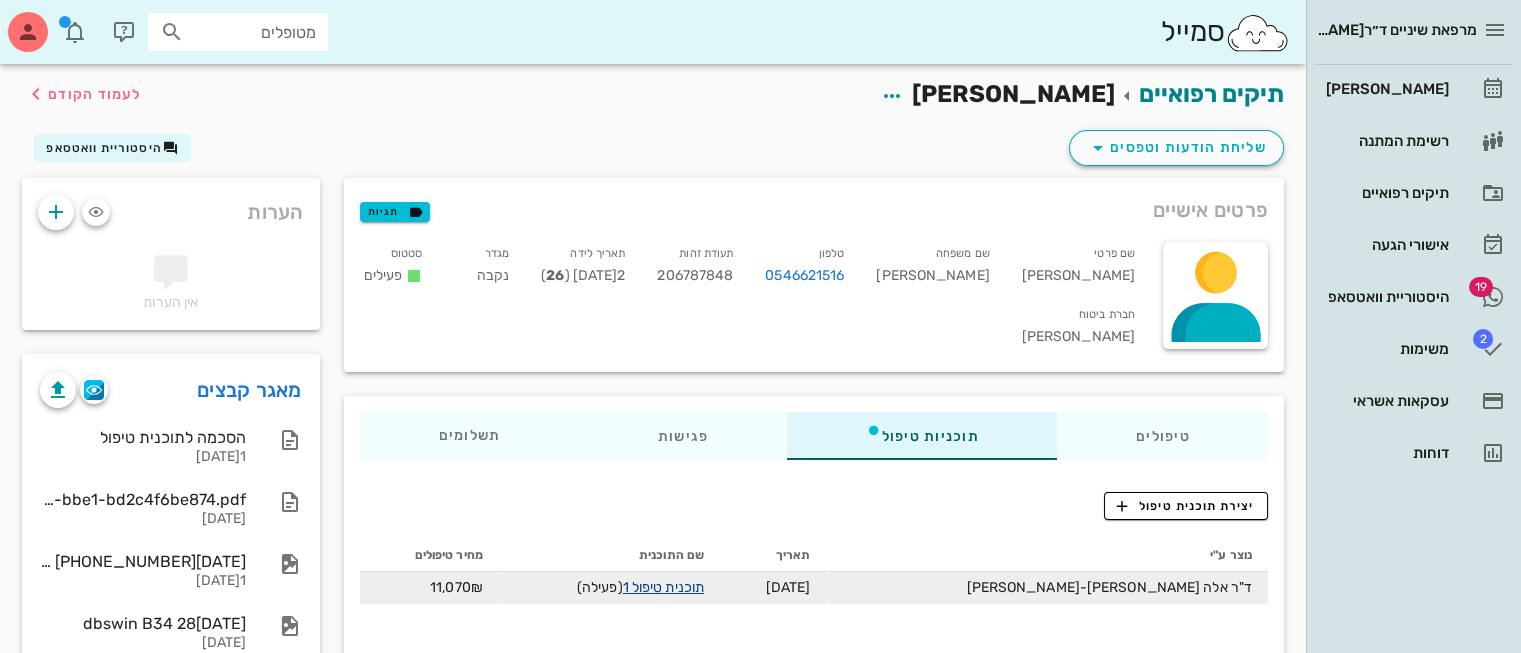click on "תוכנית טיפול 1" at bounding box center [663, 587] 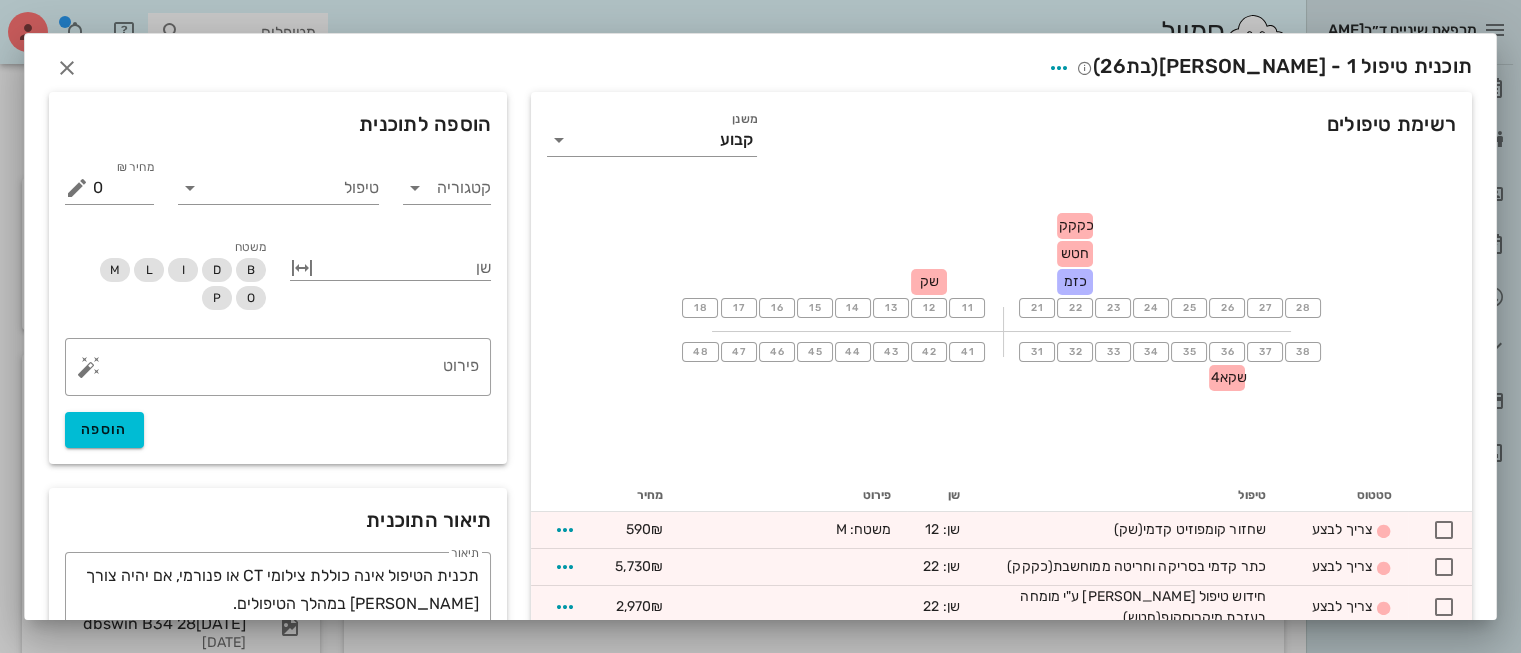 click on "תוכנית טיפול 1 -
[PERSON_NAME]
(בת
26 )" at bounding box center (760, 65) 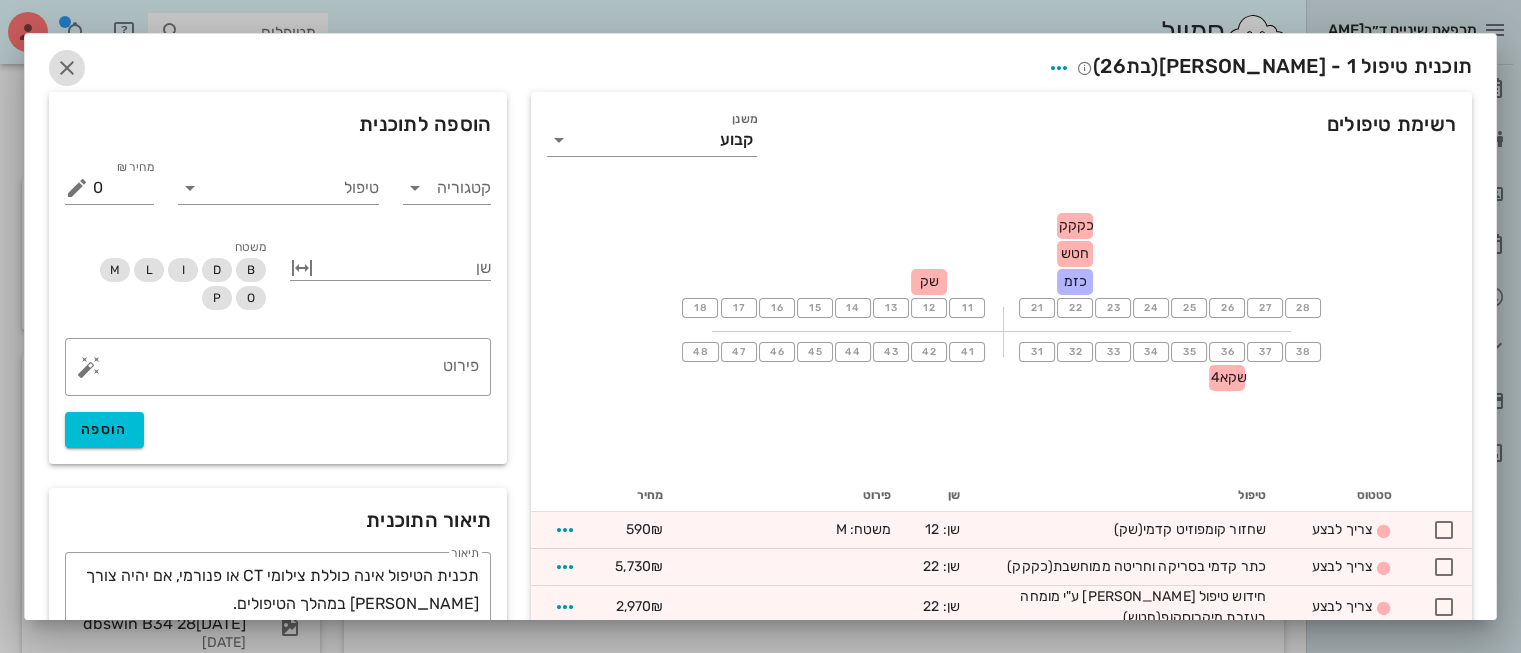 click at bounding box center [67, 68] 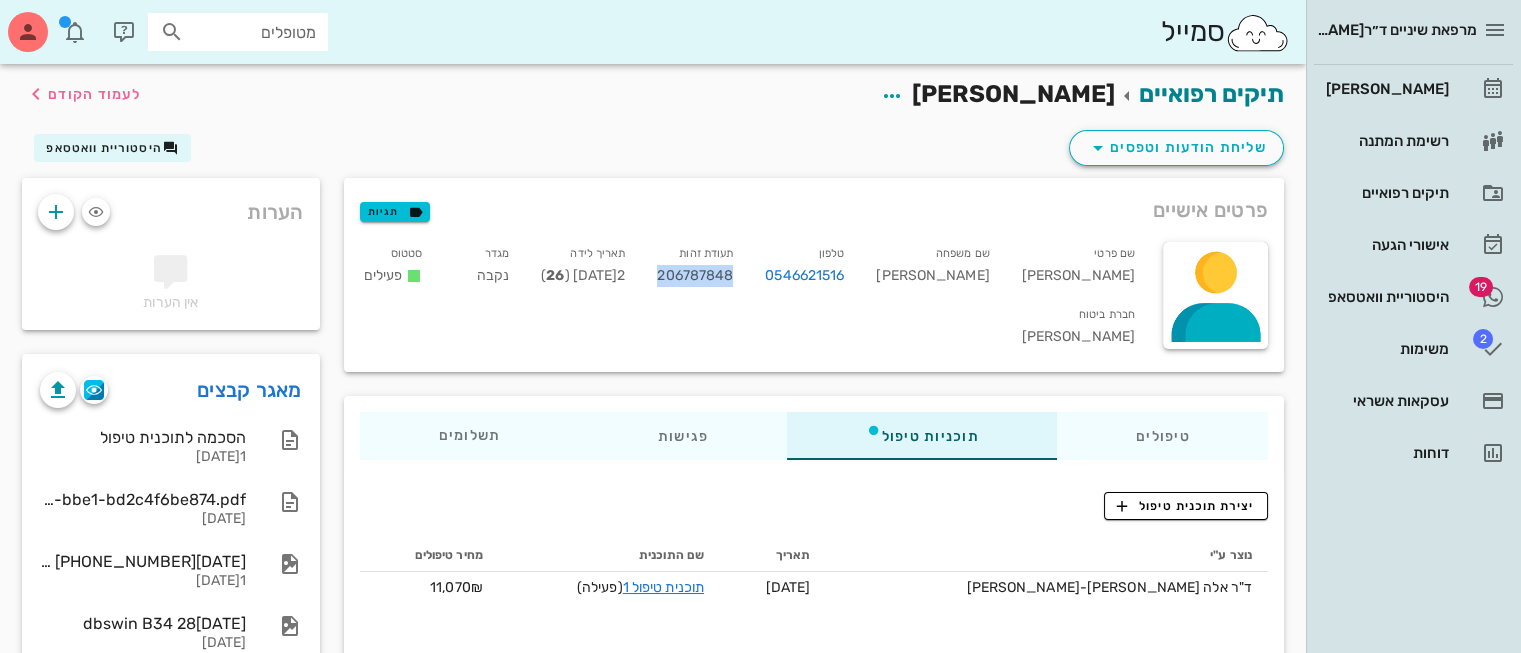 drag, startPoint x: 766, startPoint y: 279, endPoint x: 847, endPoint y: 279, distance: 81 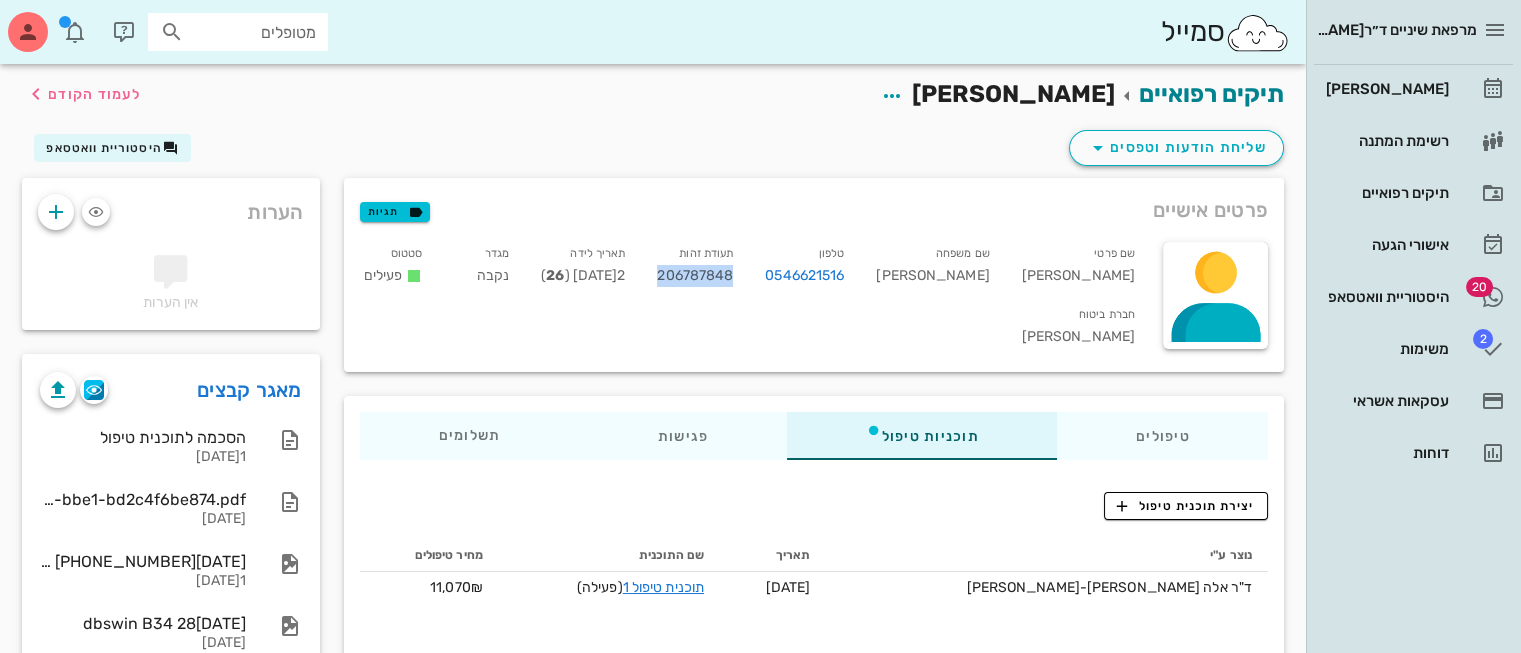 copy on "206787848" 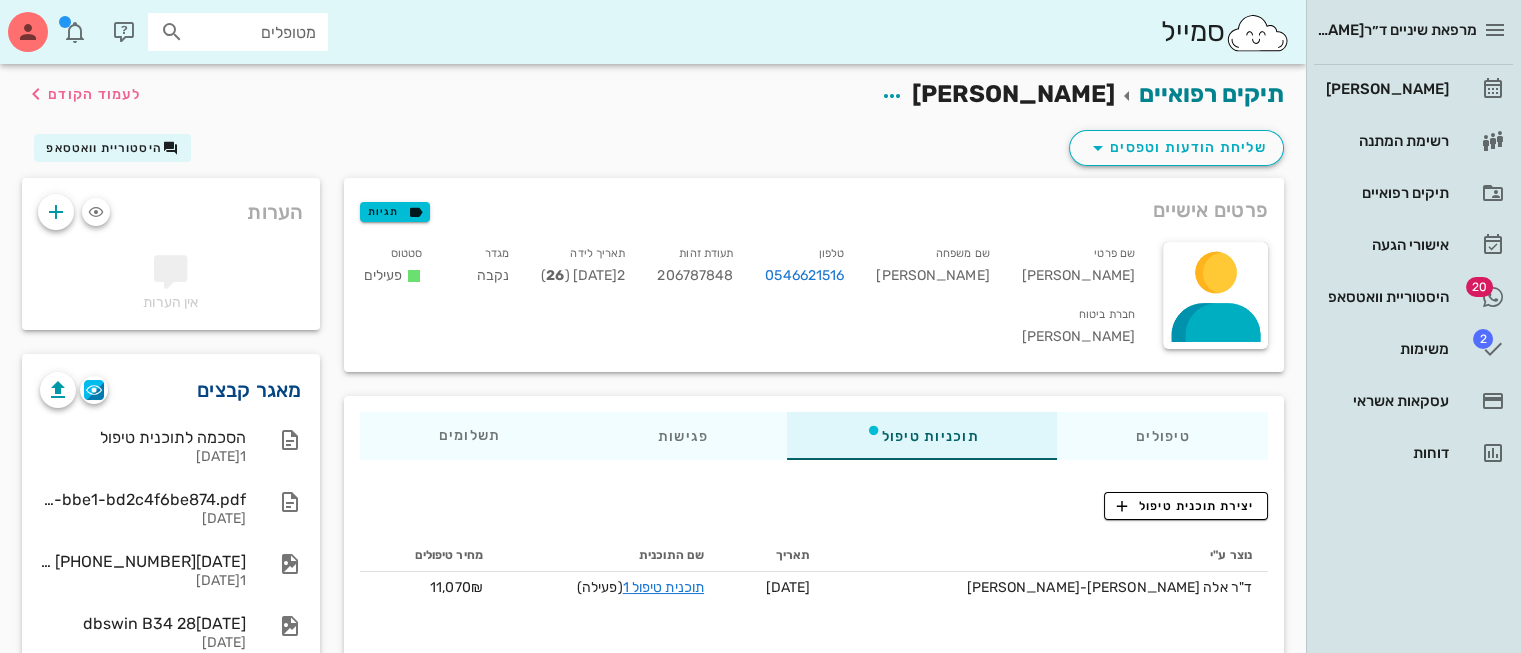 click on "מאגר קבצים" at bounding box center [249, 390] 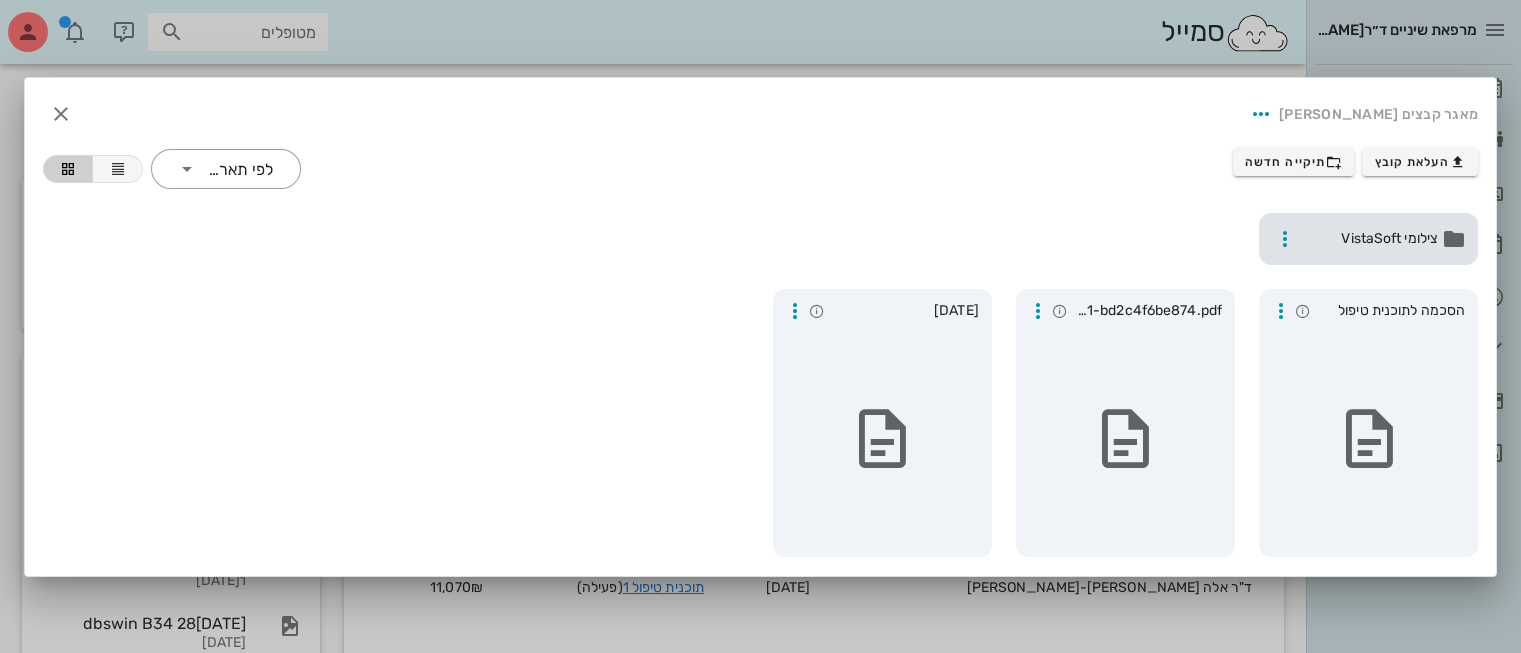 click on "צילומי VistaSoft" at bounding box center [1370, 239] 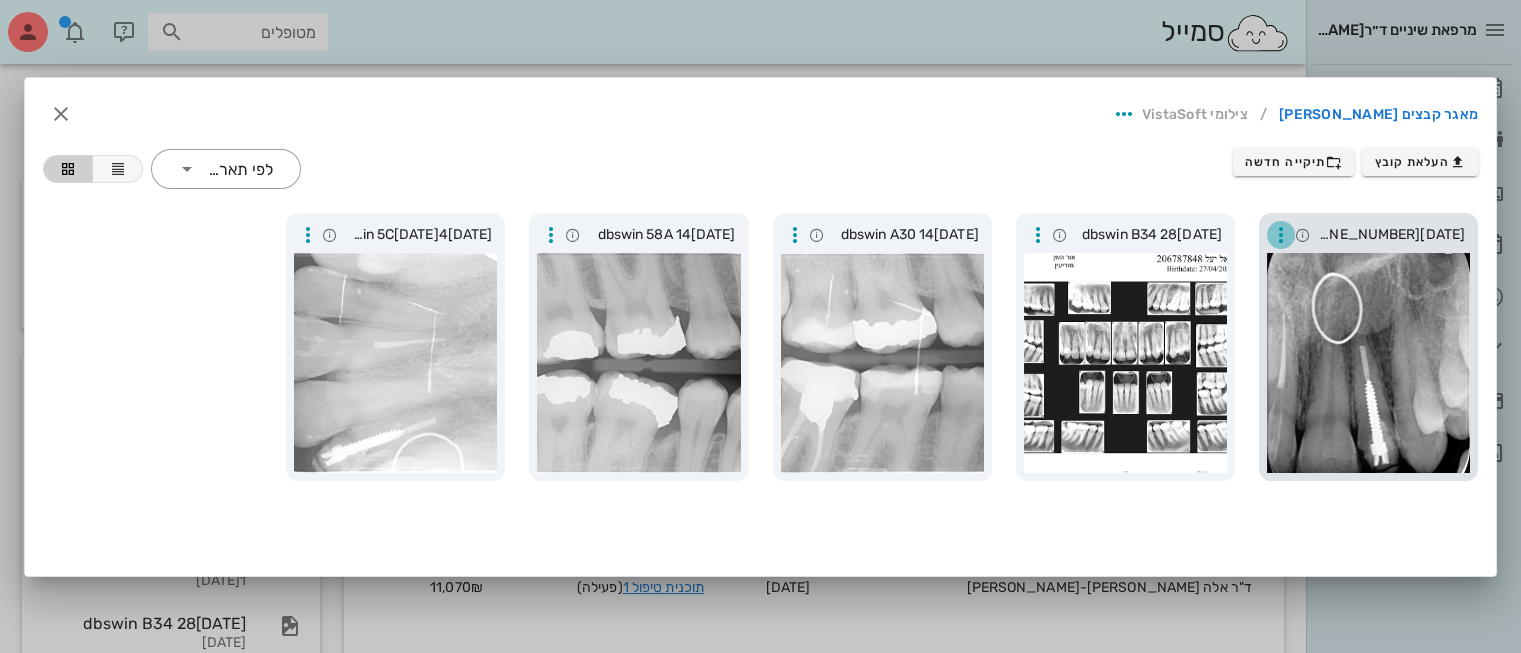 click at bounding box center (1281, 235) 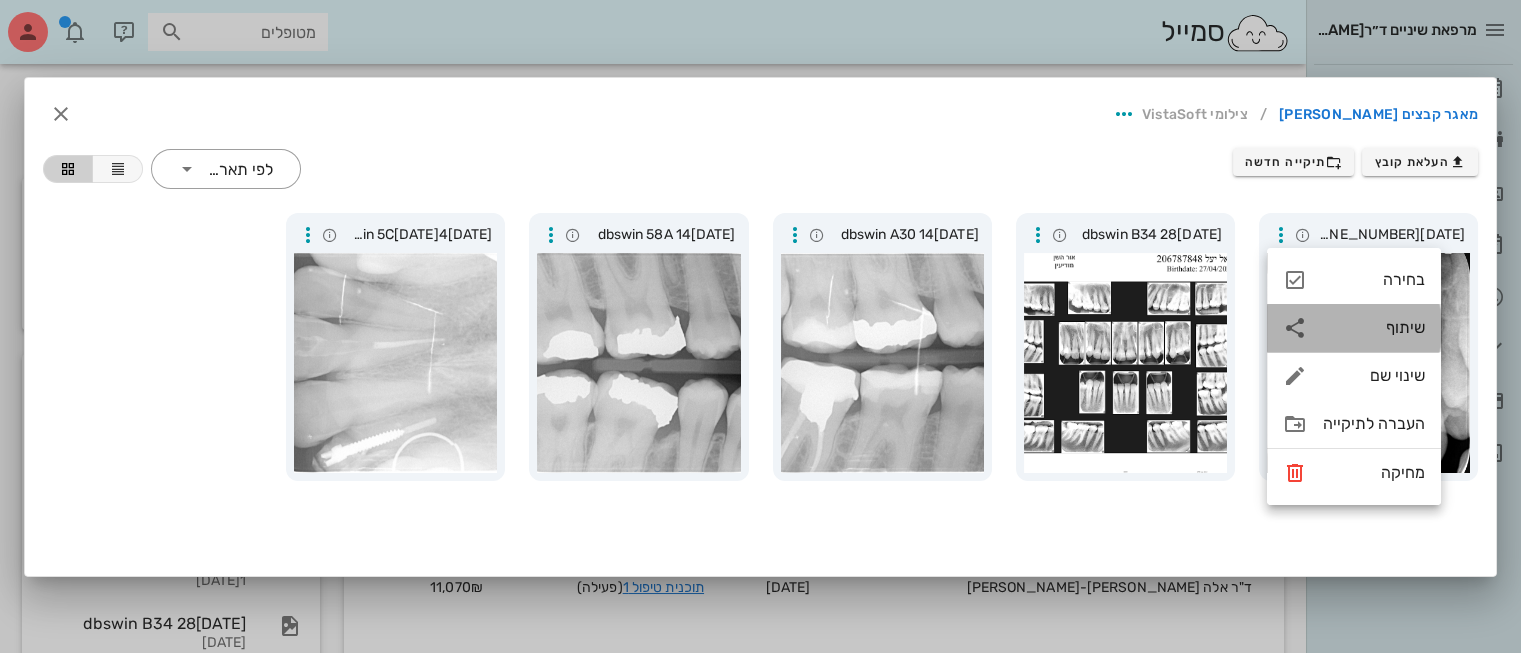 click on "שיתוף" at bounding box center [1374, 327] 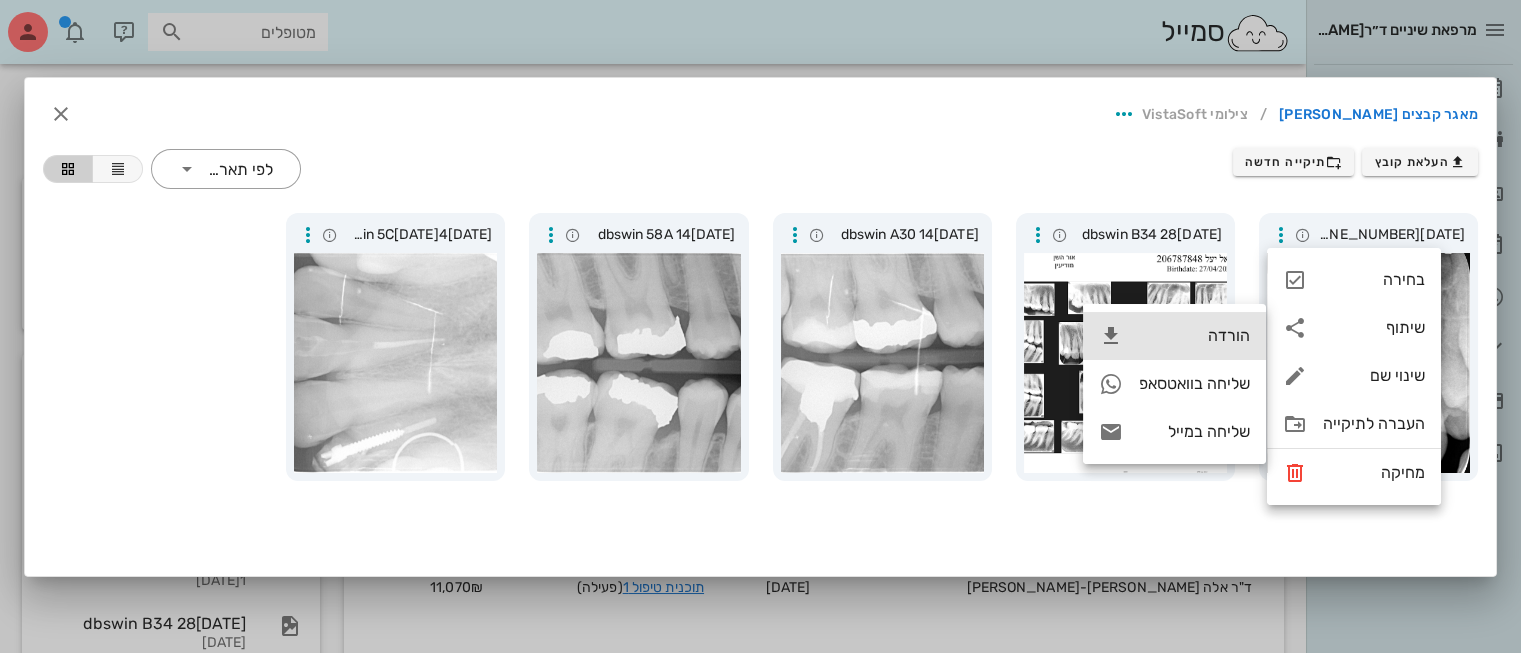 click on "הורדה" at bounding box center (1194, 335) 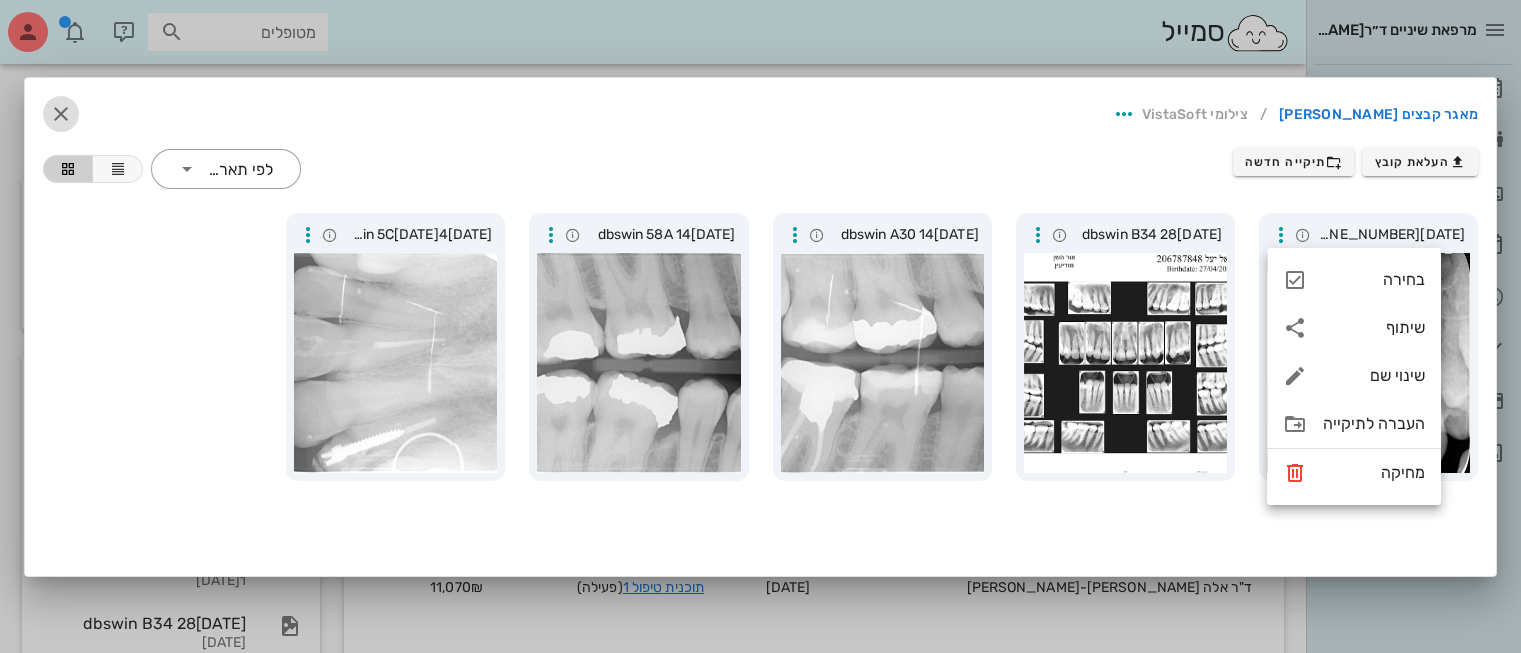 click at bounding box center [61, 114] 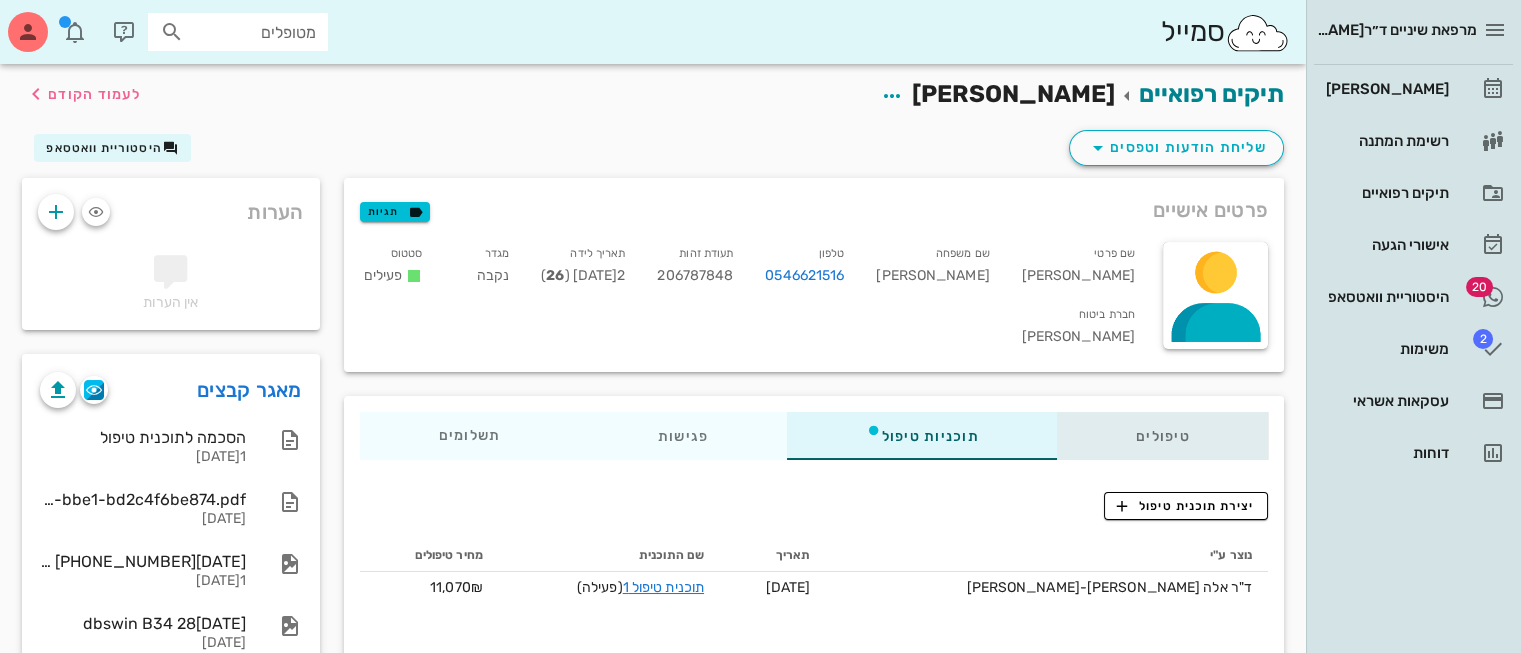 click on "טיפולים" at bounding box center [1162, 436] 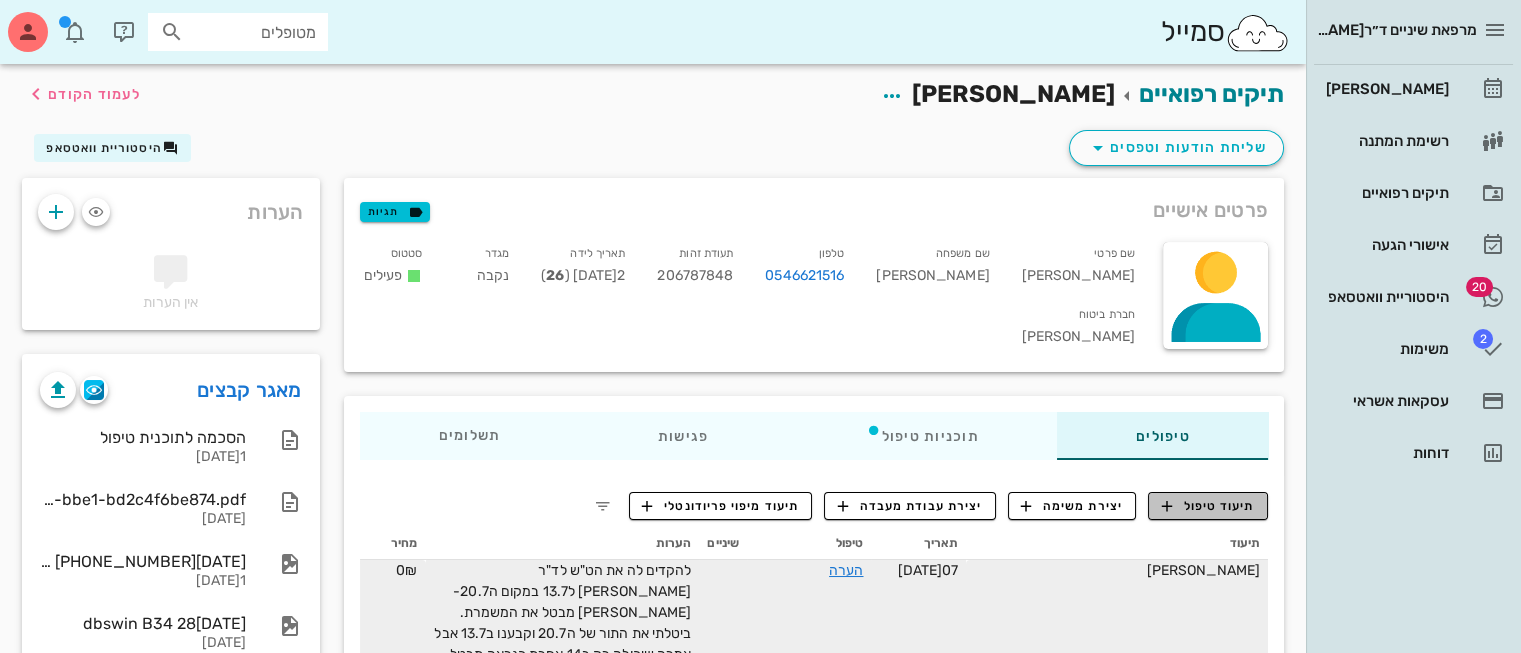 click on "תיעוד טיפול" at bounding box center (1208, 506) 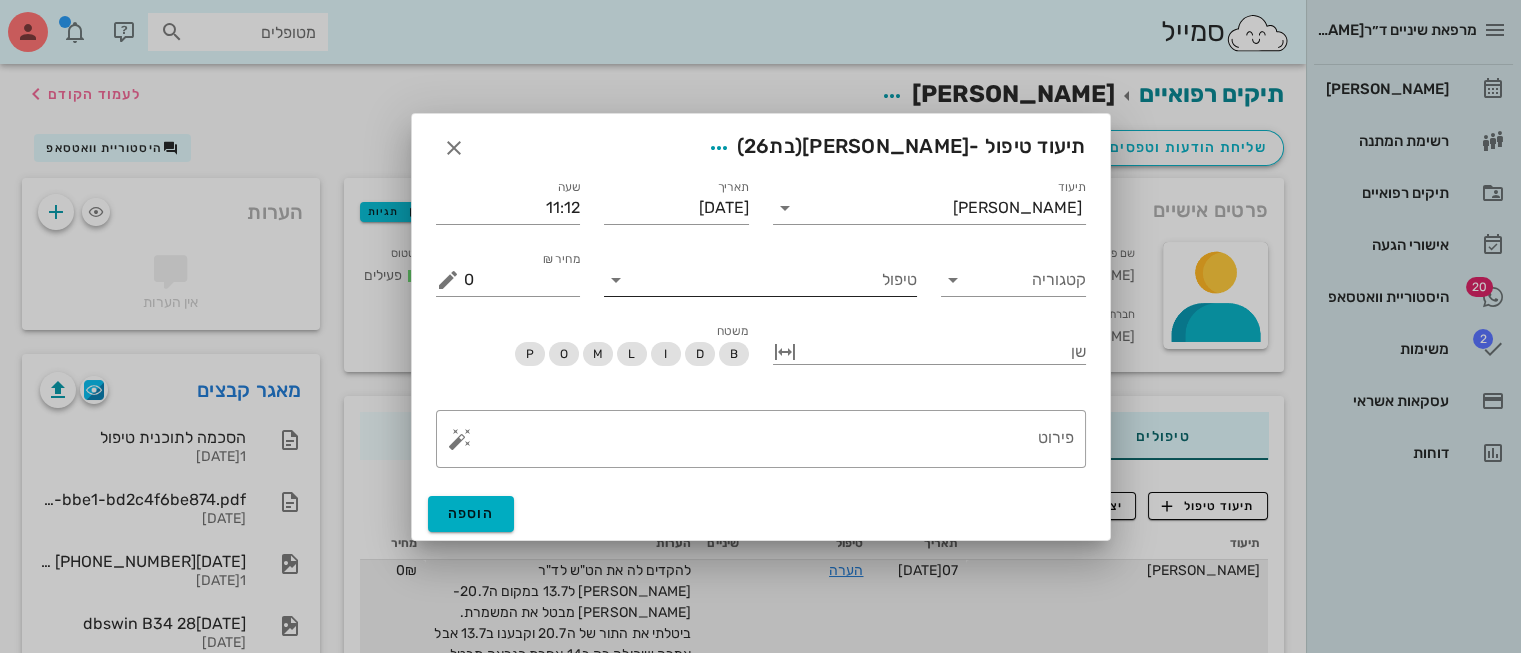 click on "טיפול" at bounding box center [774, 280] 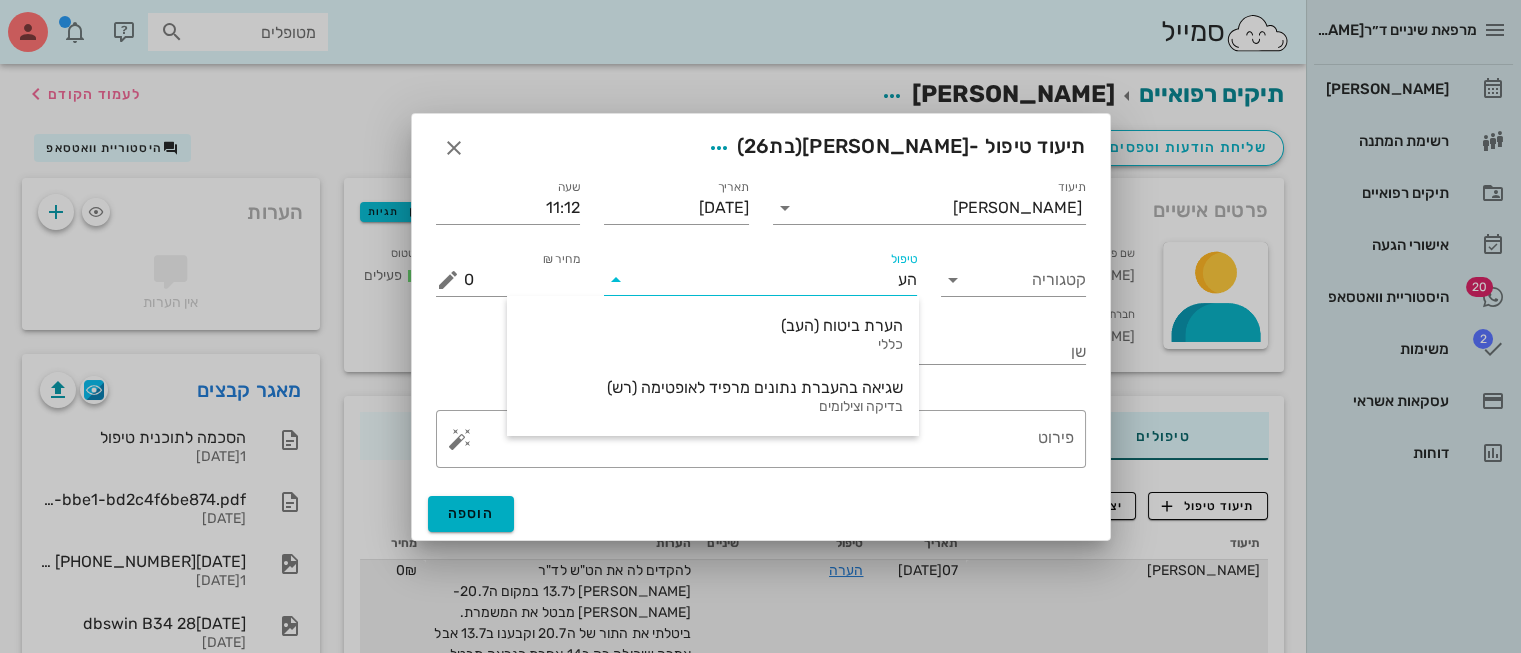type on "העב" 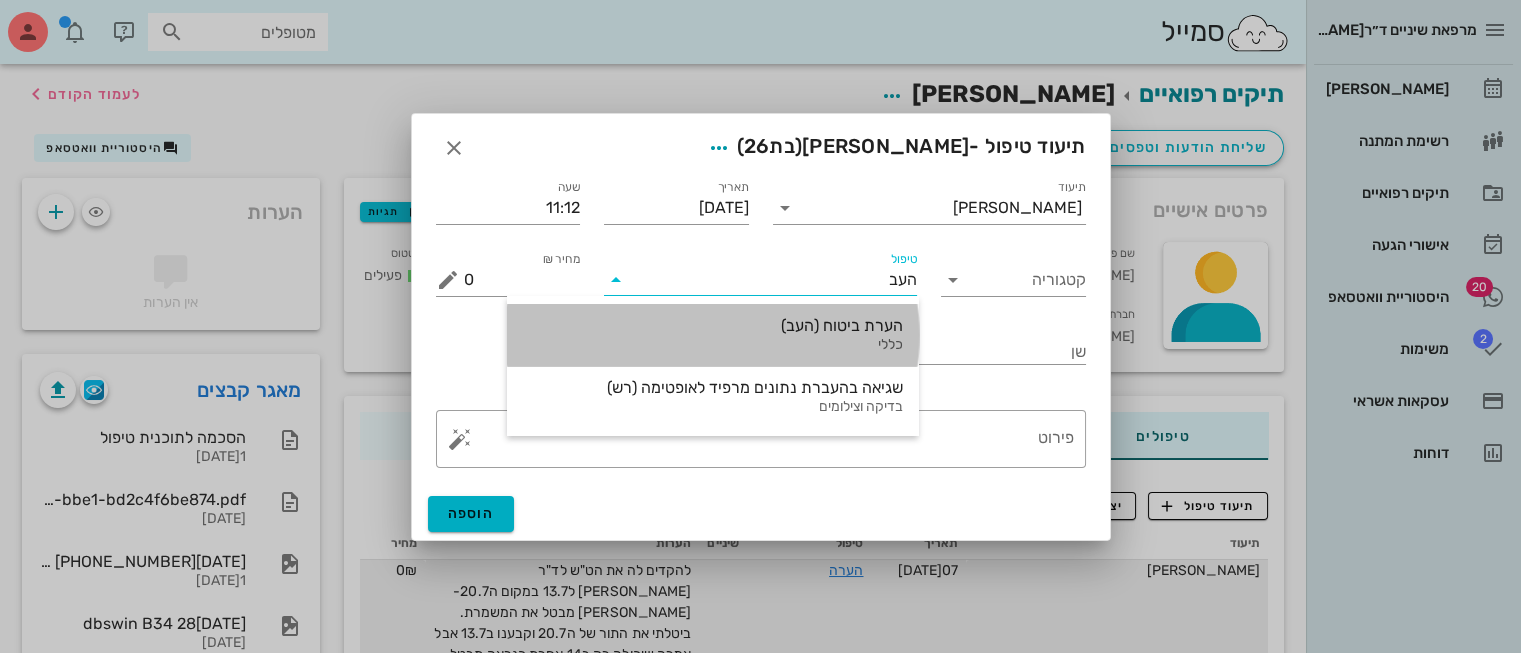 click on "כללי" at bounding box center [713, 345] 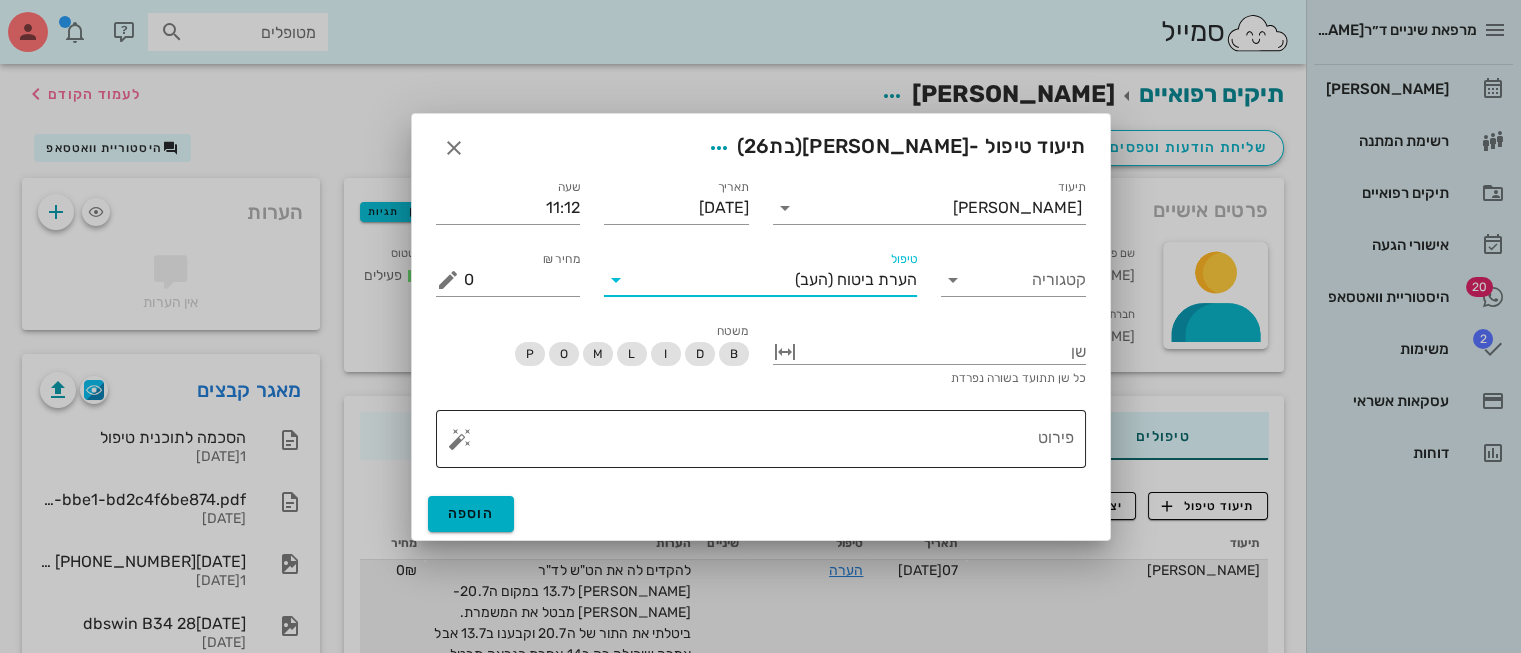 click on "פירוט" at bounding box center [769, 444] 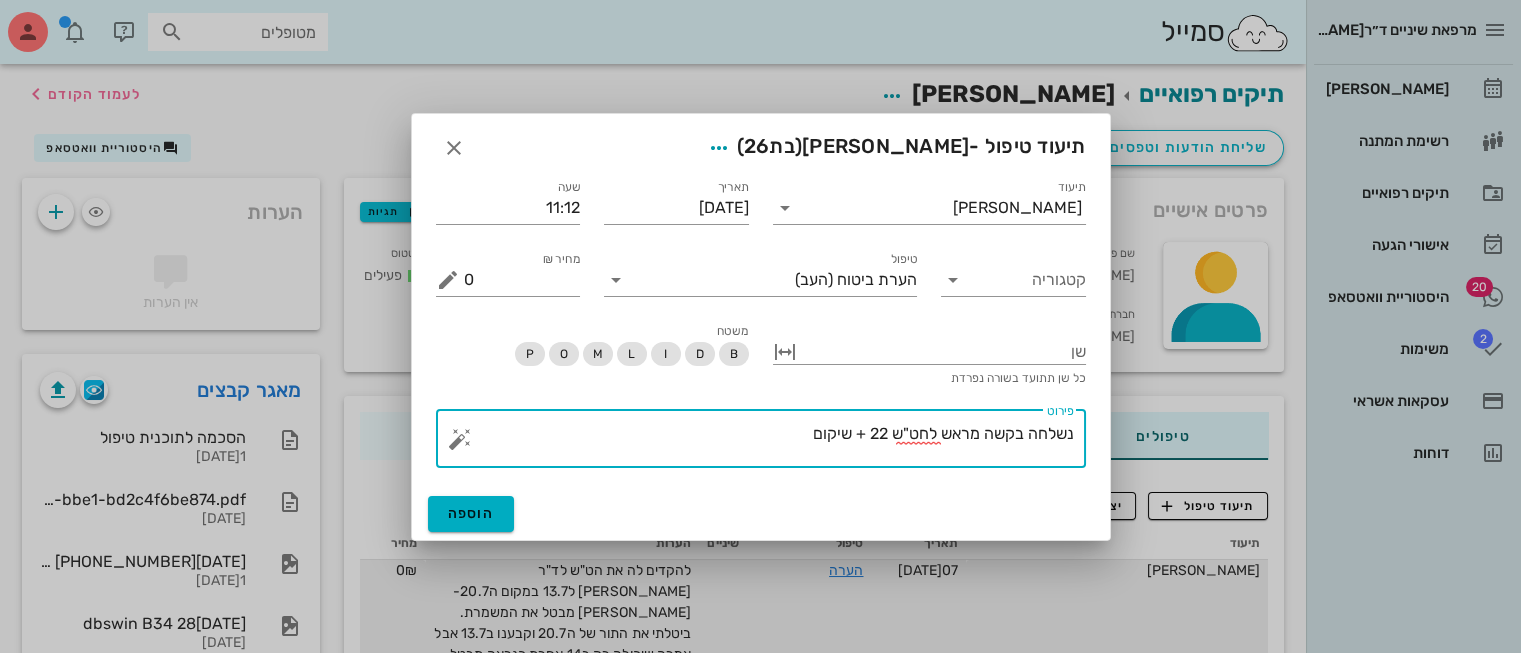 type on "נשלחה בקשה מראש לחט"ש 22 + שיקום" 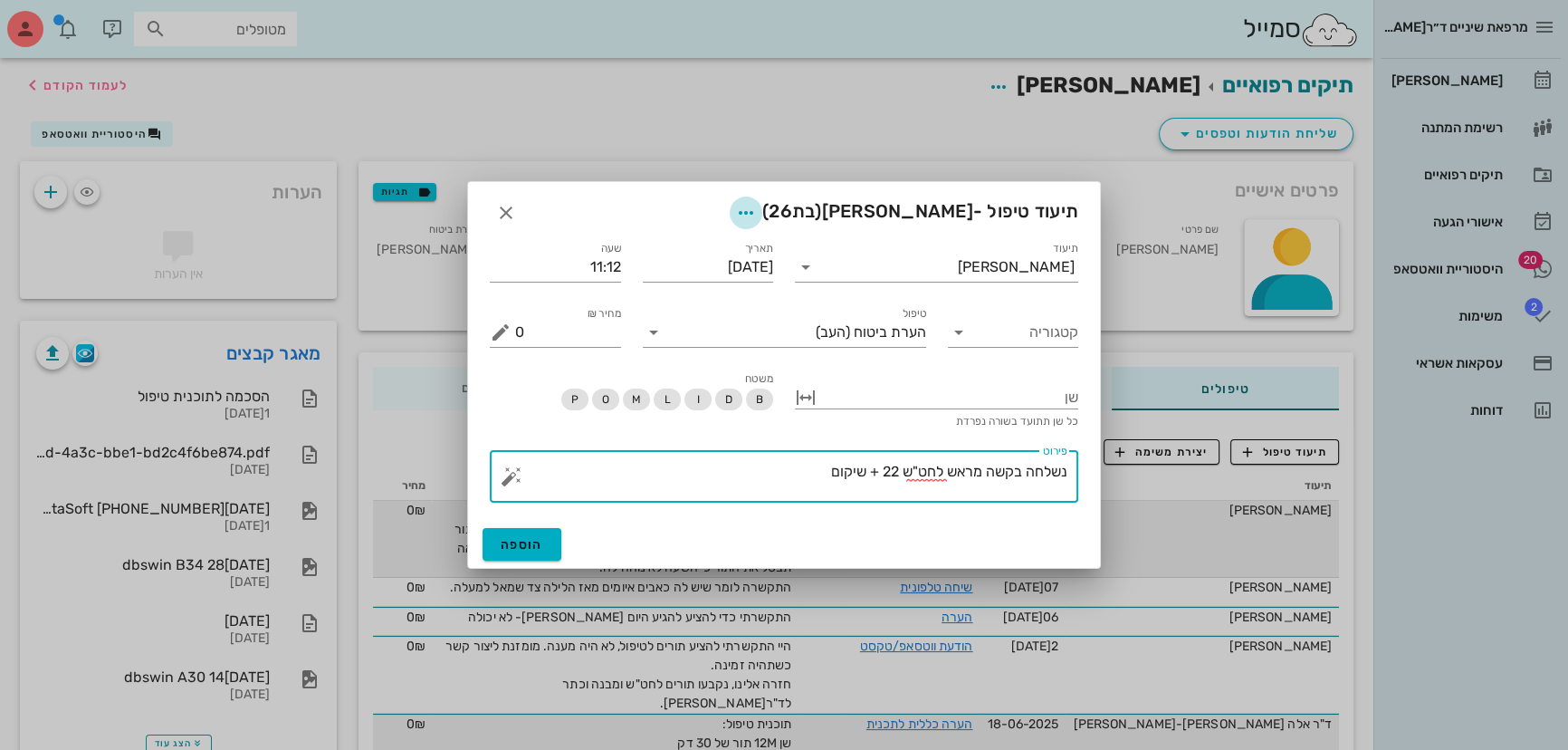 click at bounding box center (746, 213) 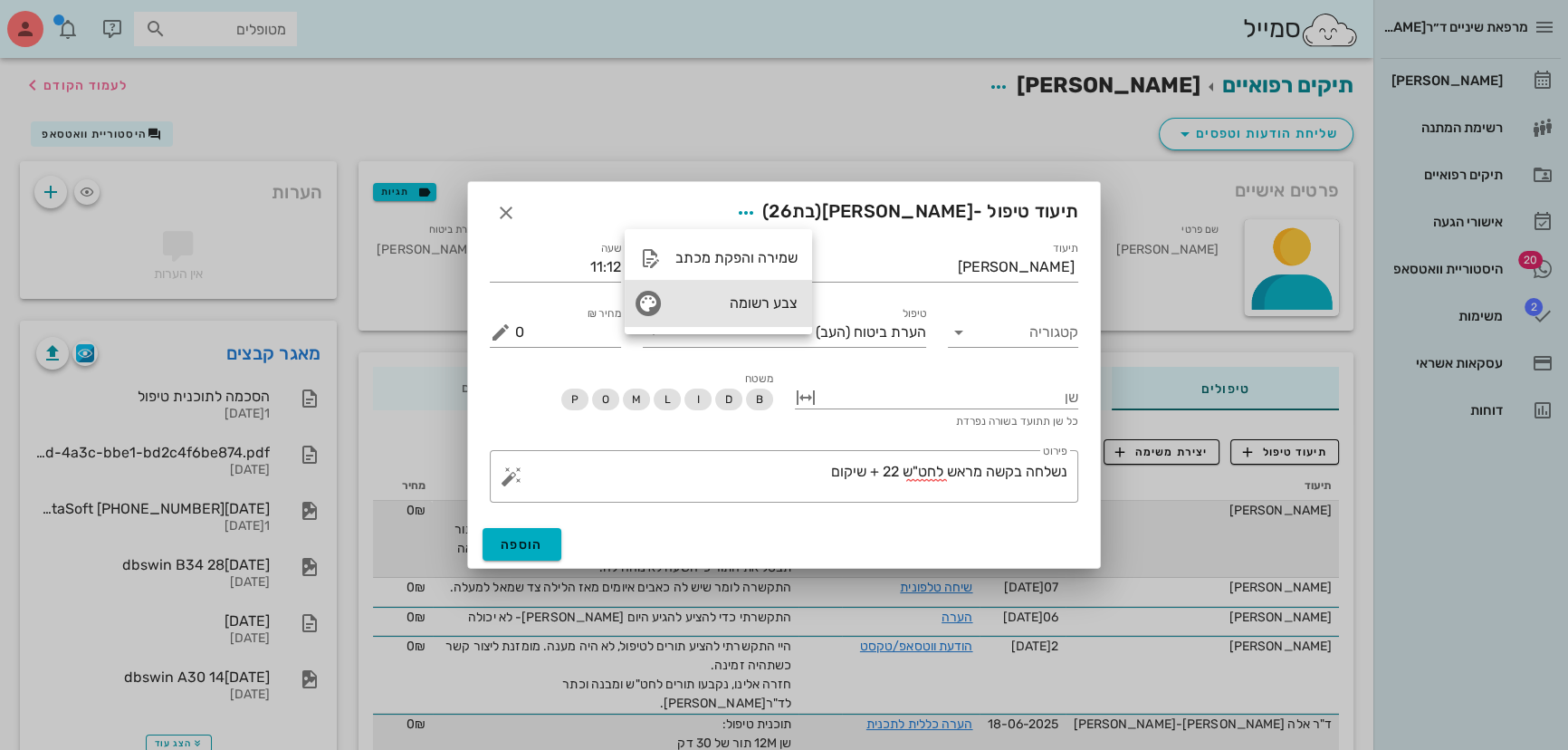 click on "צבע רשומה" at bounding box center [736, 303] 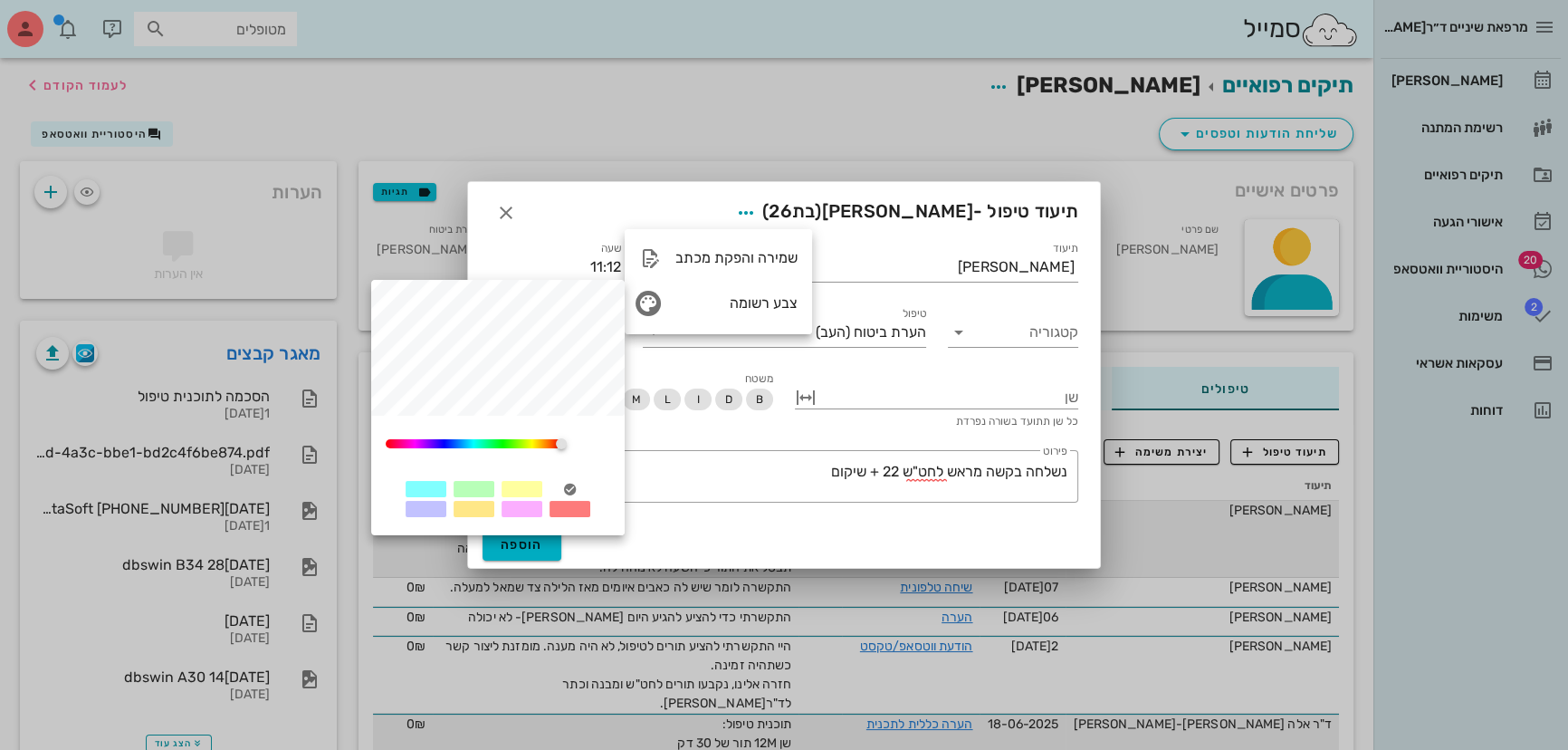 click at bounding box center [569, 509] 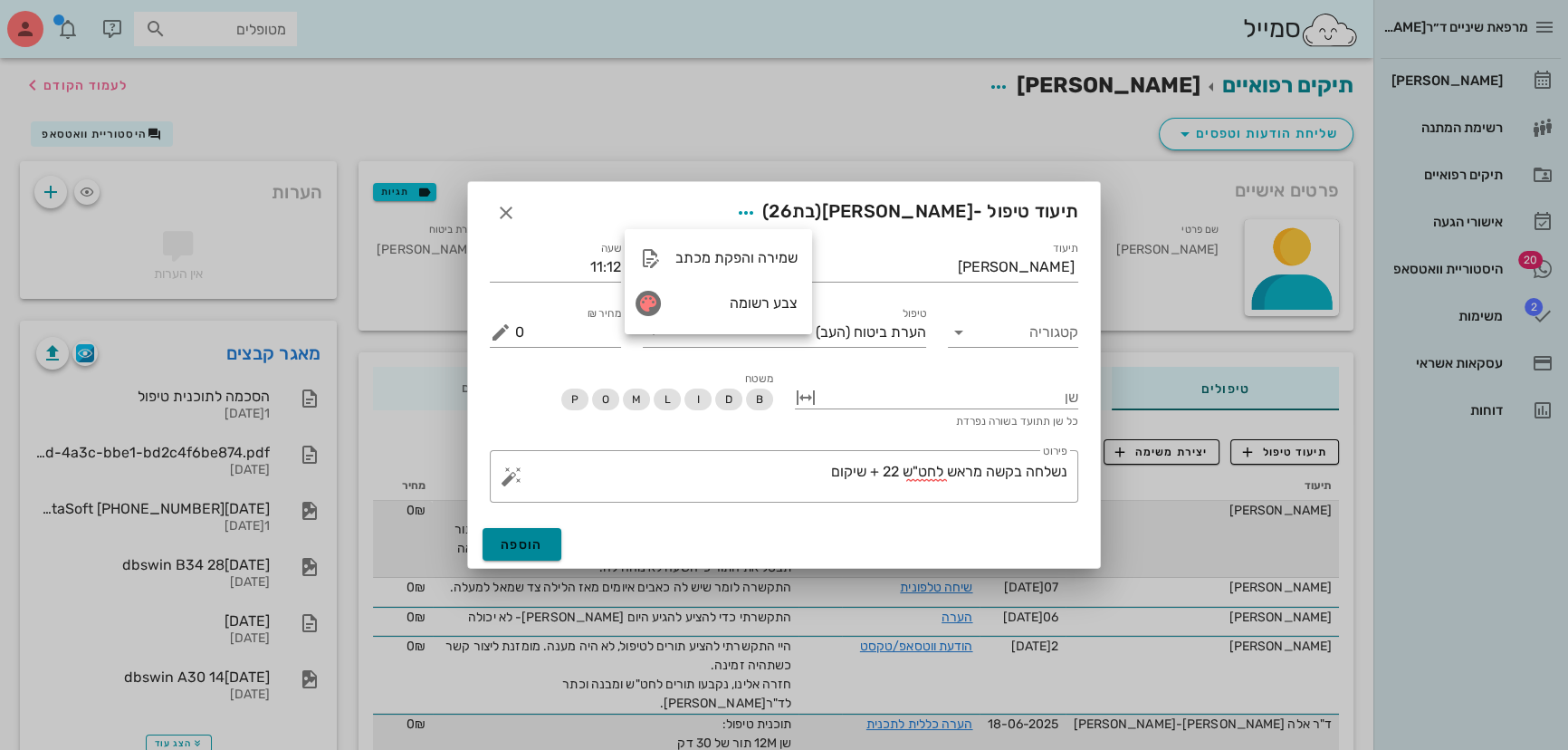 click on "הוספה" at bounding box center [521, 544] 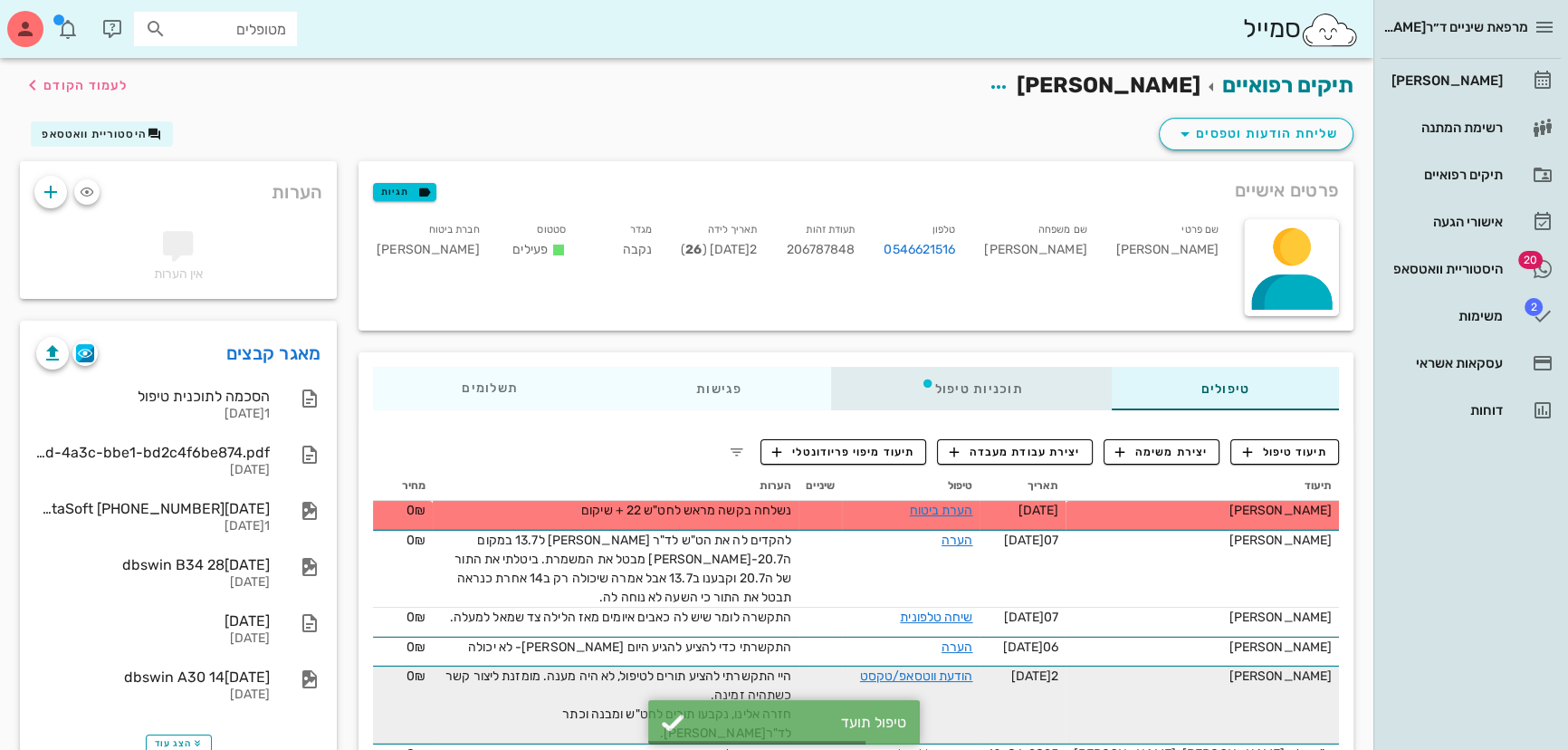 click on "תוכניות טיפול" at bounding box center (971, 389) 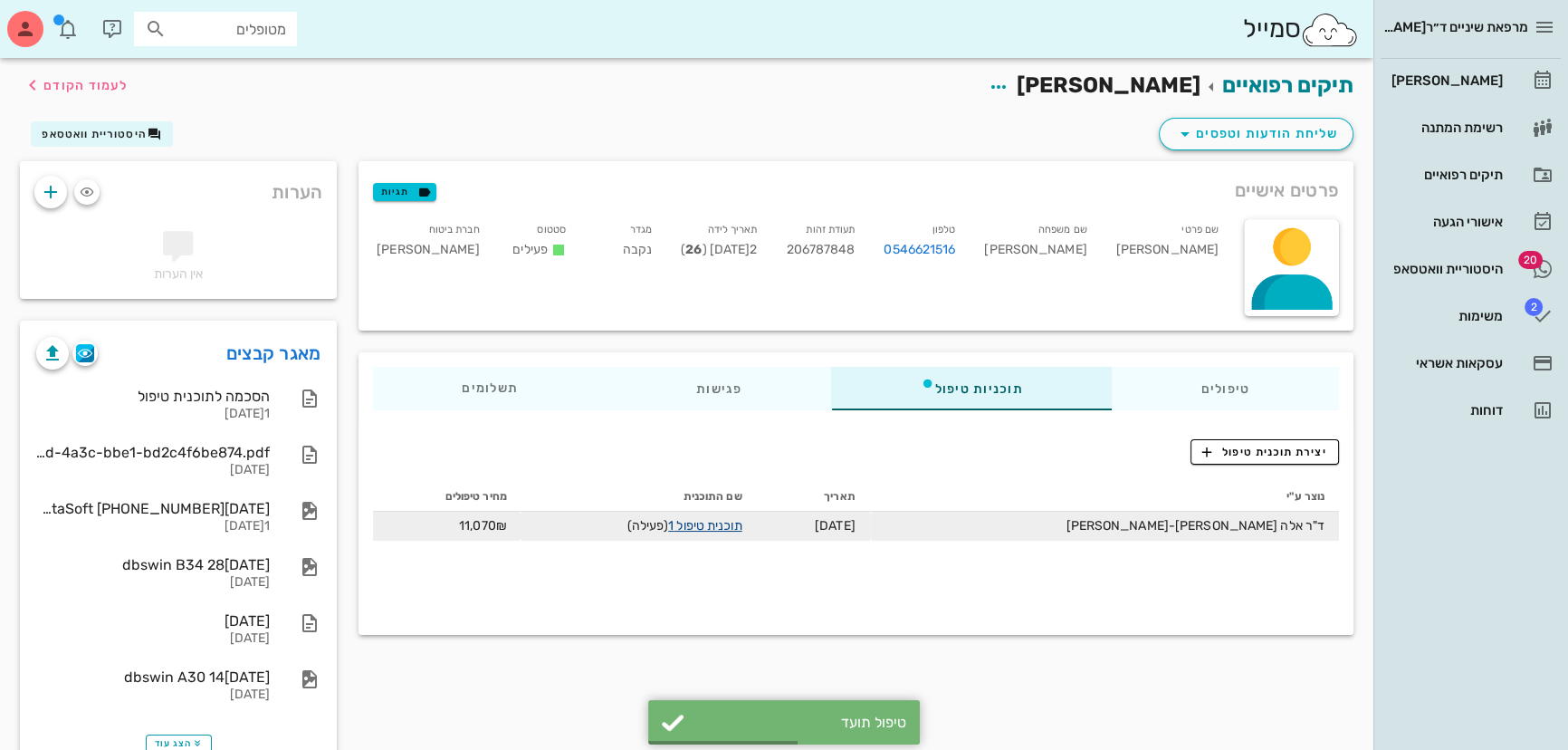 click on "תוכנית טיפול 1" at bounding box center (704, 525) 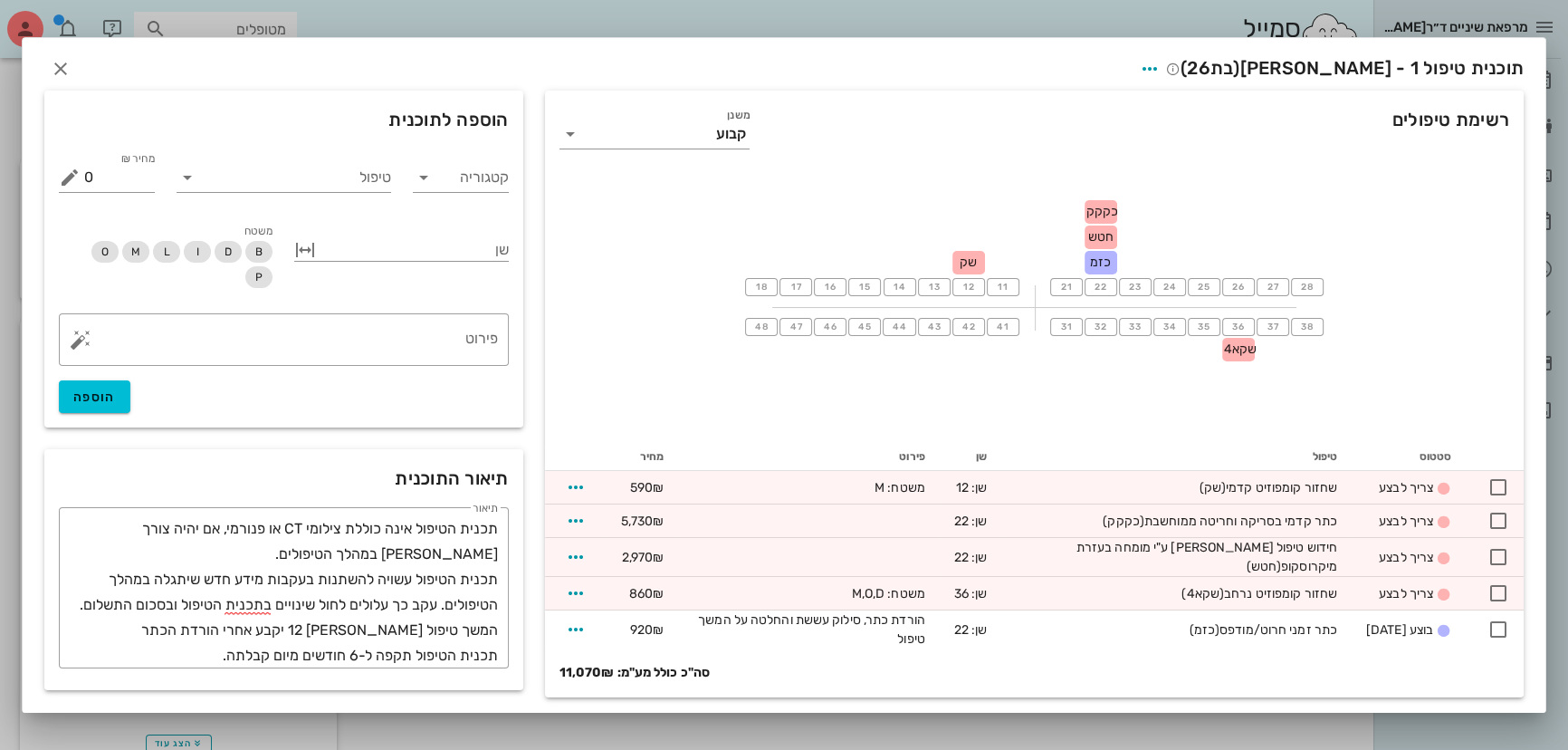 scroll, scrollTop: 3, scrollLeft: 0, axis: vertical 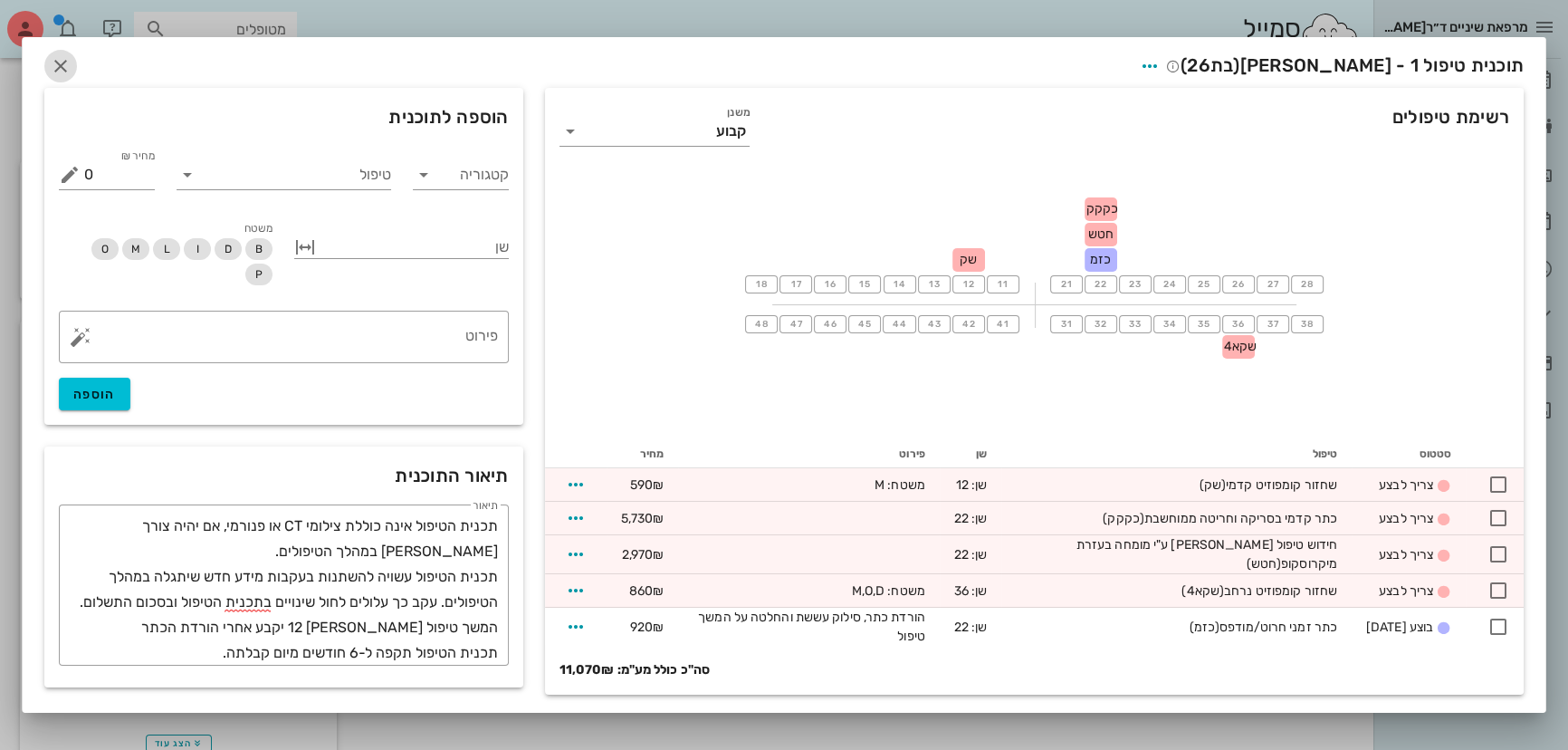 click at bounding box center [61, 66] 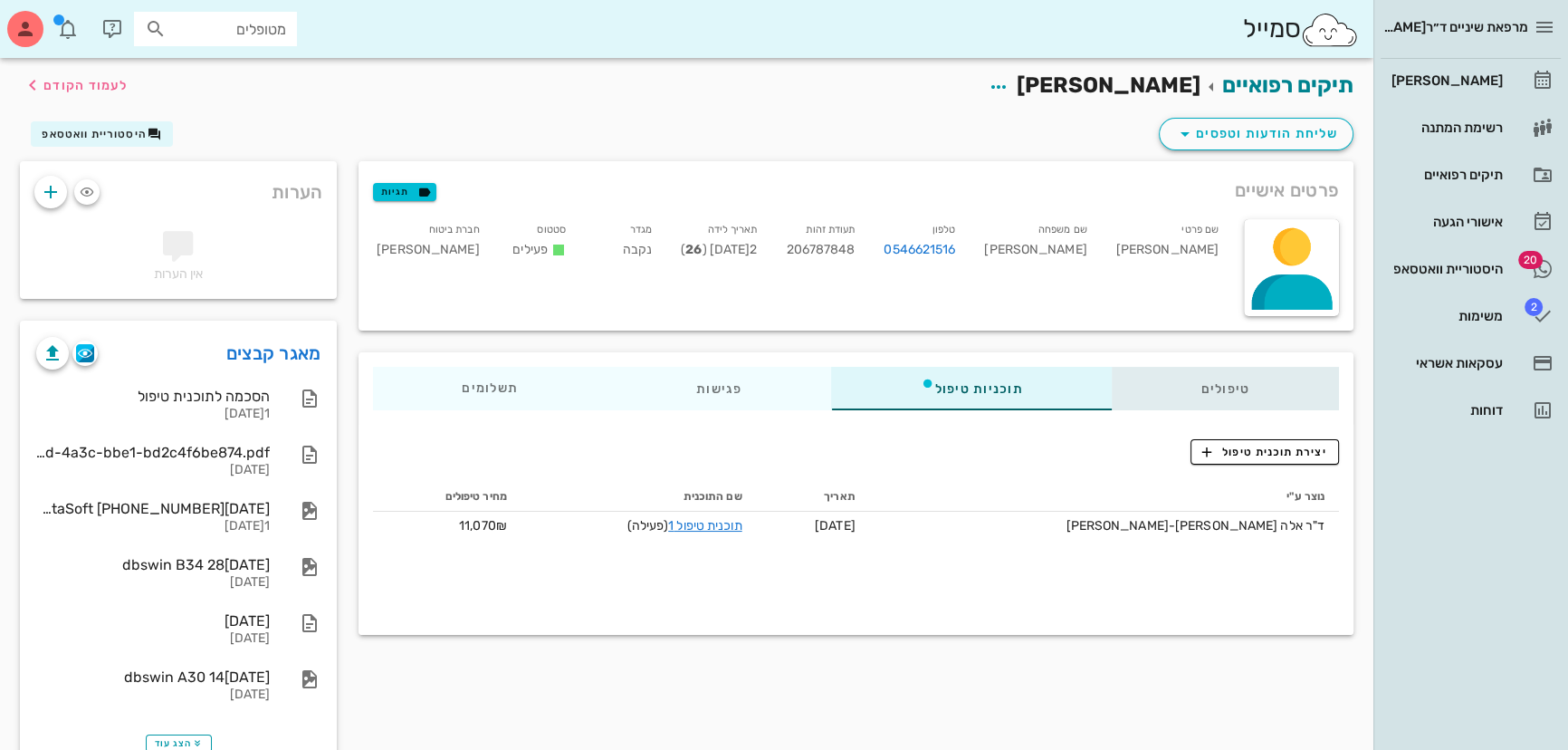 click on "טיפולים" at bounding box center [1225, 389] 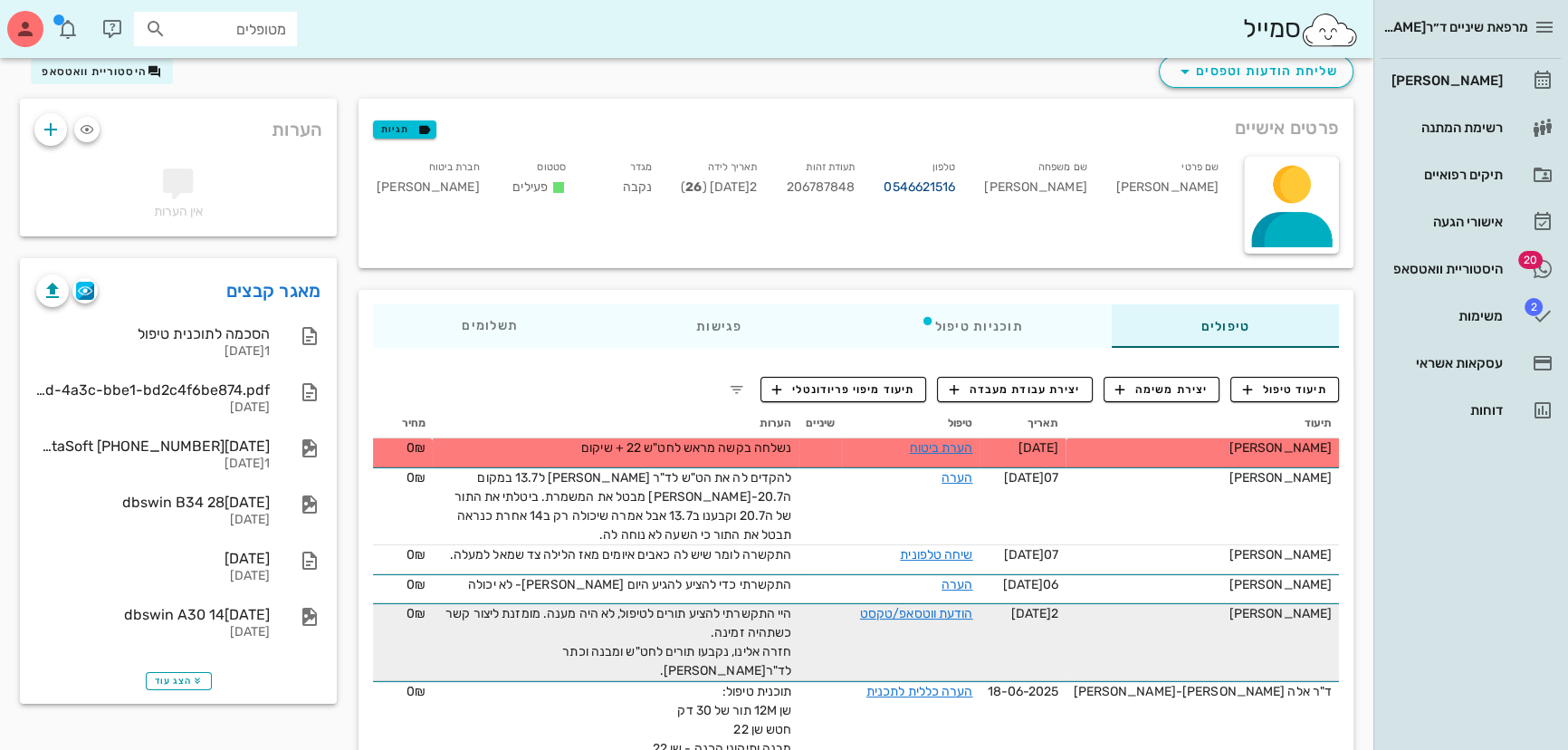 scroll, scrollTop: 0, scrollLeft: 0, axis: both 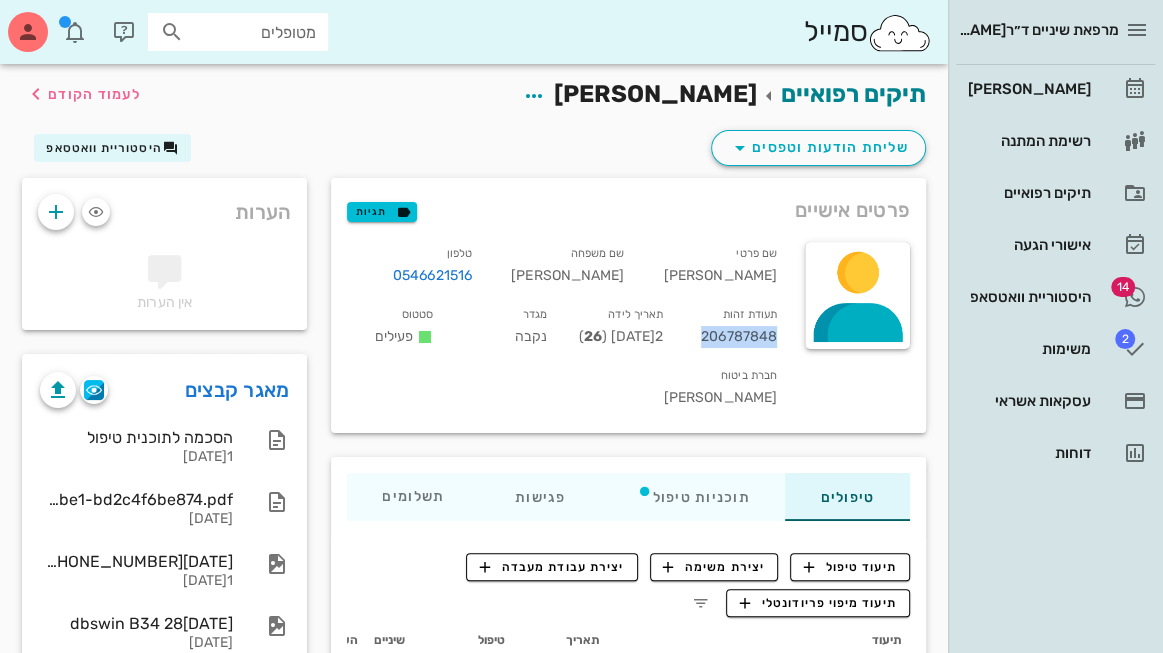 drag, startPoint x: 357, startPoint y: 270, endPoint x: 440, endPoint y: 281, distance: 83.725746 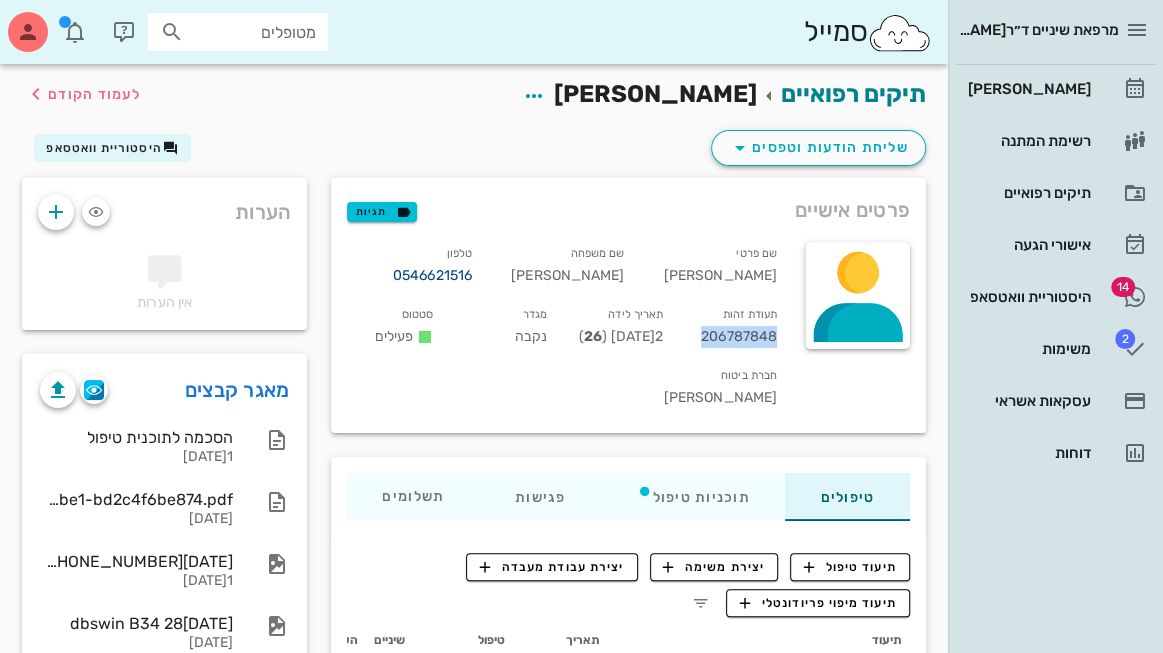 copy on "206787848" 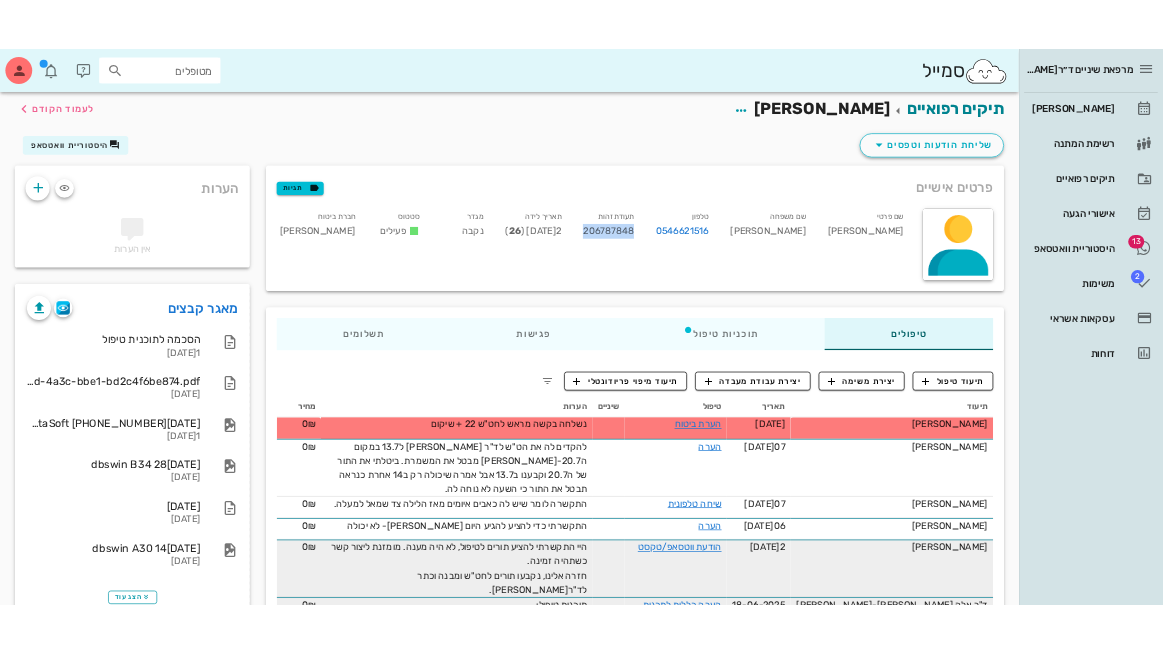 scroll, scrollTop: 0, scrollLeft: 0, axis: both 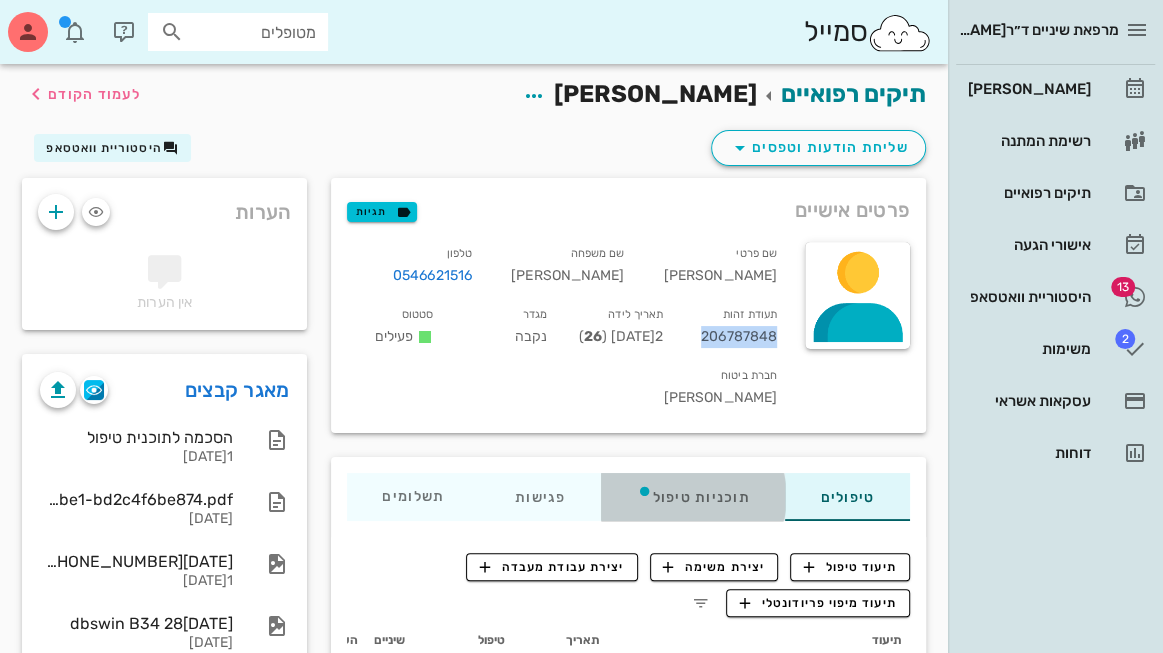 click on "תוכניות טיפול" at bounding box center (693, 497) 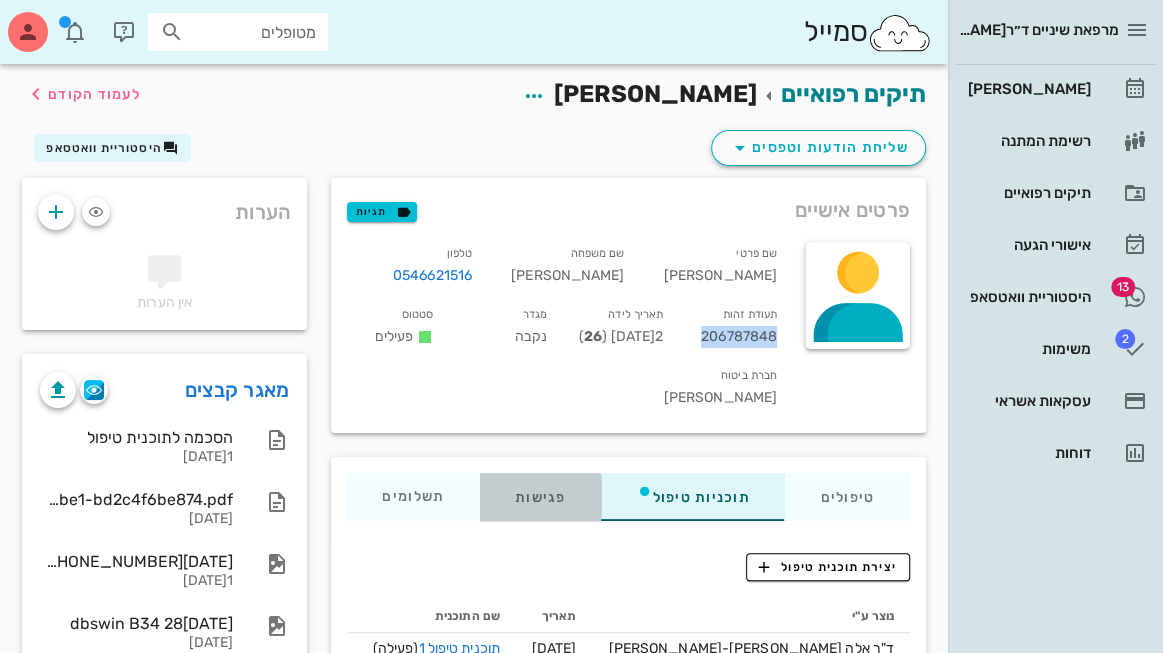 click on "פגישות" at bounding box center [540, 497] 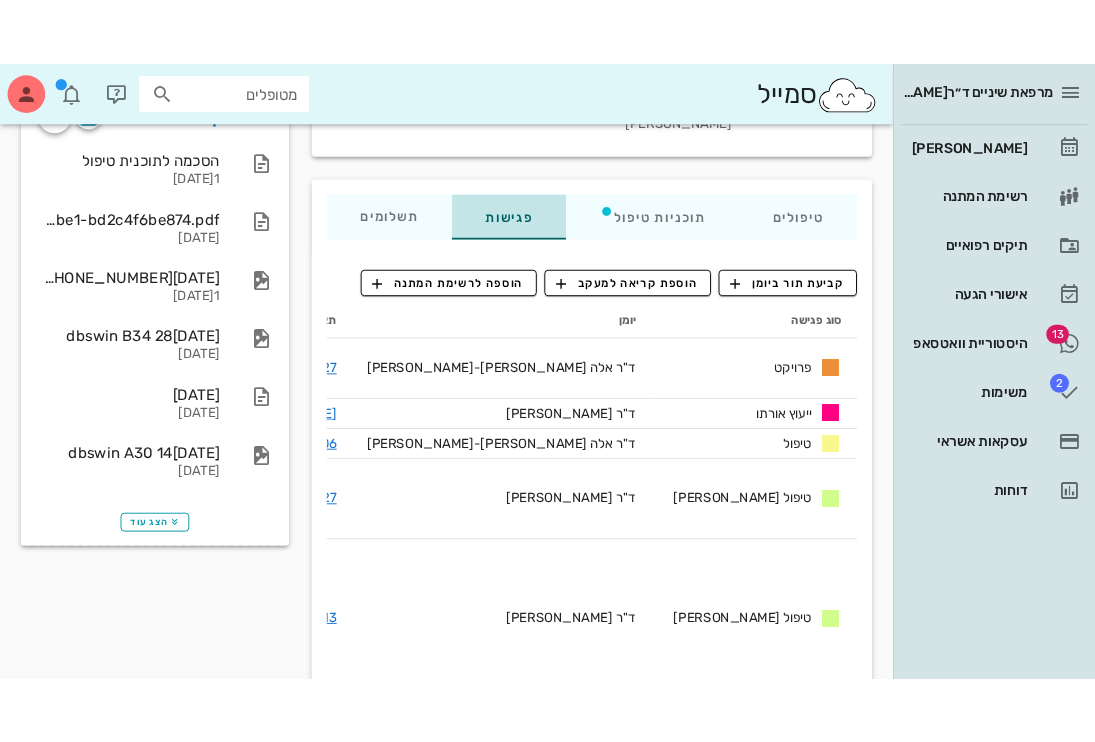 scroll, scrollTop: 454, scrollLeft: 0, axis: vertical 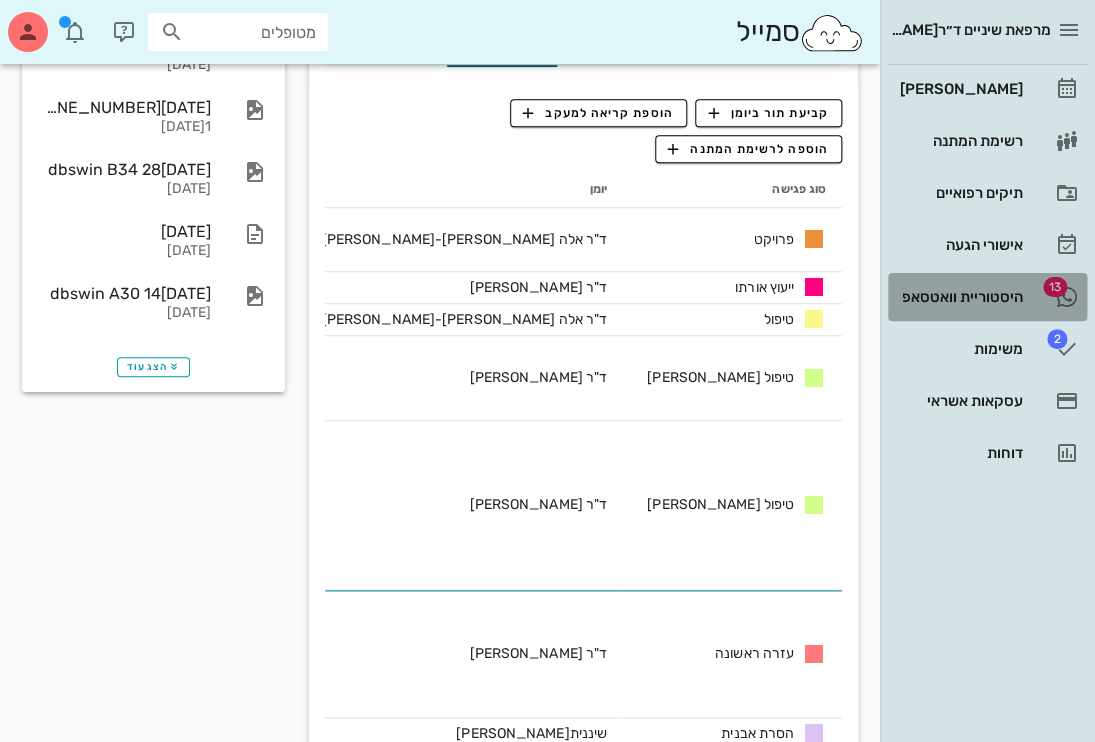 click on "היסטוריית וואטסאפ" at bounding box center [959, 297] 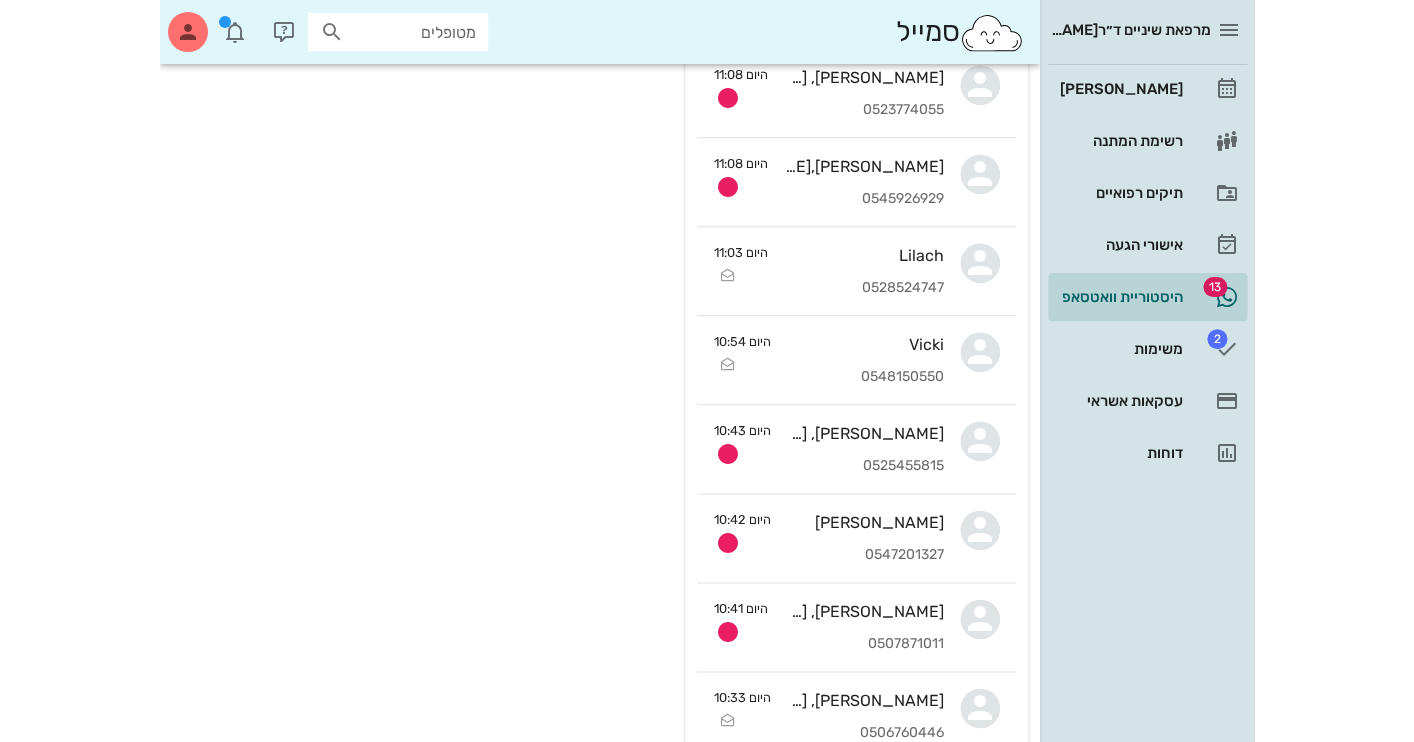 scroll, scrollTop: 0, scrollLeft: 0, axis: both 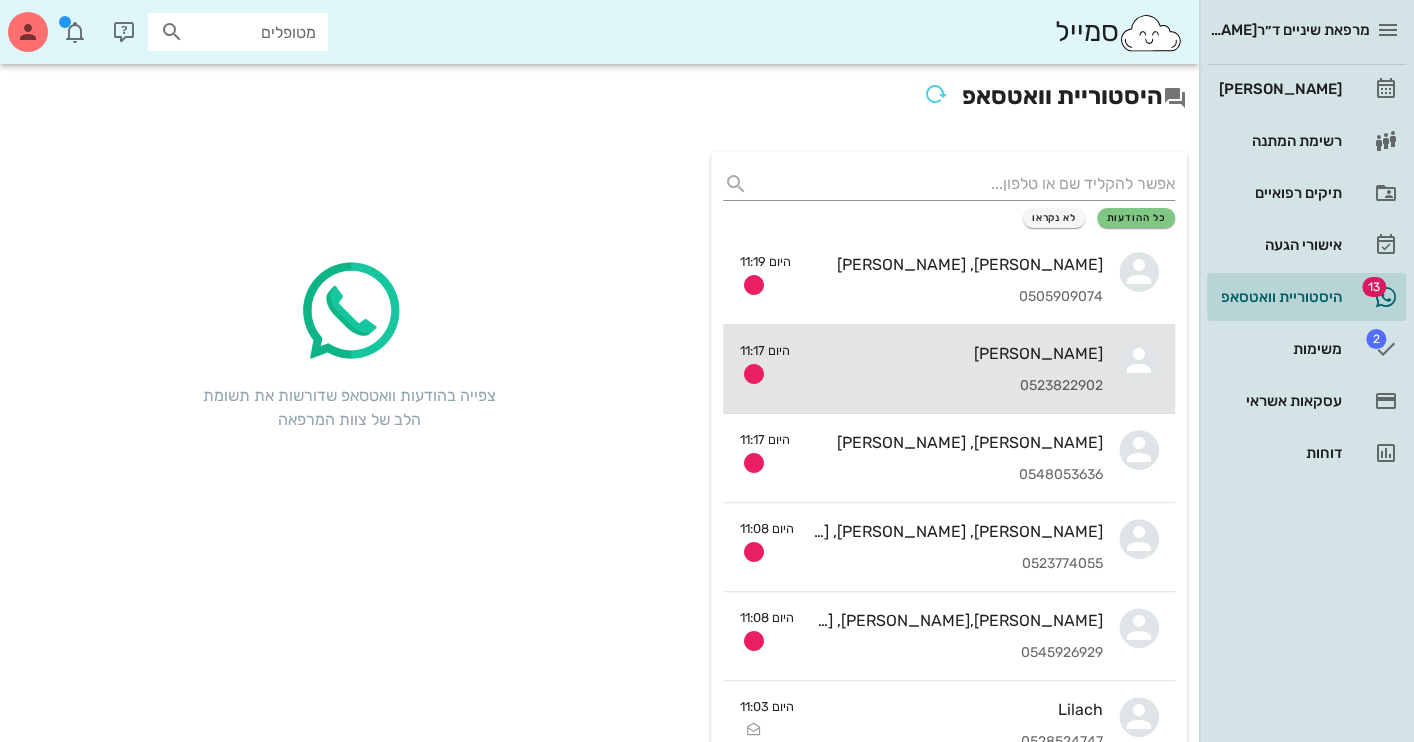click on "[PERSON_NAME] הראש 0523822902" at bounding box center (954, 369) 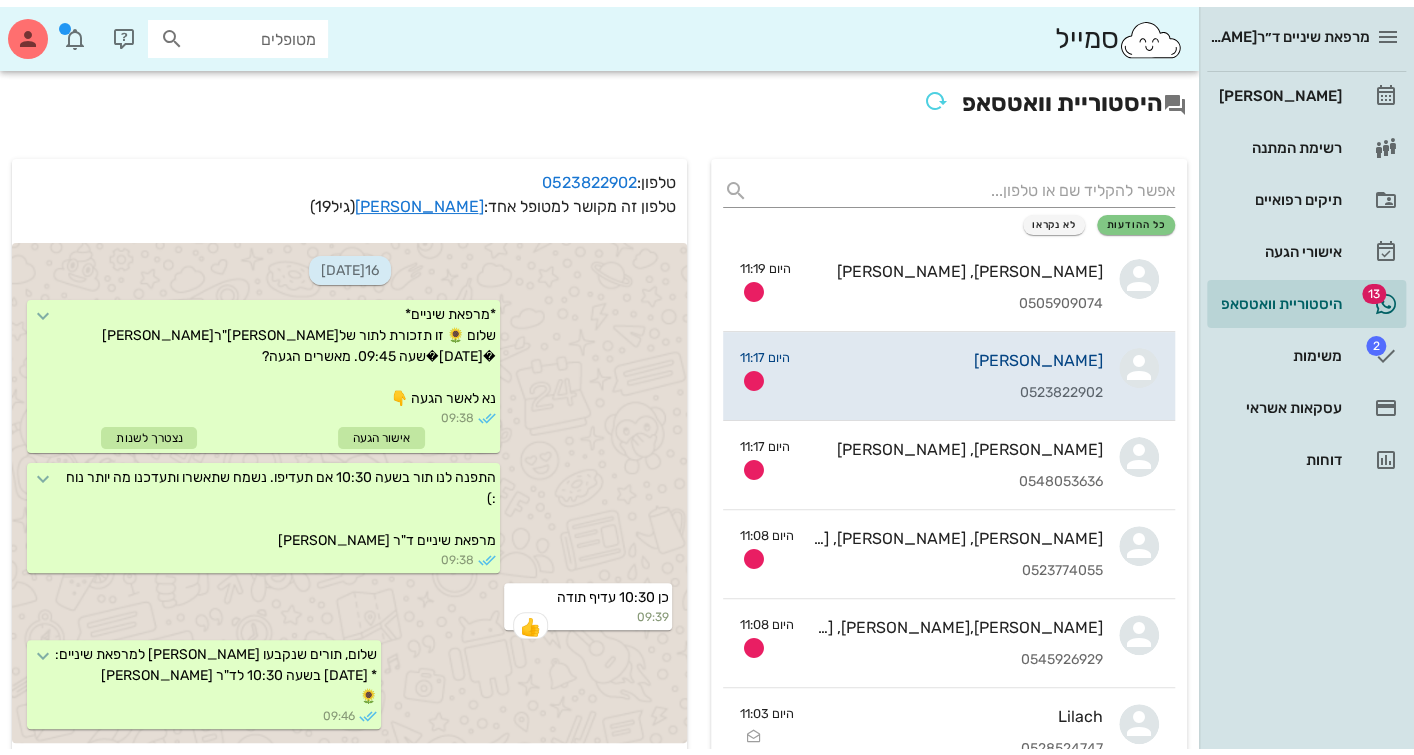 scroll, scrollTop: 2129, scrollLeft: 0, axis: vertical 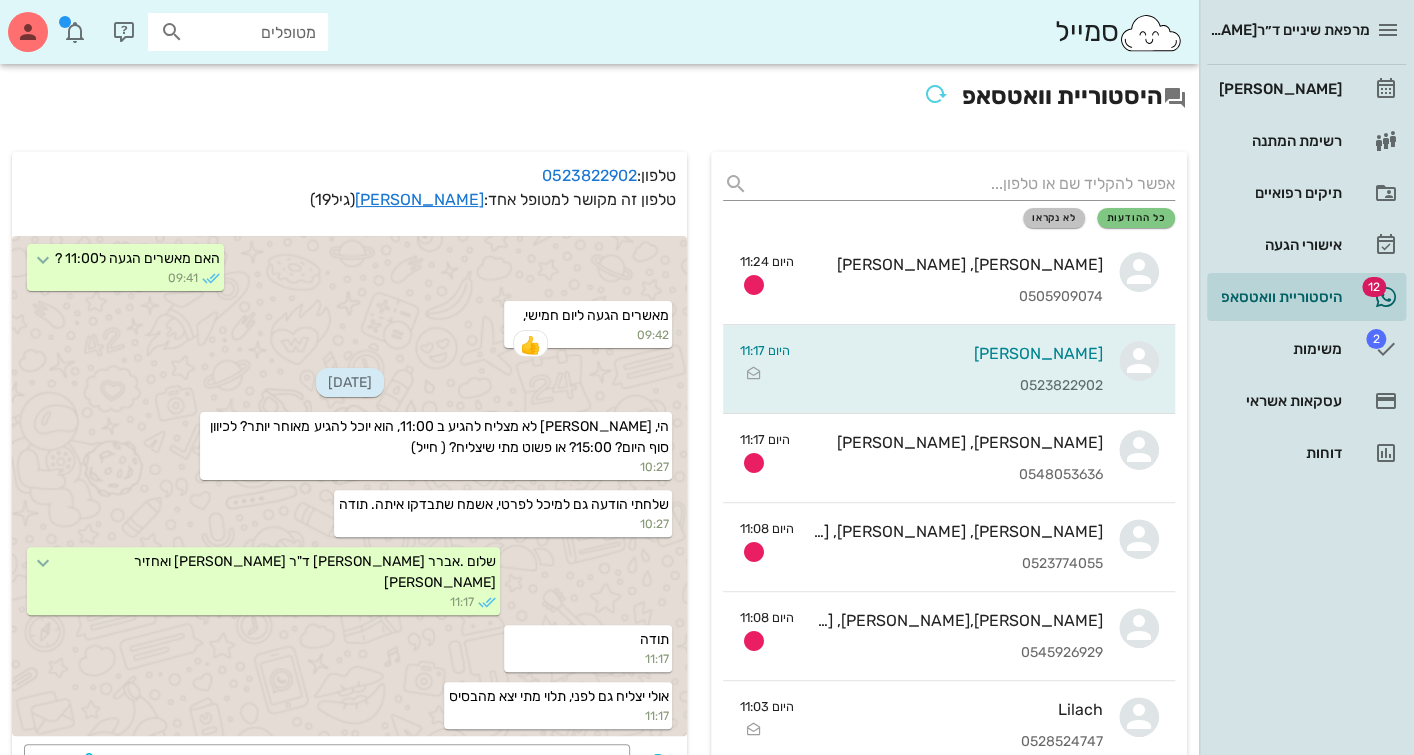 click on "לא נקראו" at bounding box center [1054, 218] 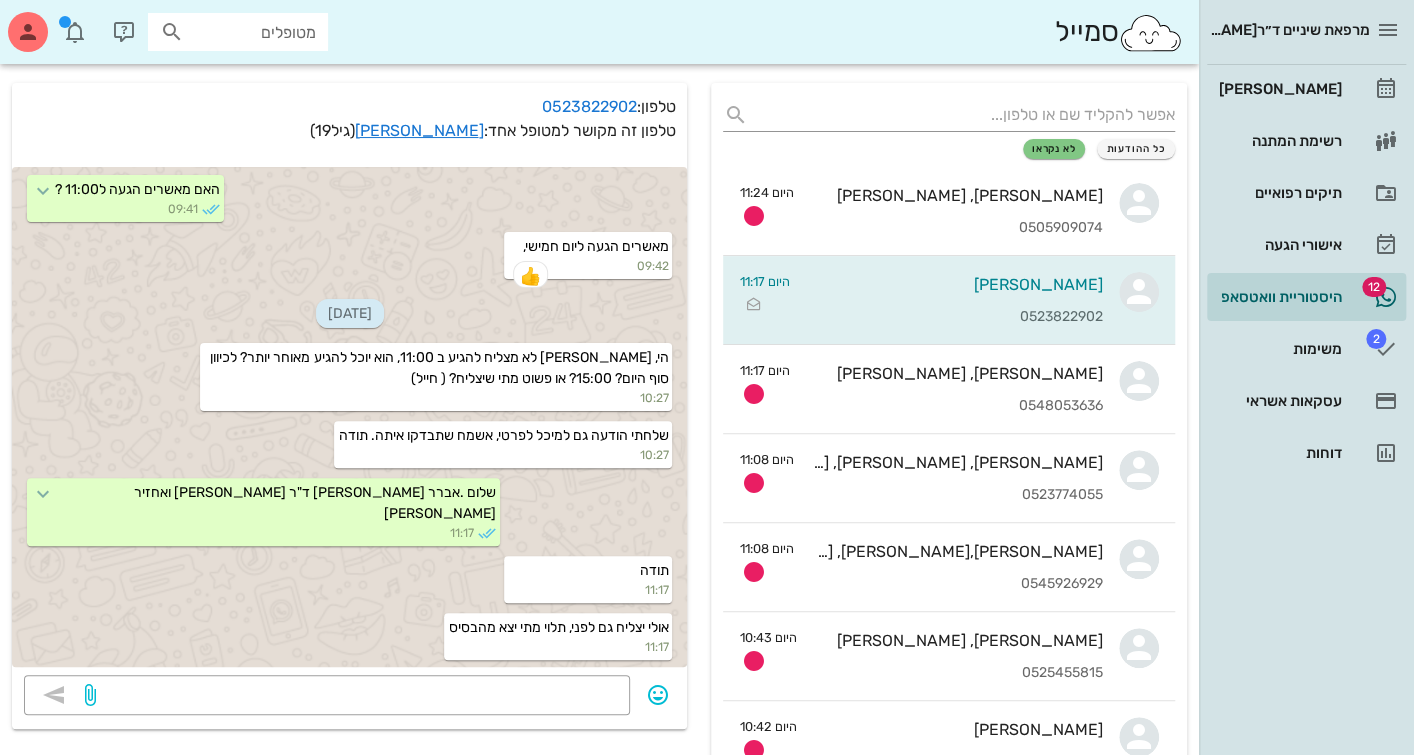 scroll, scrollTop: 0, scrollLeft: 0, axis: both 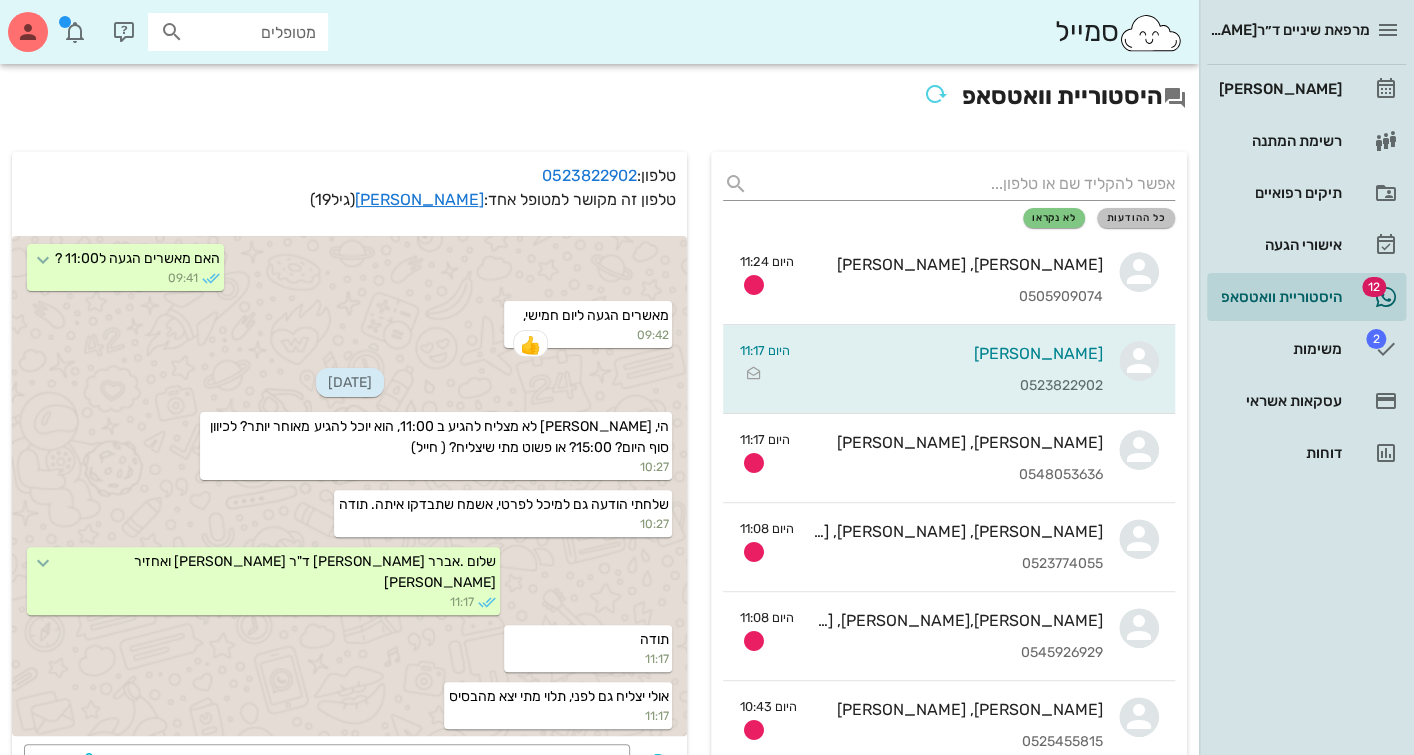 click on "כל ההודעות" at bounding box center (1136, 218) 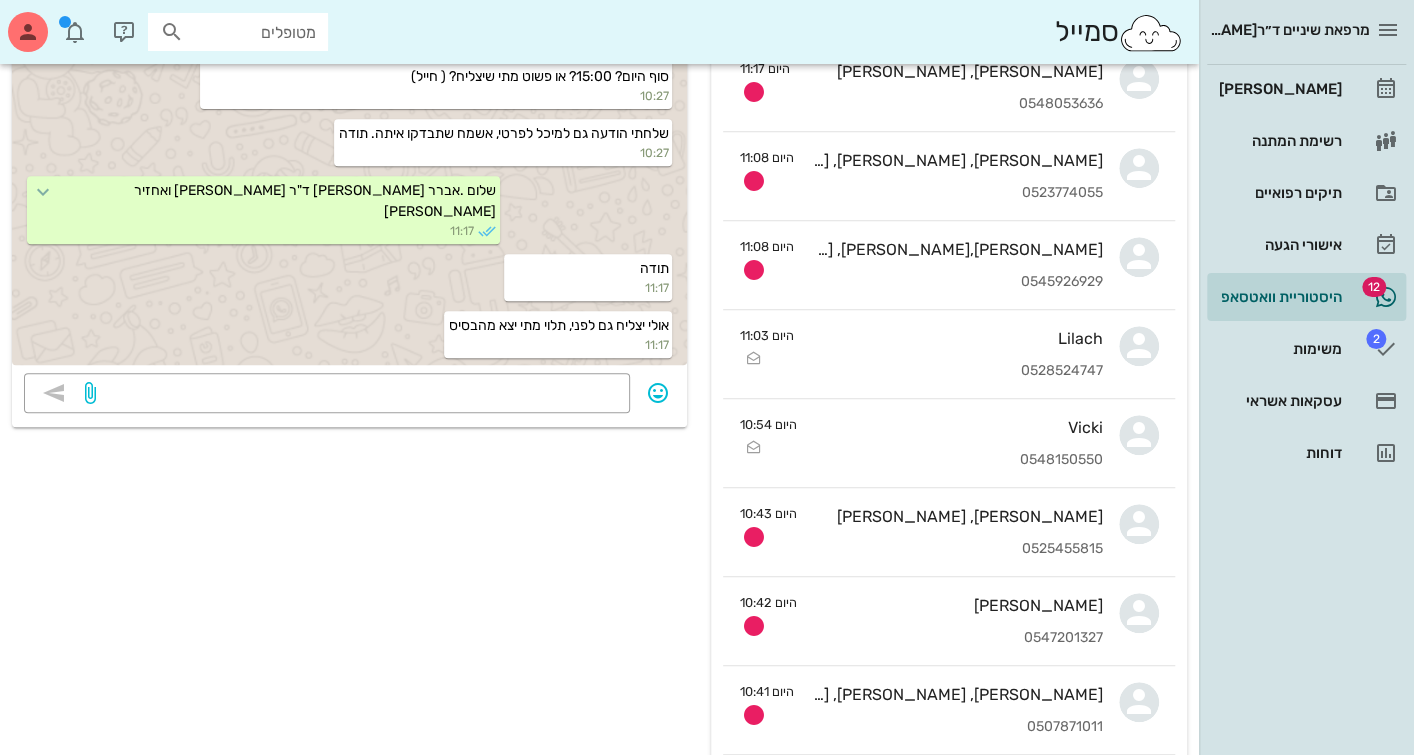 scroll, scrollTop: 363, scrollLeft: 0, axis: vertical 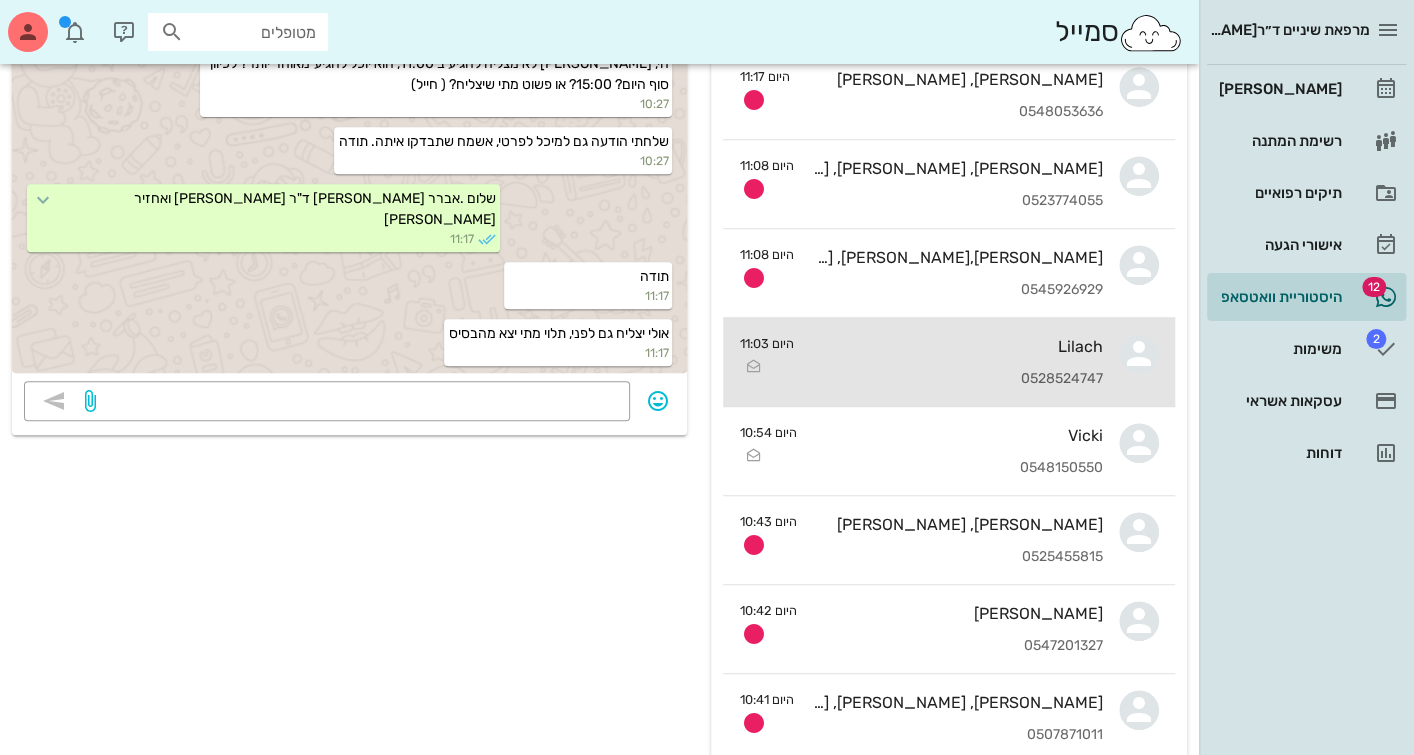 click on "Lilach 0528524747" at bounding box center (956, 362) 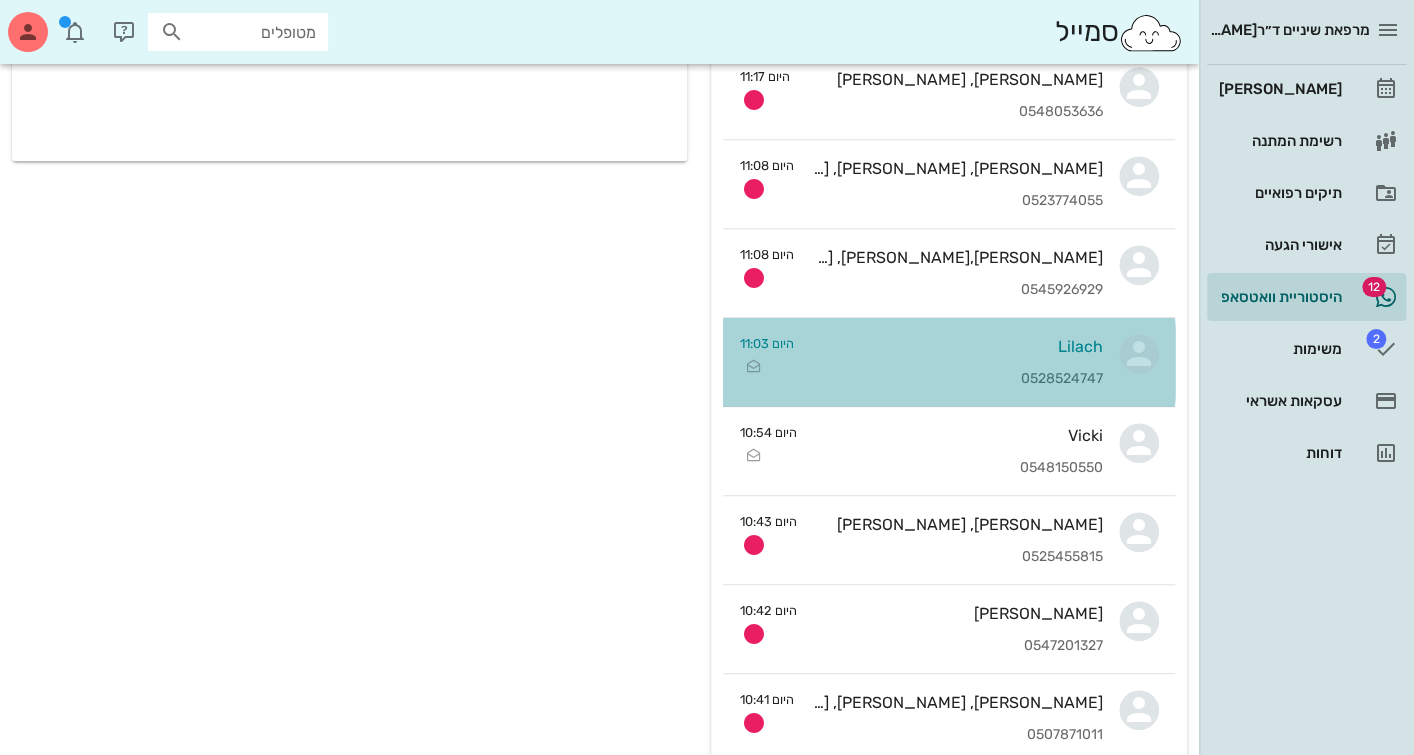 scroll, scrollTop: 0, scrollLeft: 0, axis: both 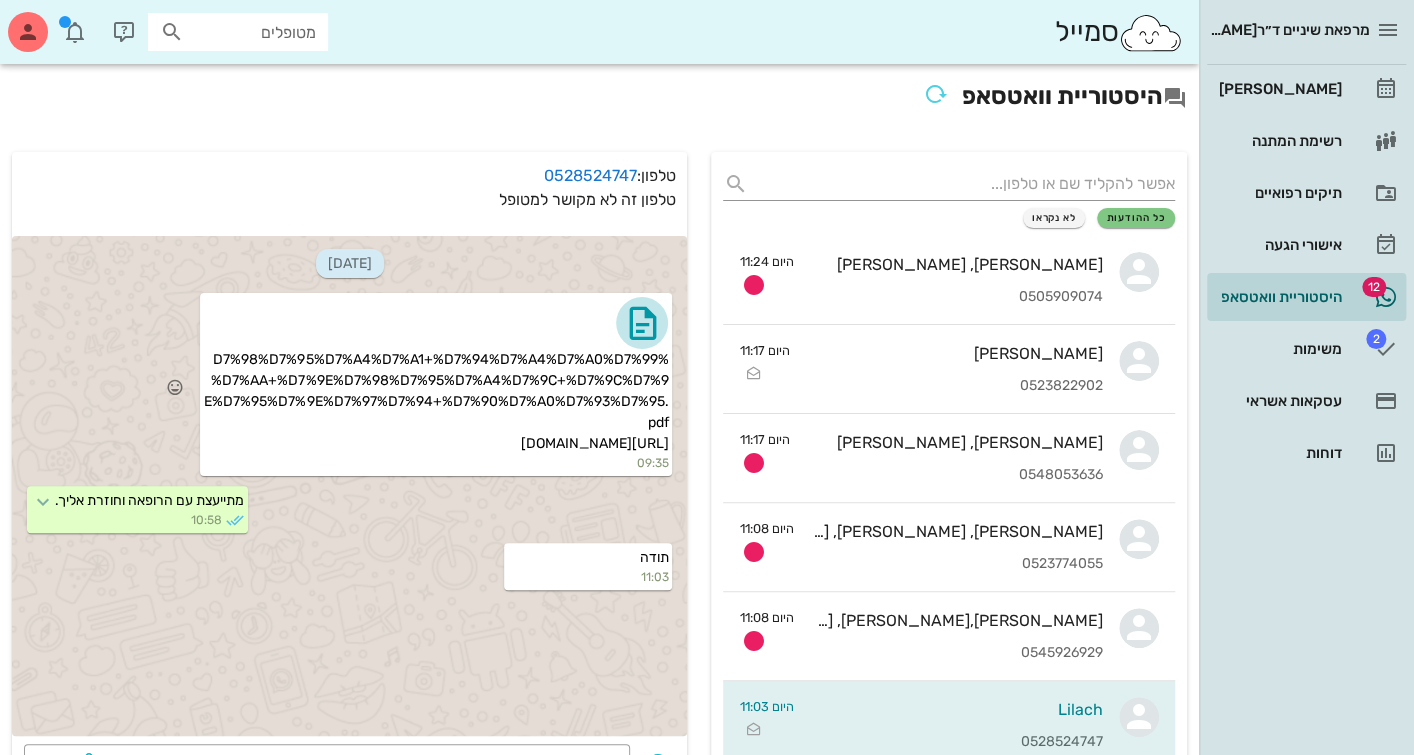 click at bounding box center (642, 323) 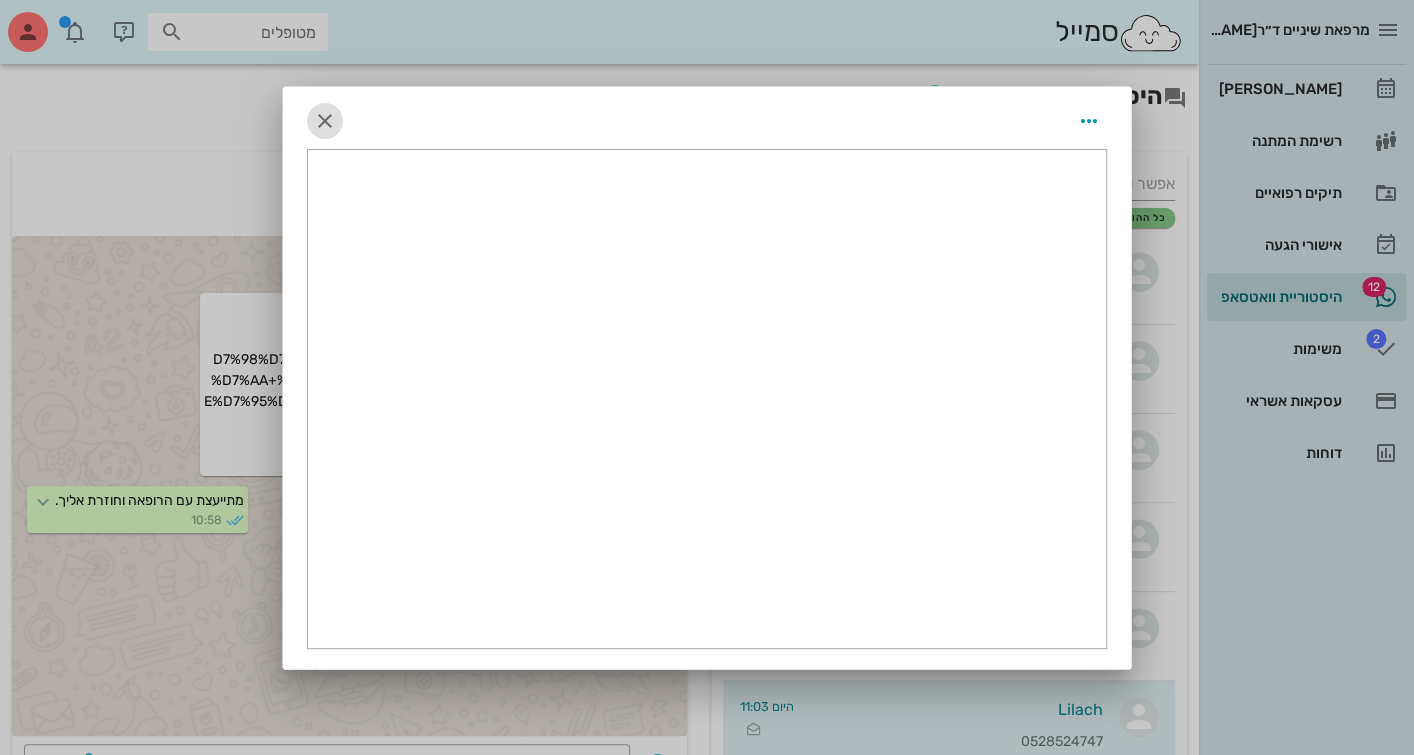 click at bounding box center (325, 121) 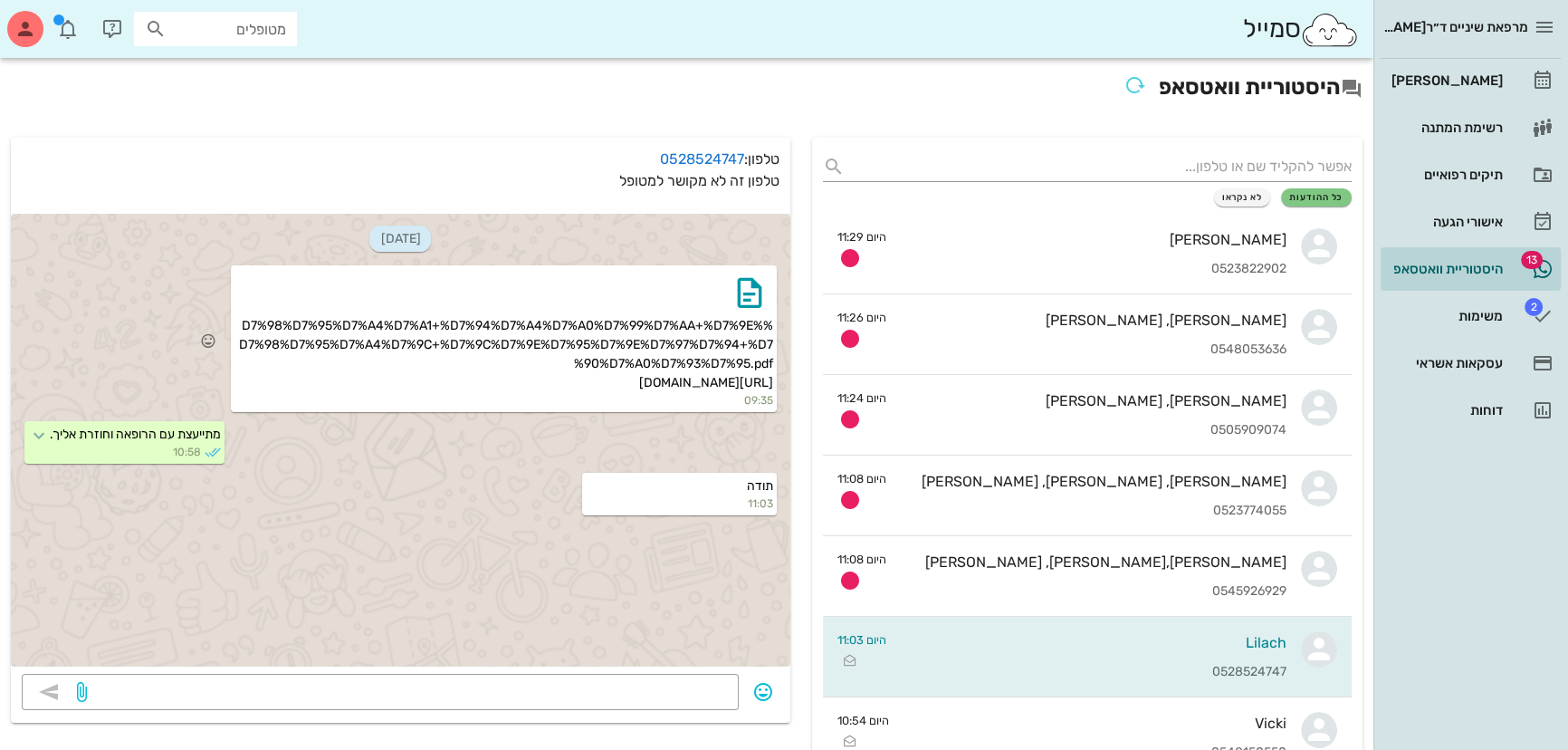 scroll, scrollTop: 0, scrollLeft: 0, axis: both 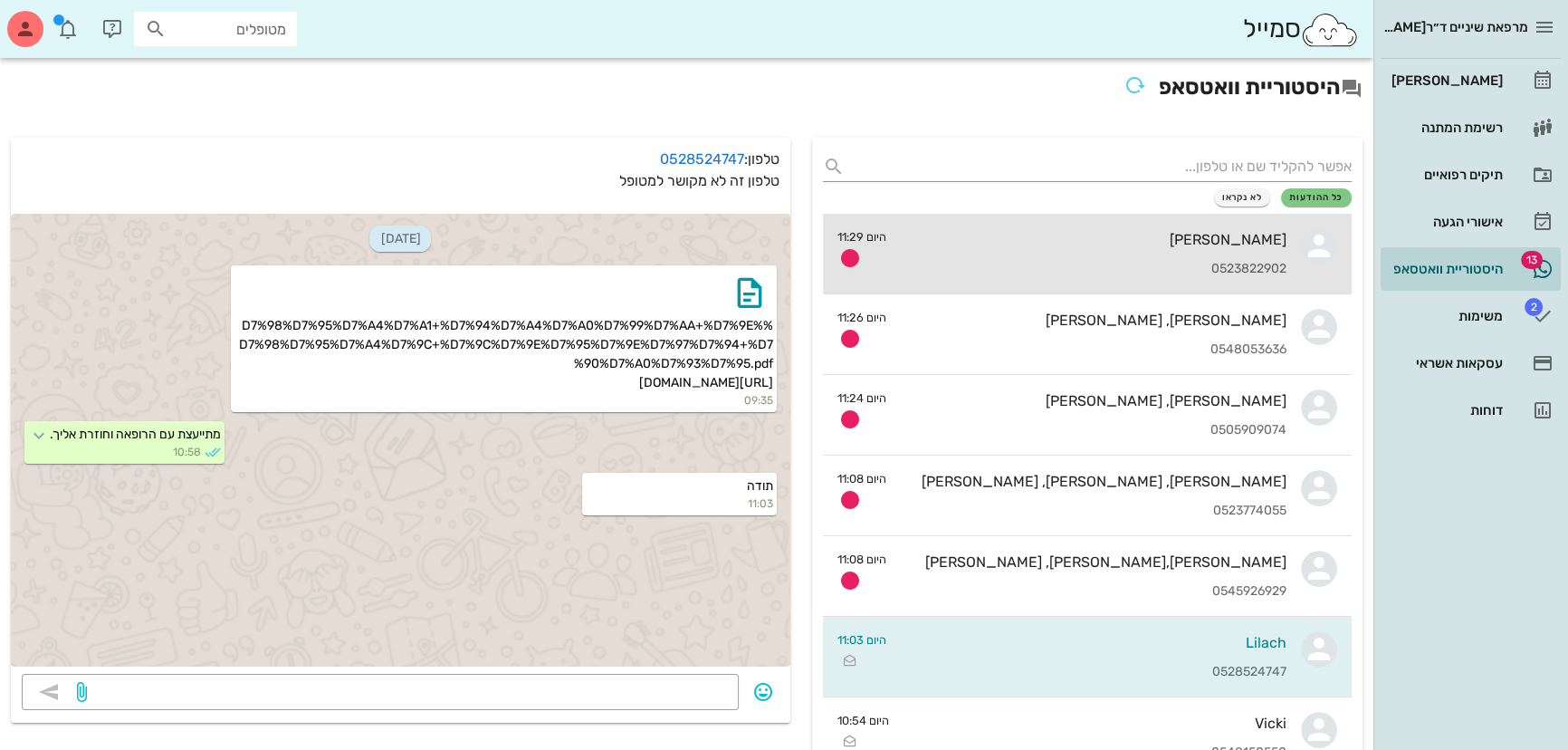 click on "0523822902" at bounding box center (1094, 269) 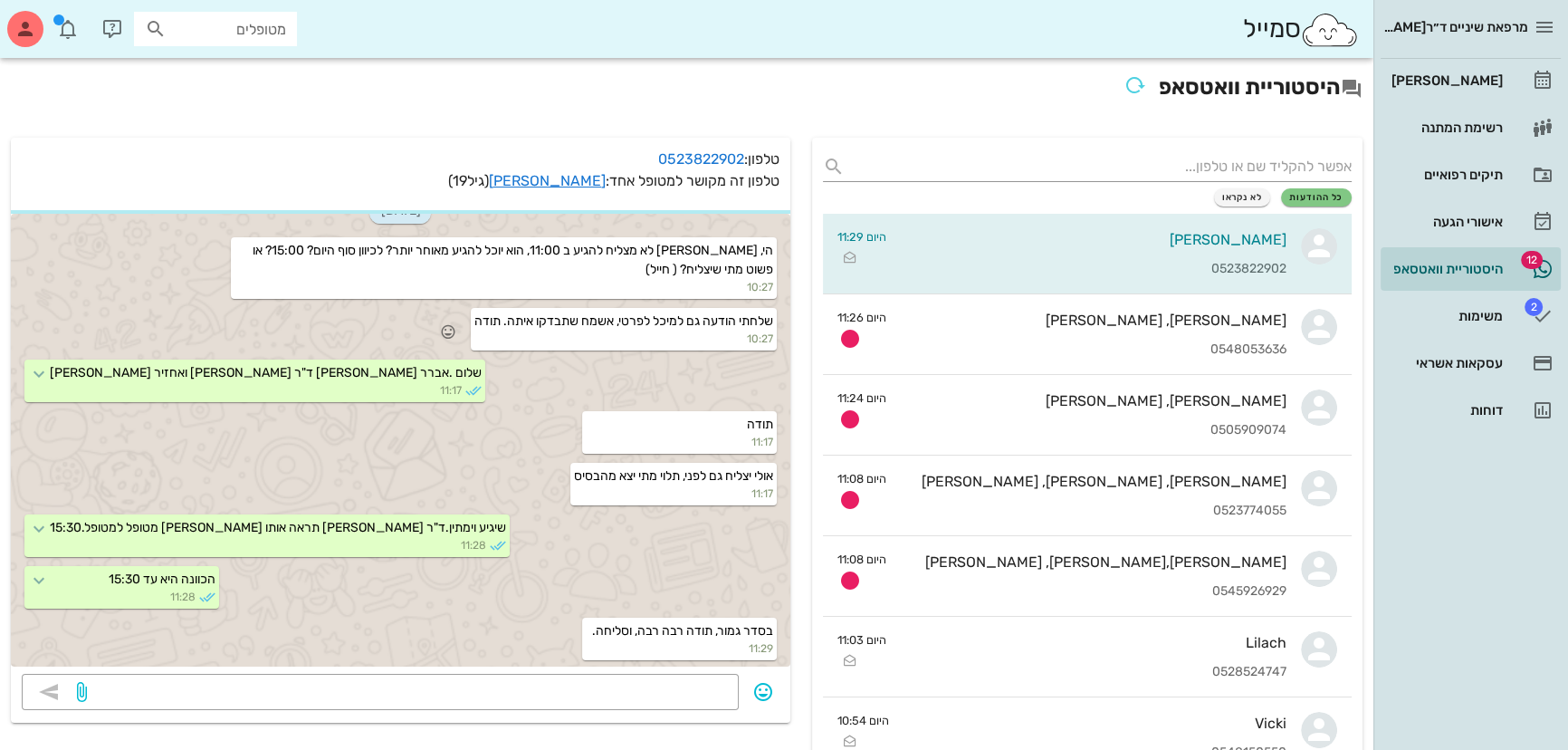 scroll, scrollTop: 2047, scrollLeft: 0, axis: vertical 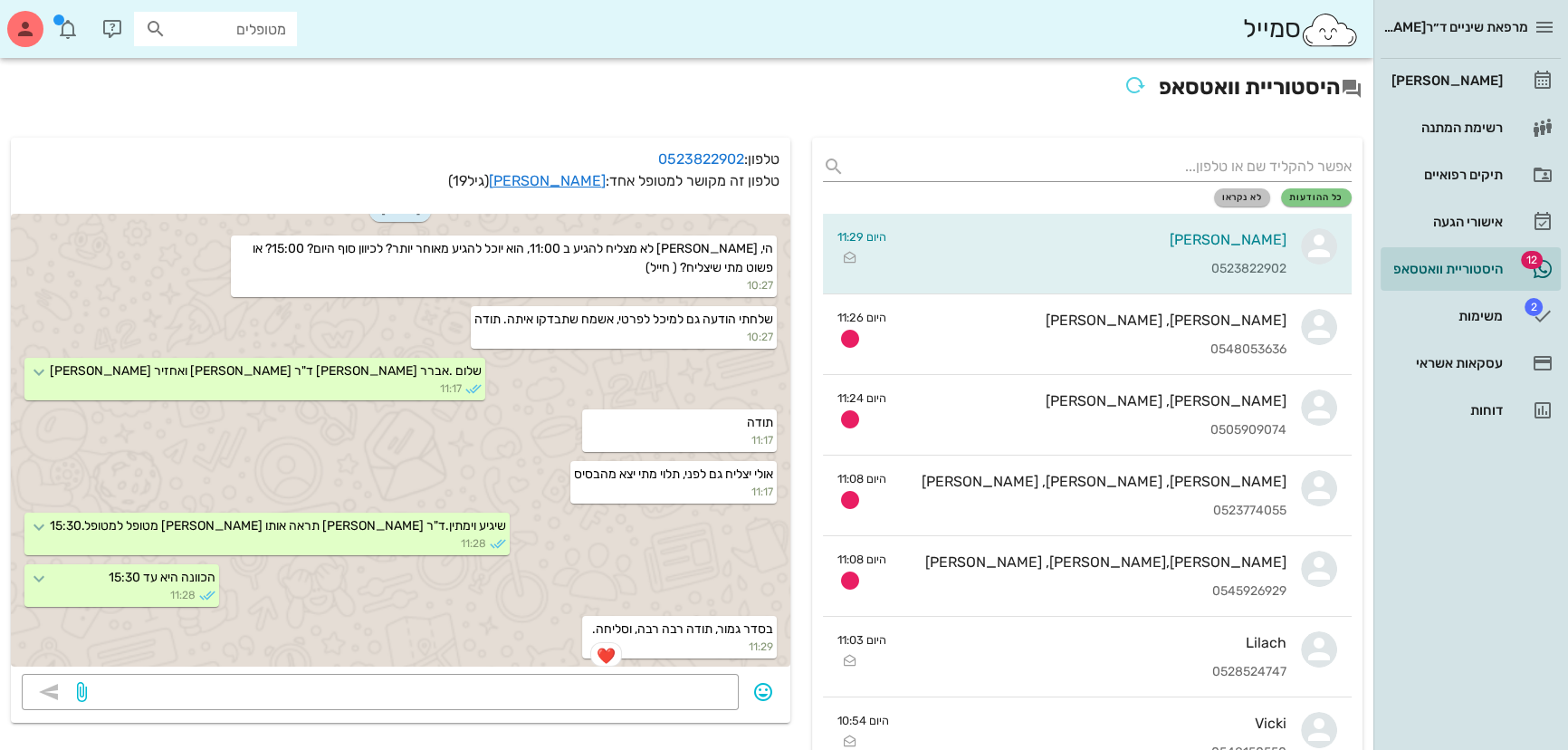 click on "לא נקראו" at bounding box center (1242, 197) 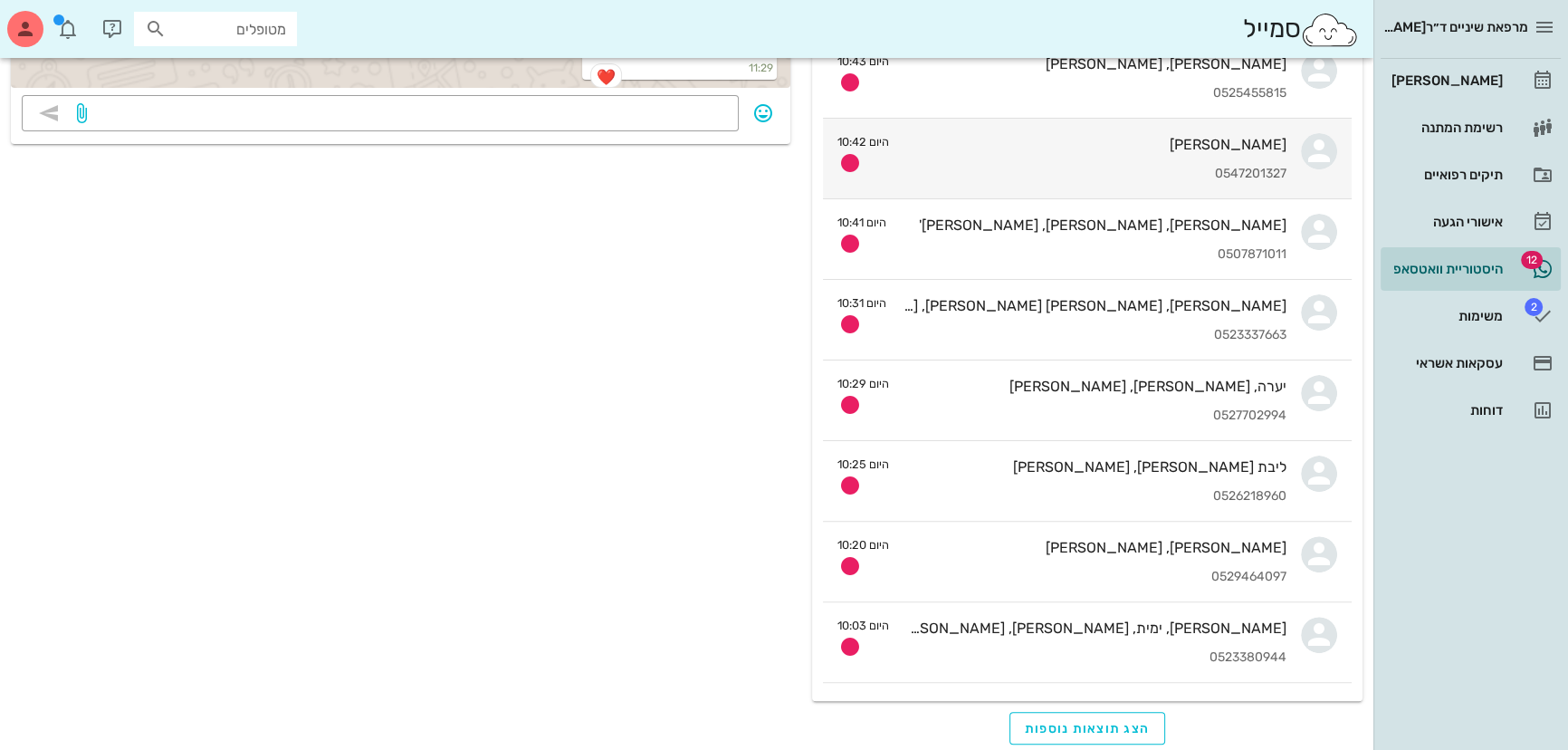 scroll, scrollTop: 582, scrollLeft: 0, axis: vertical 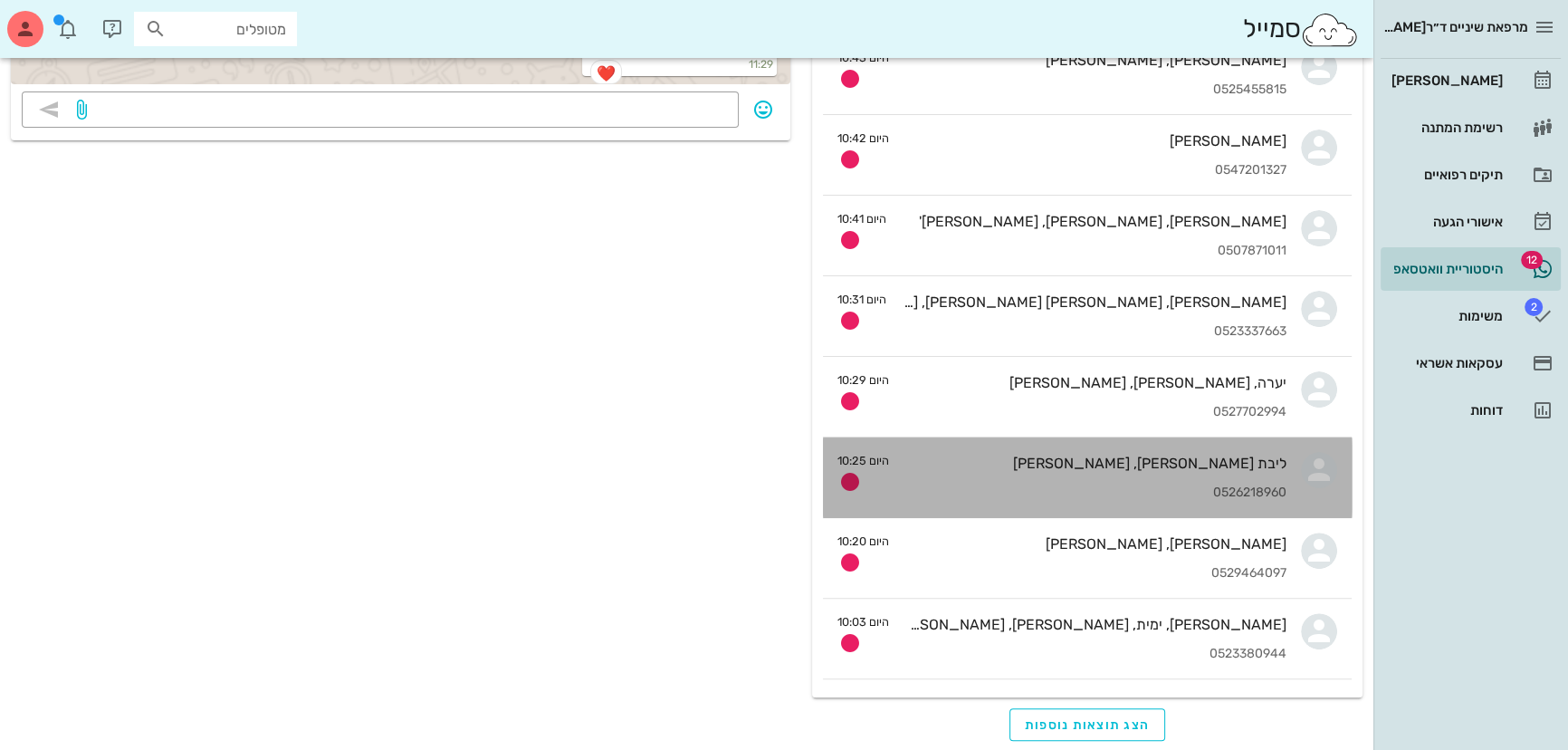 click on "0526218960" at bounding box center (1095, 493) 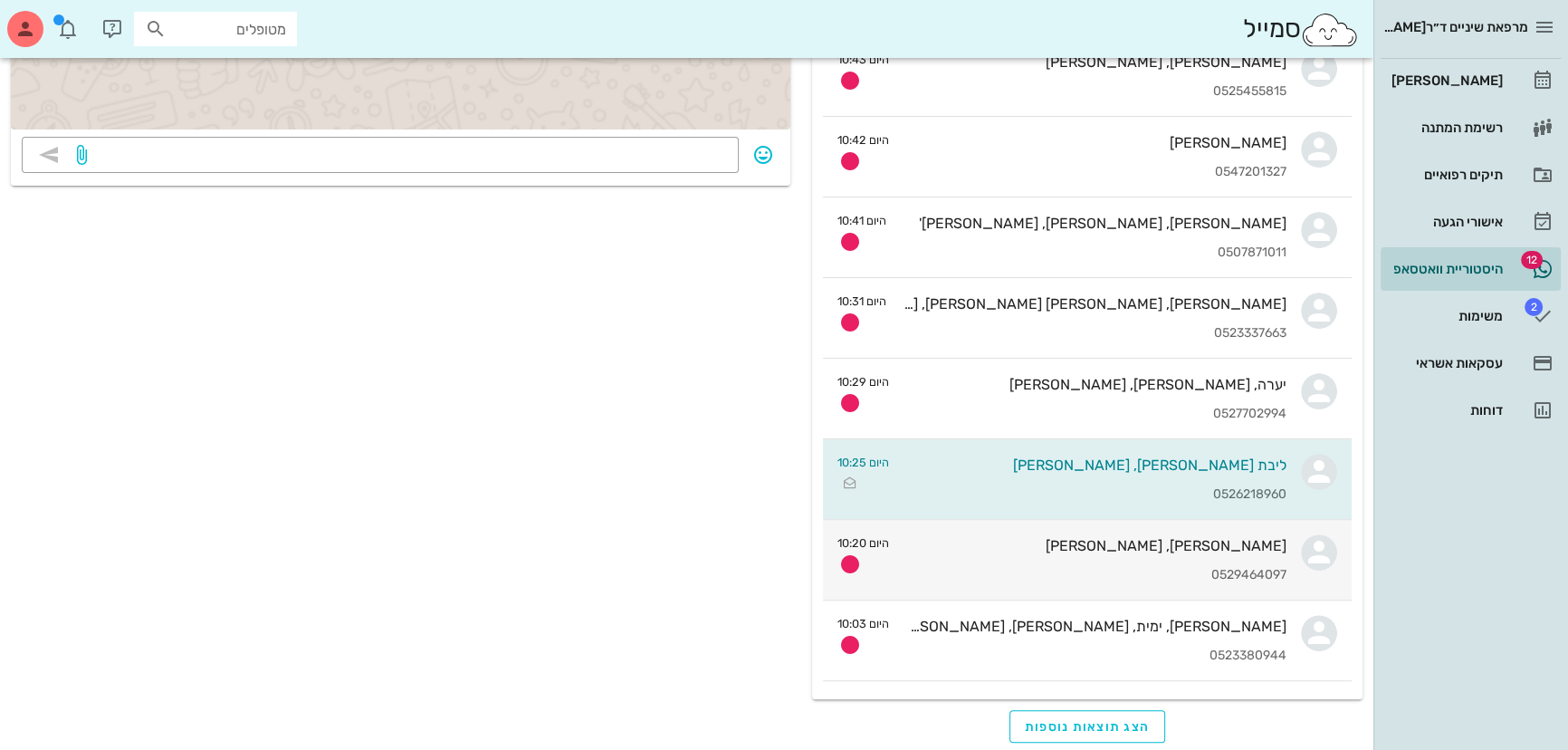 scroll, scrollTop: 582, scrollLeft: 0, axis: vertical 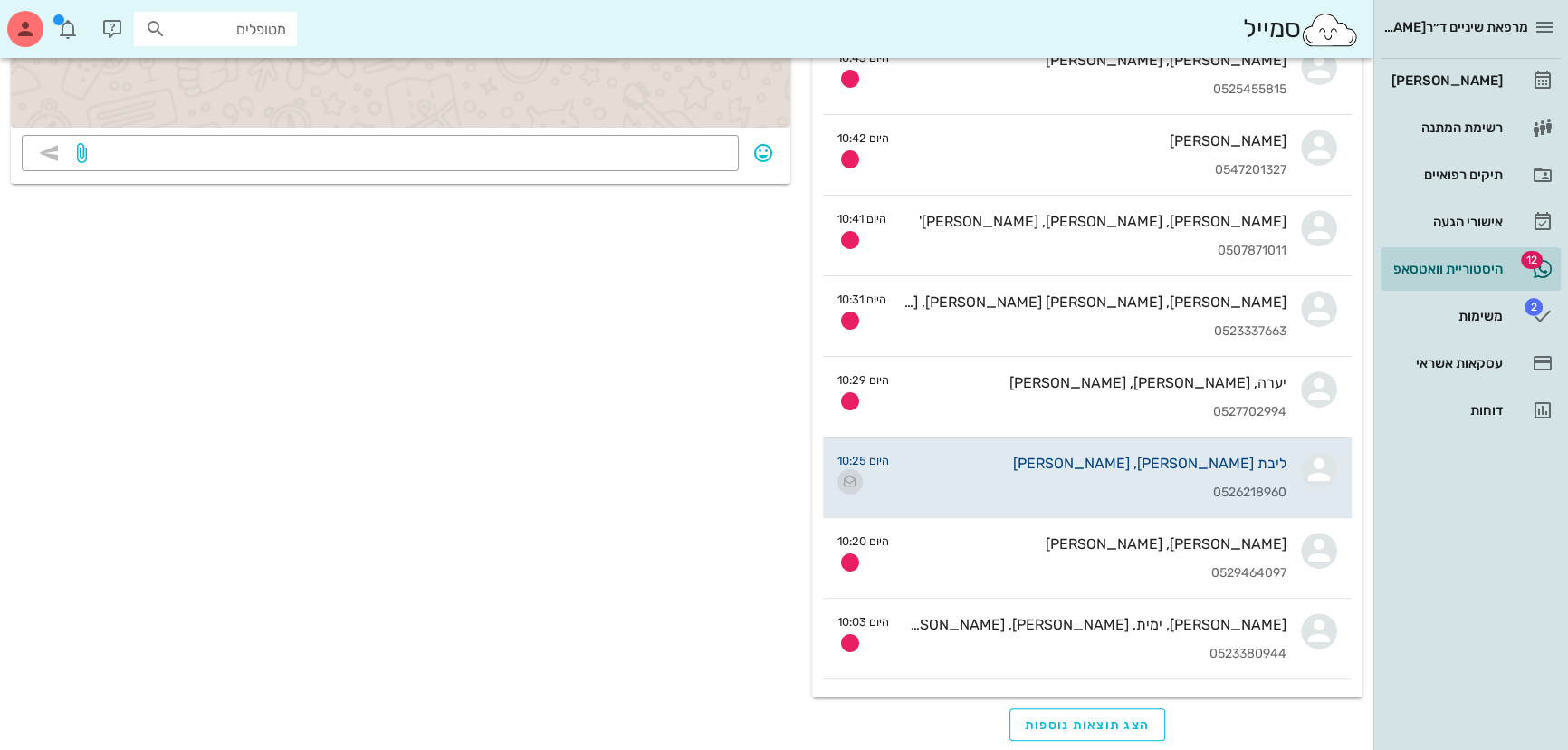 click at bounding box center [850, 482] 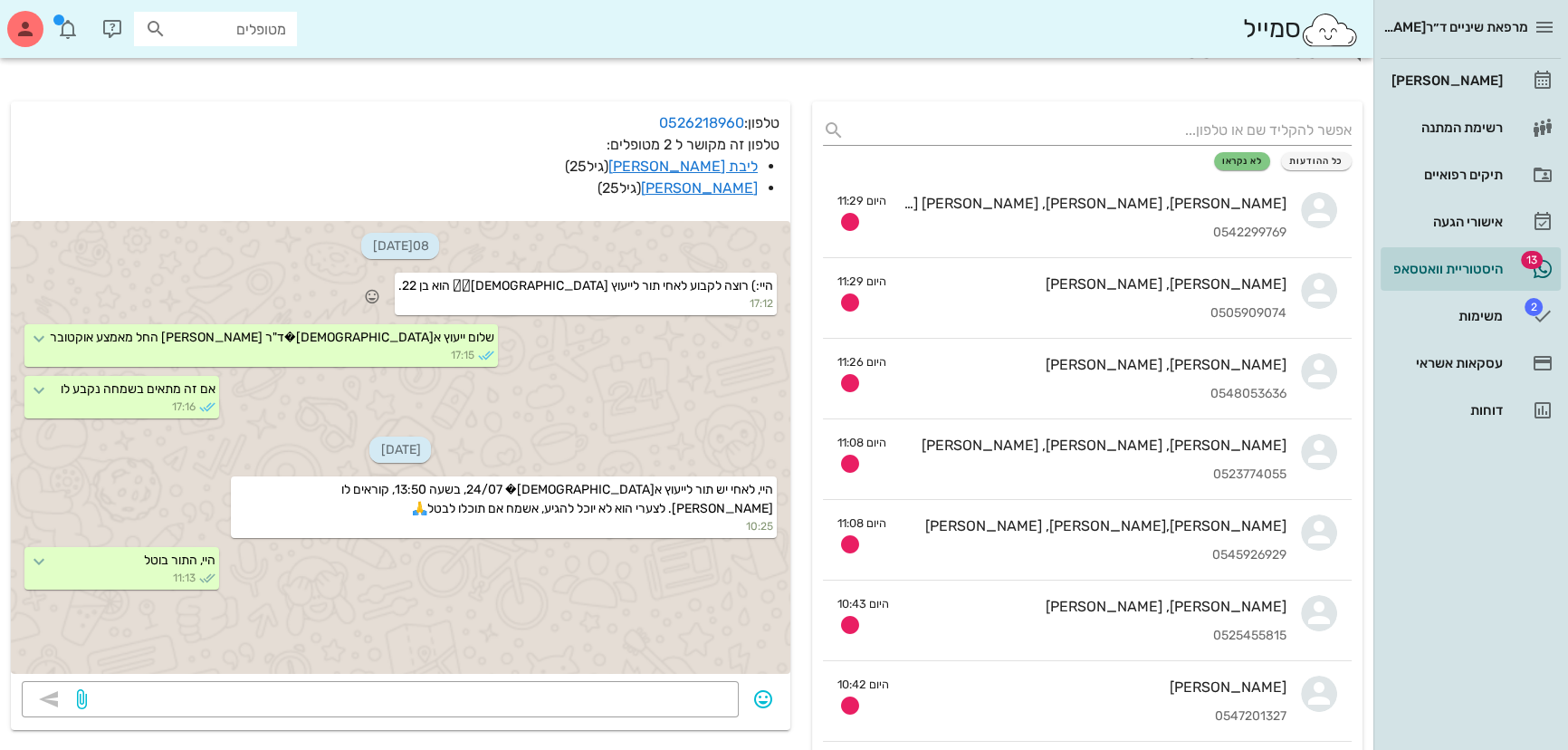 scroll, scrollTop: 6, scrollLeft: 0, axis: vertical 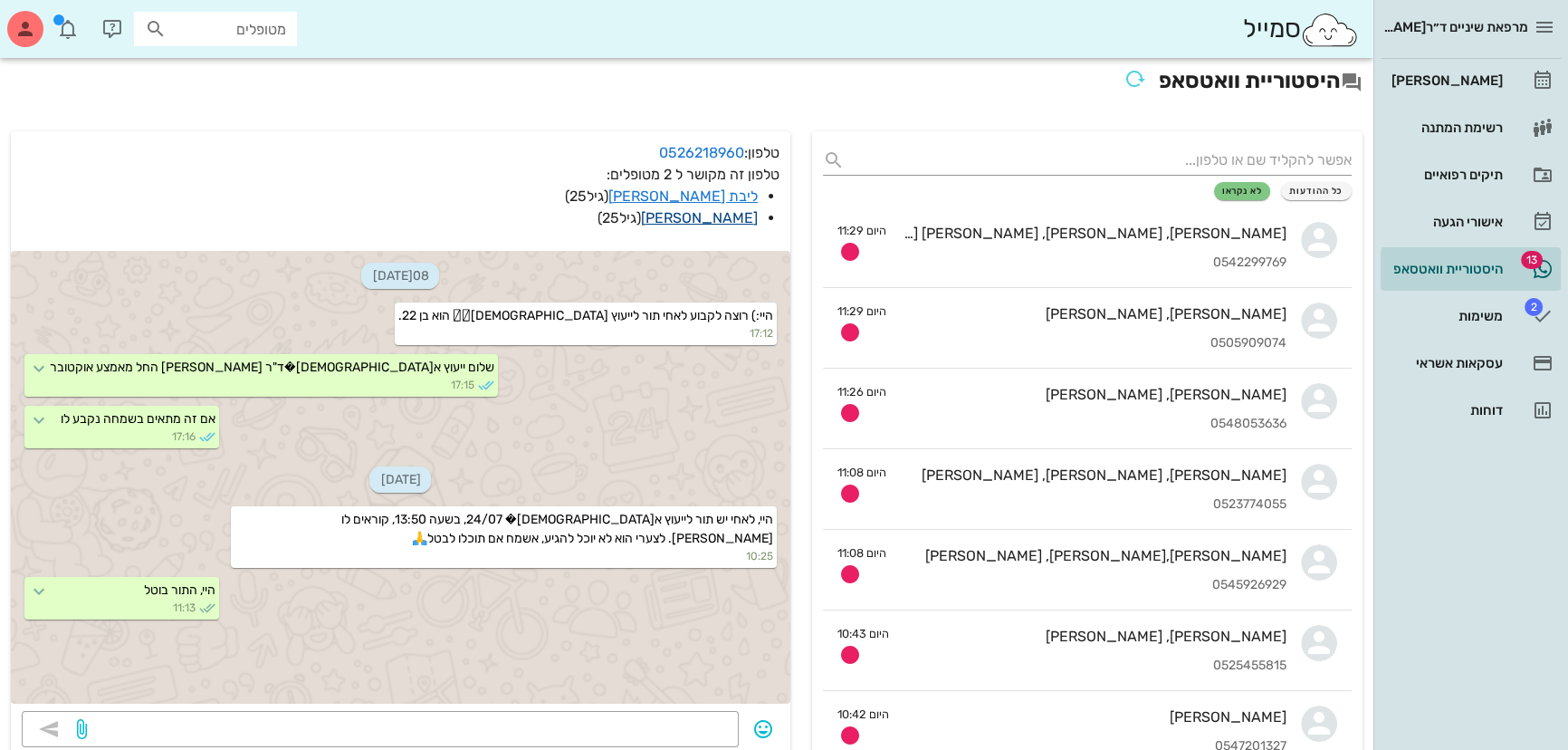 click on "[PERSON_NAME]" at bounding box center [699, 217] 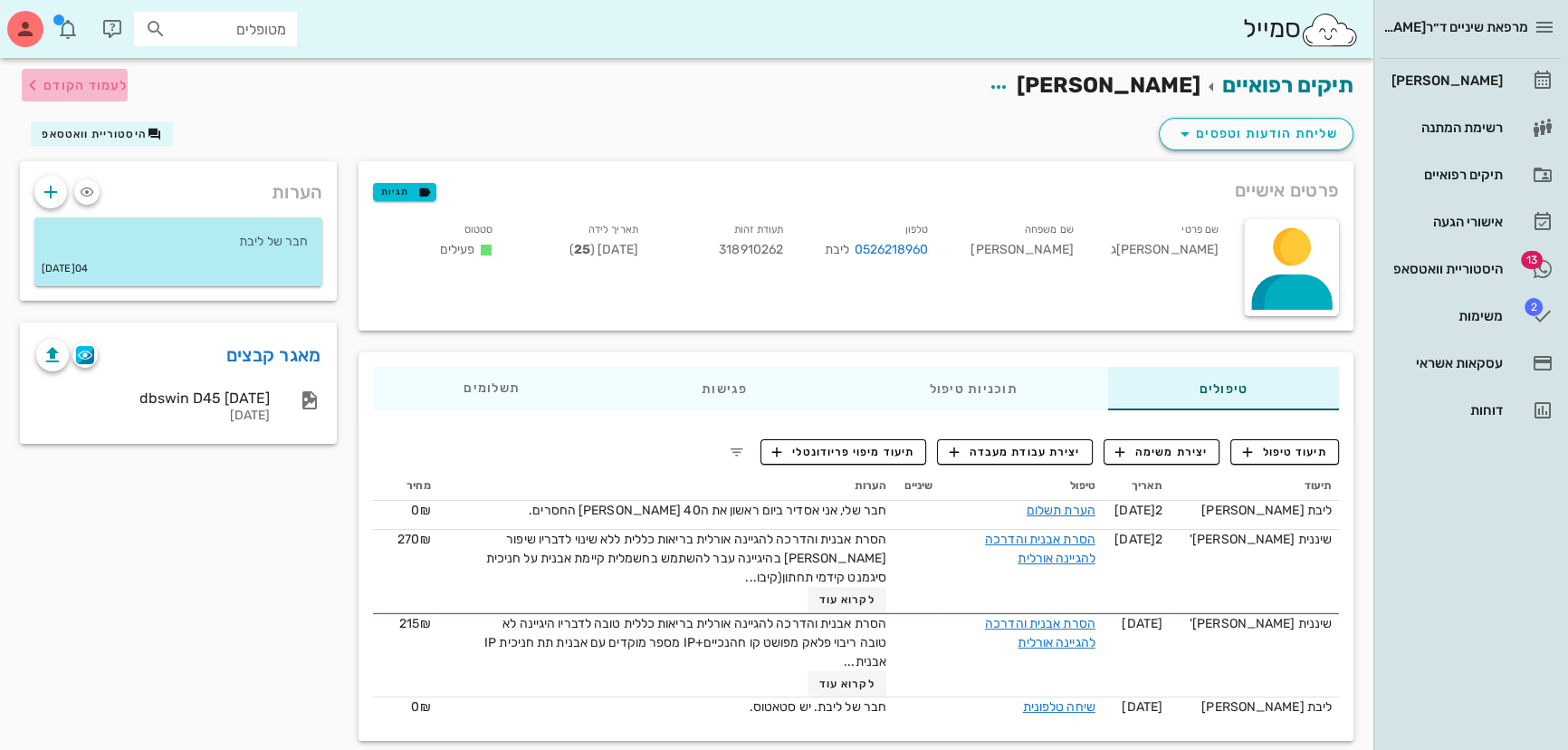 click on "לעמוד הקודם" at bounding box center (85, 85) 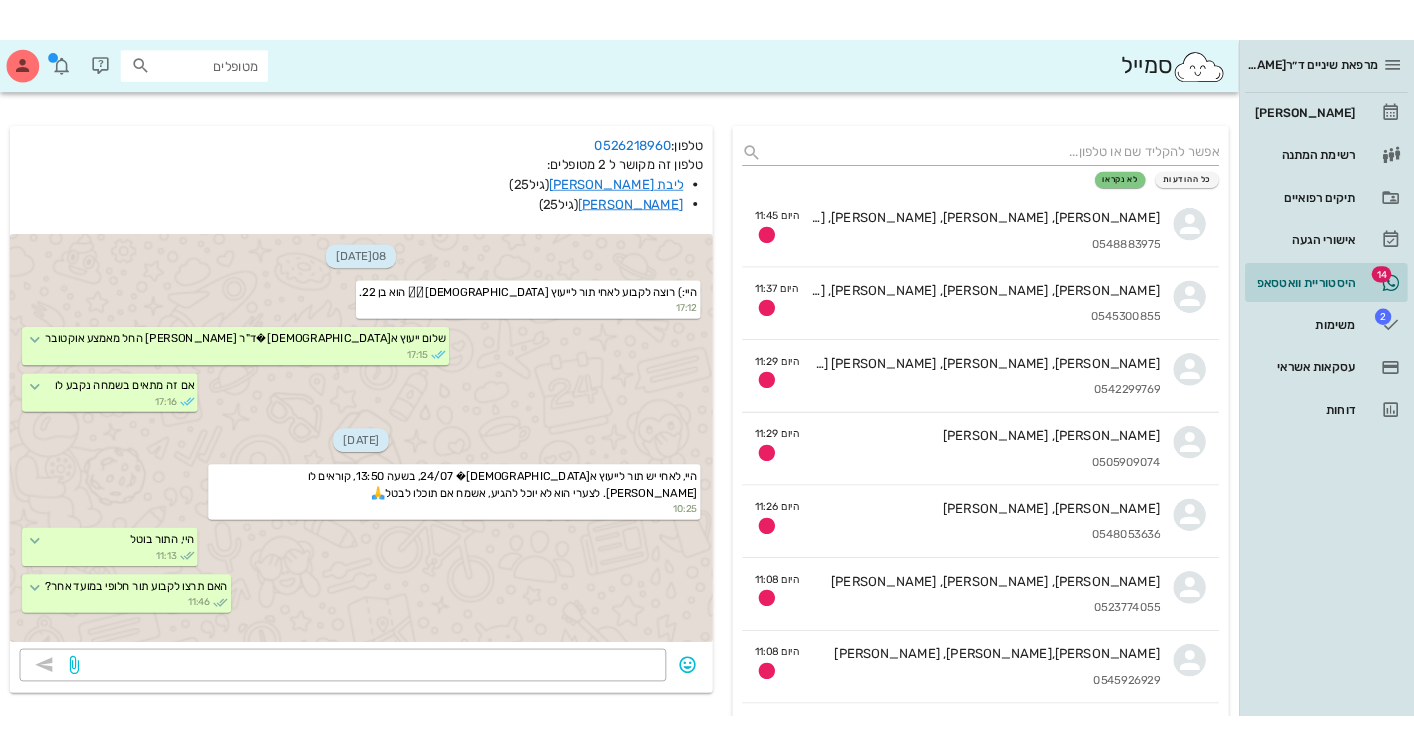 scroll, scrollTop: 0, scrollLeft: 0, axis: both 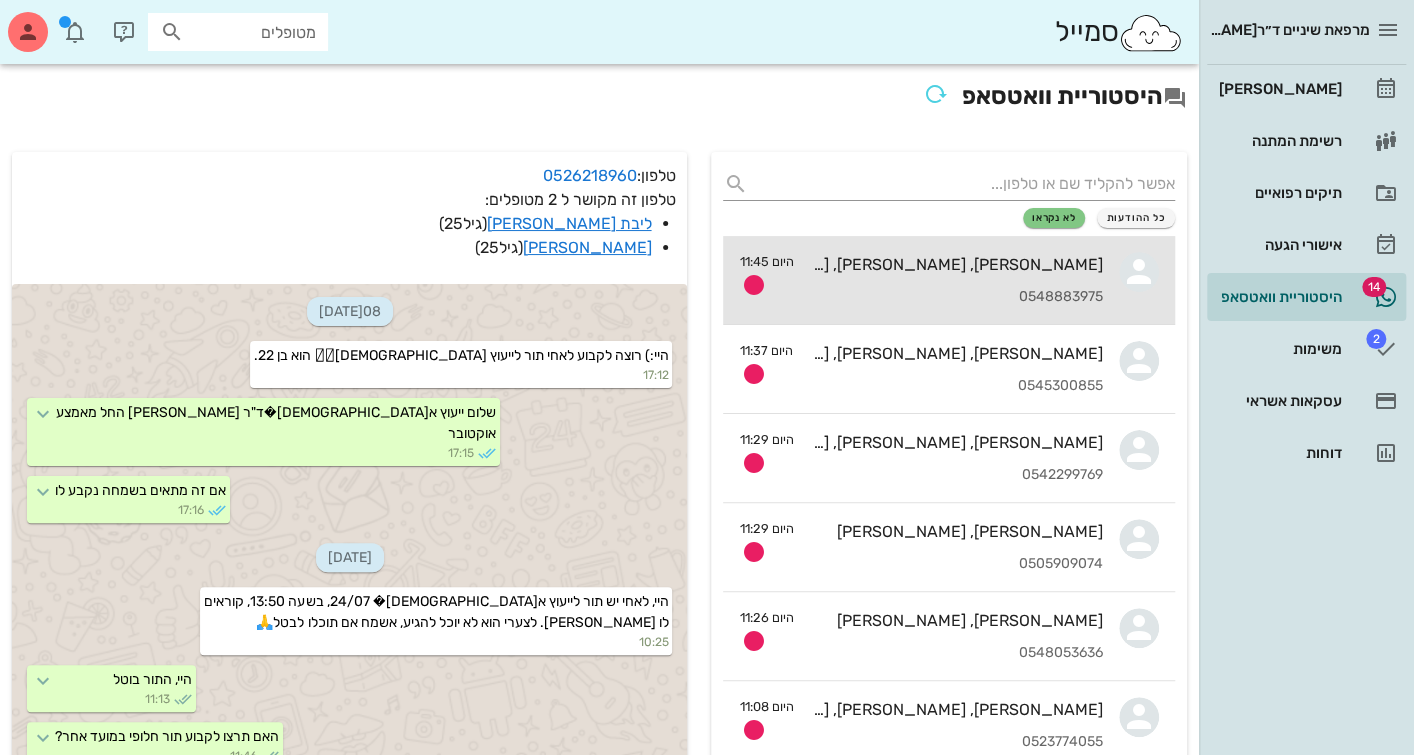 click on "0548883975" at bounding box center (956, 297) 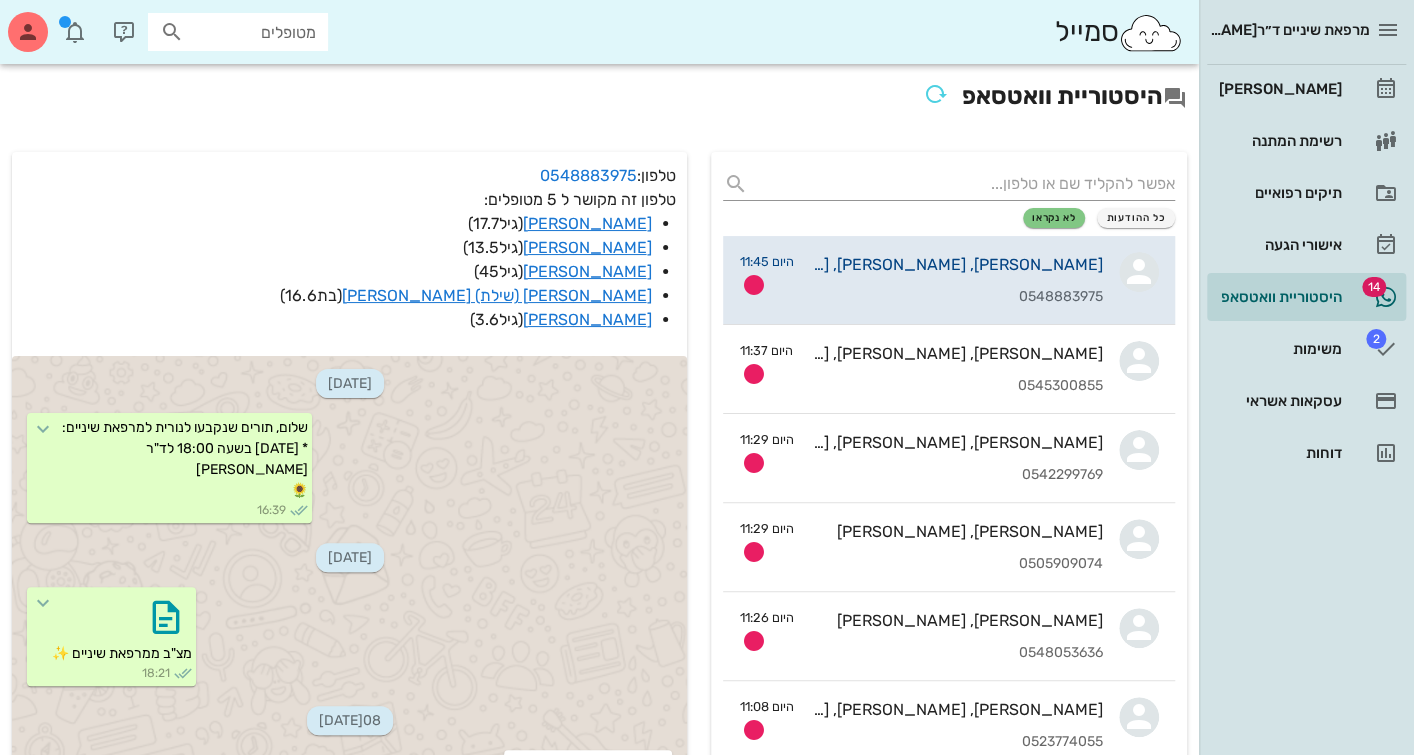 scroll, scrollTop: 9287, scrollLeft: 0, axis: vertical 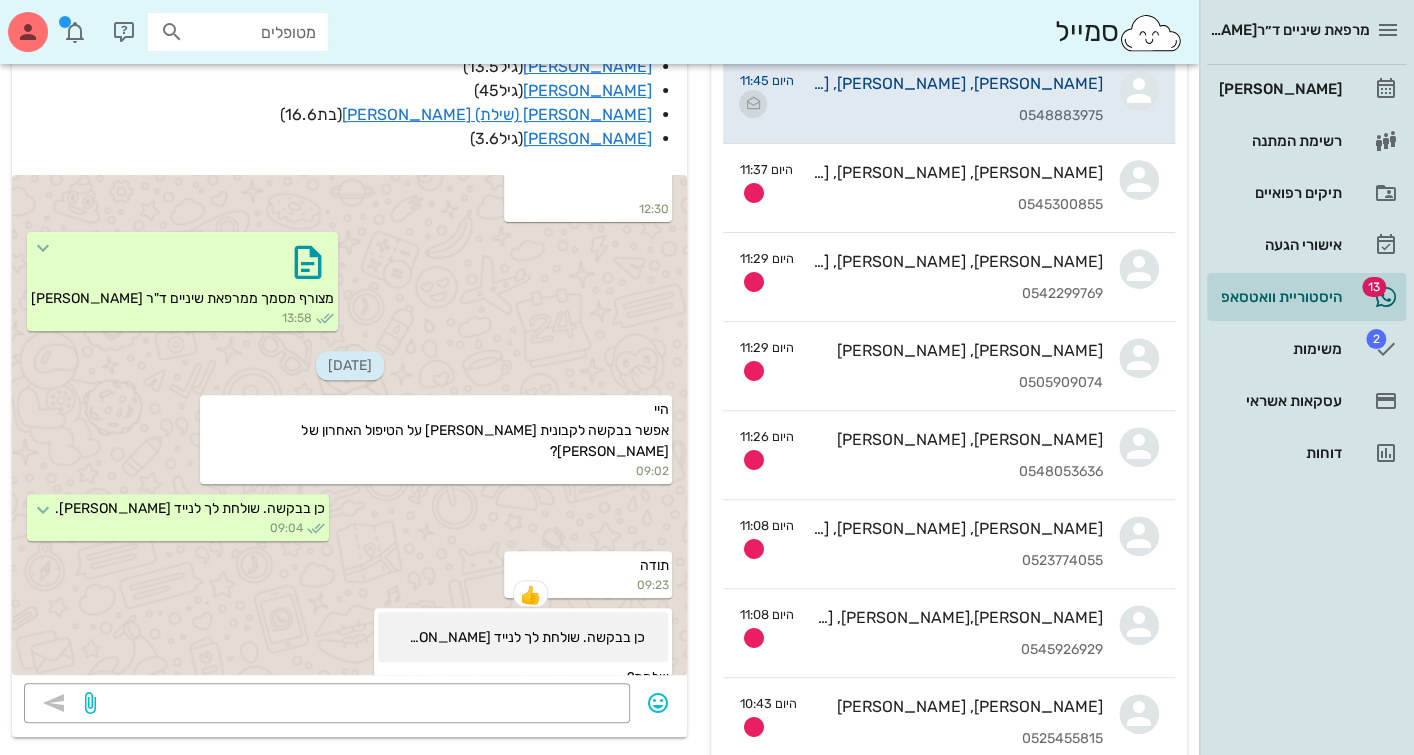 click at bounding box center (753, 104) 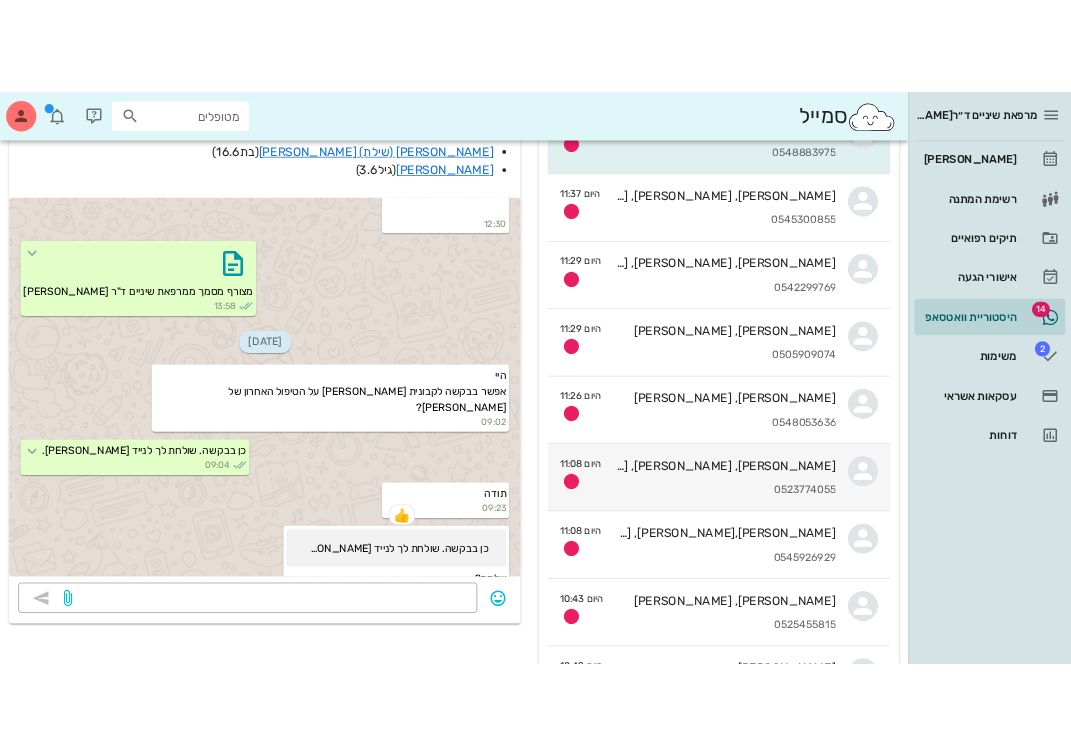 scroll, scrollTop: 0, scrollLeft: 0, axis: both 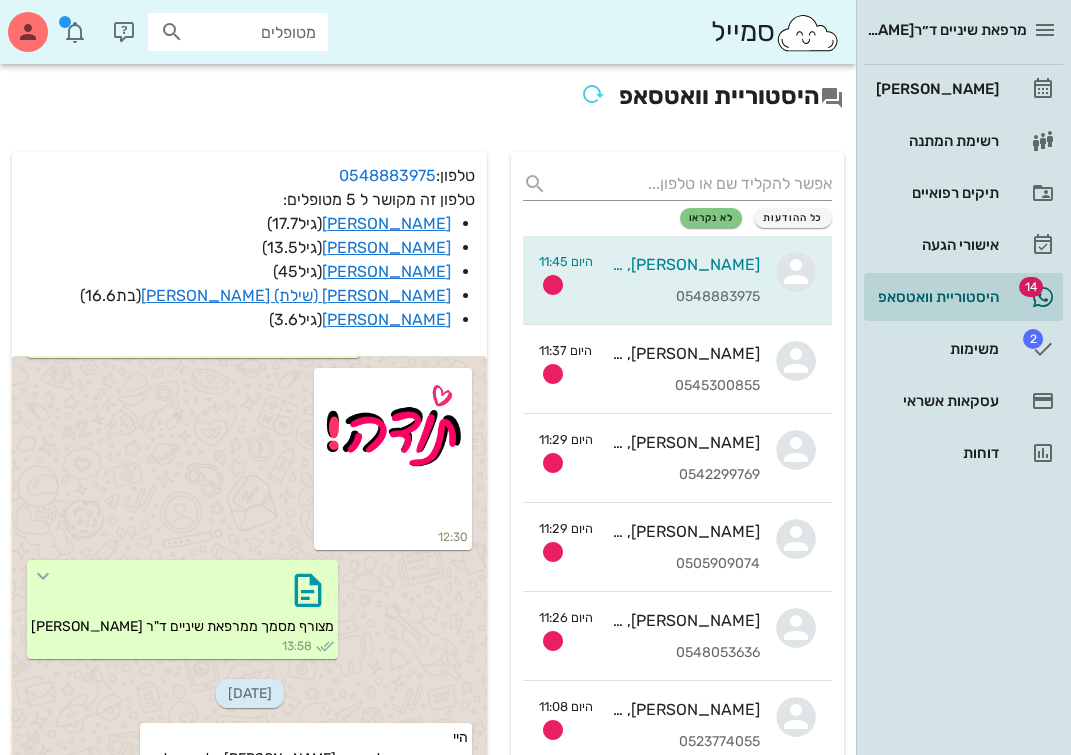 click on "מטופלים" at bounding box center [252, 32] 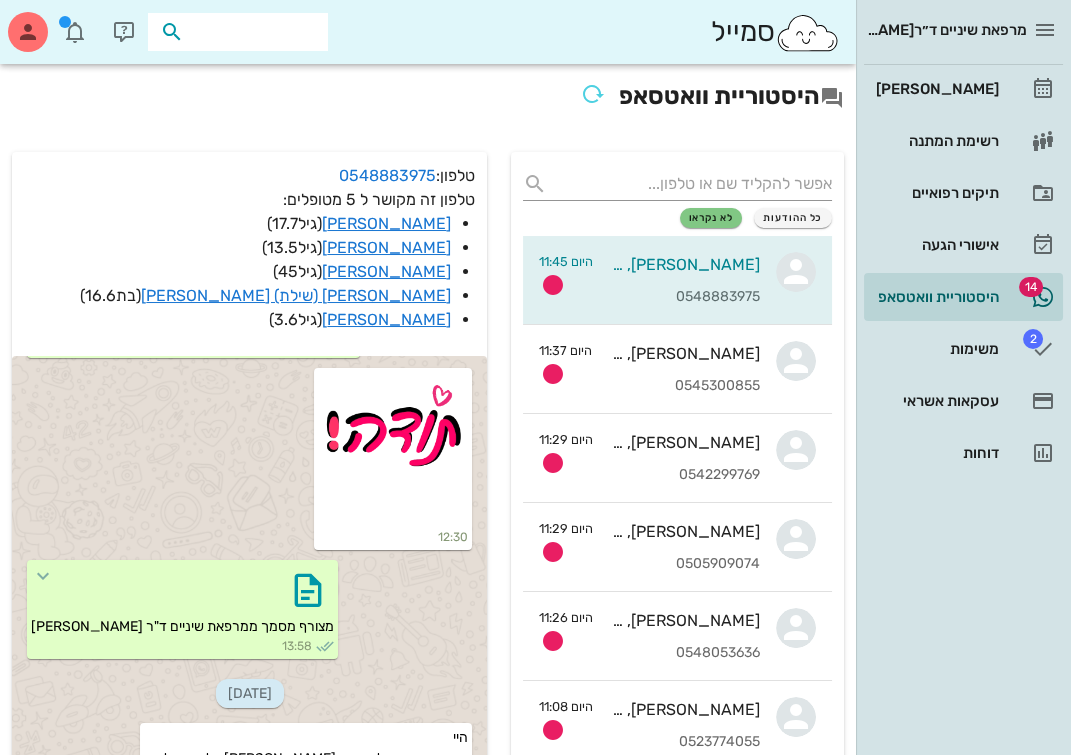 paste on "[PERSON_NAME]" 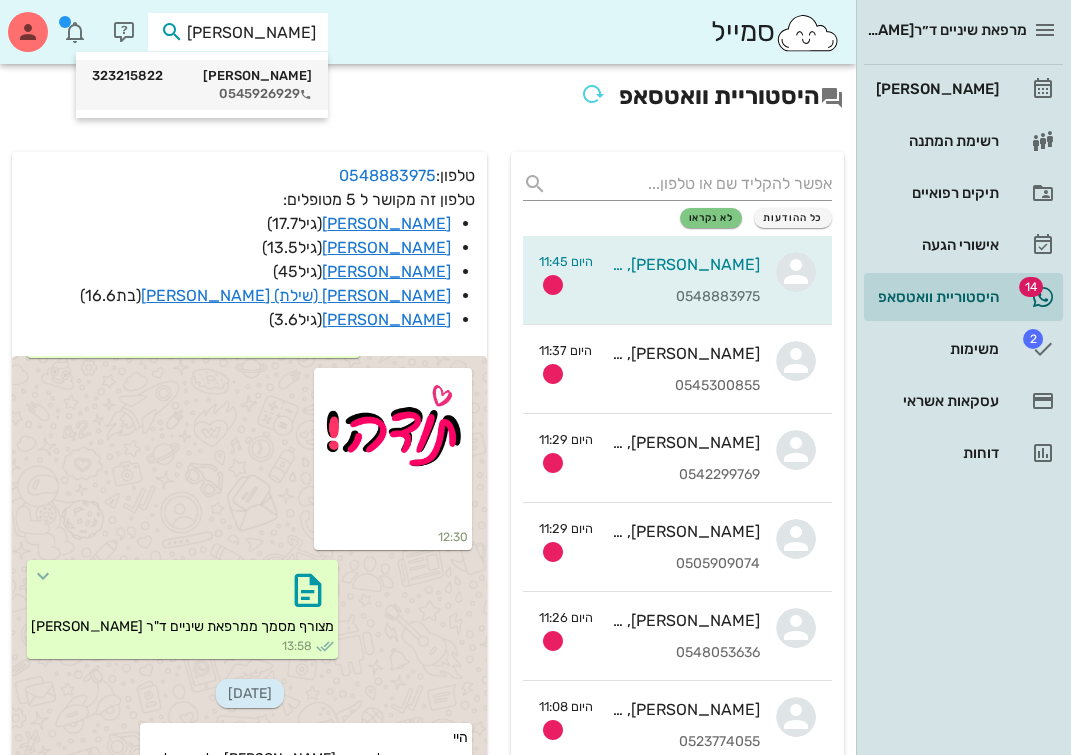 click on "0545926929" at bounding box center [202, 94] 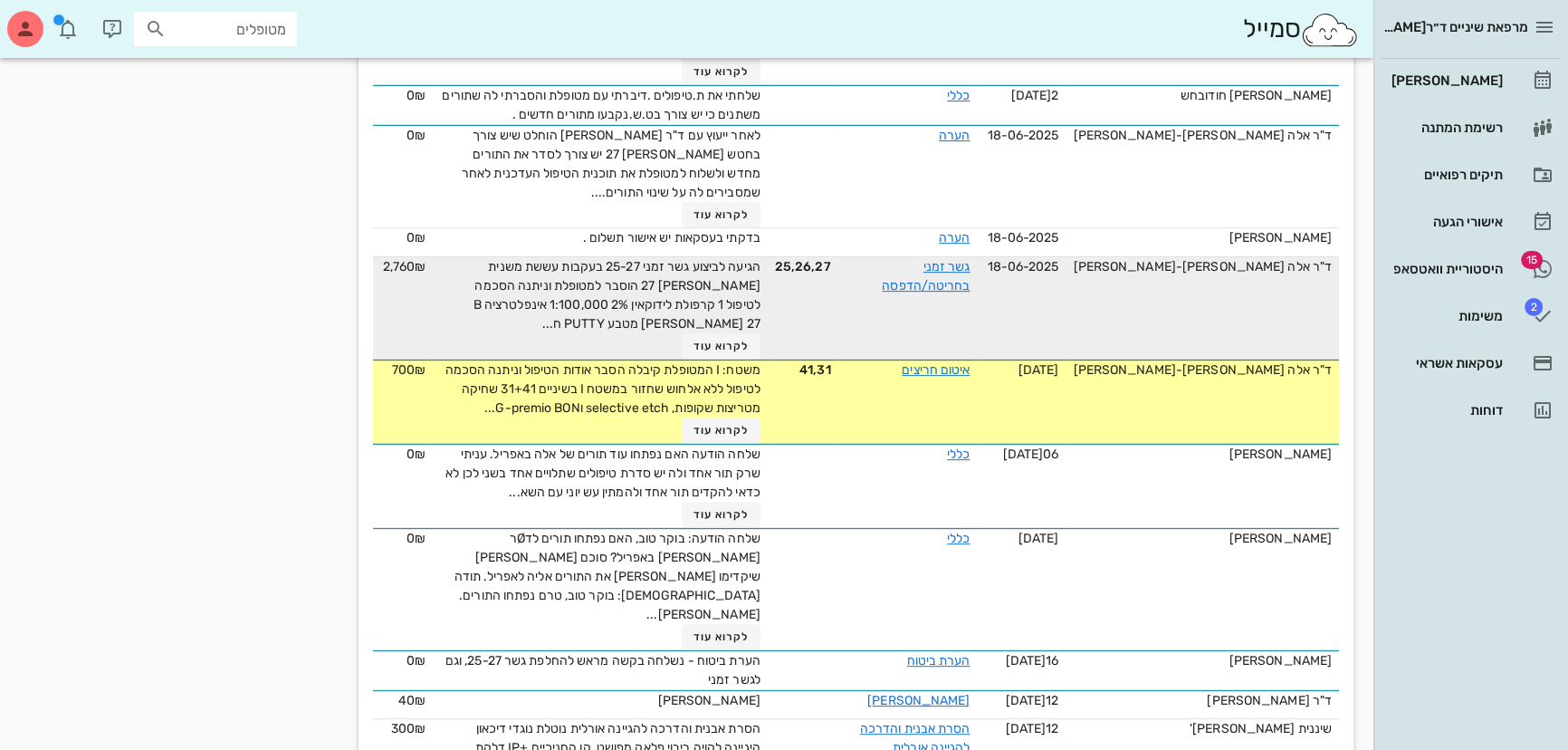 scroll, scrollTop: 823, scrollLeft: 0, axis: vertical 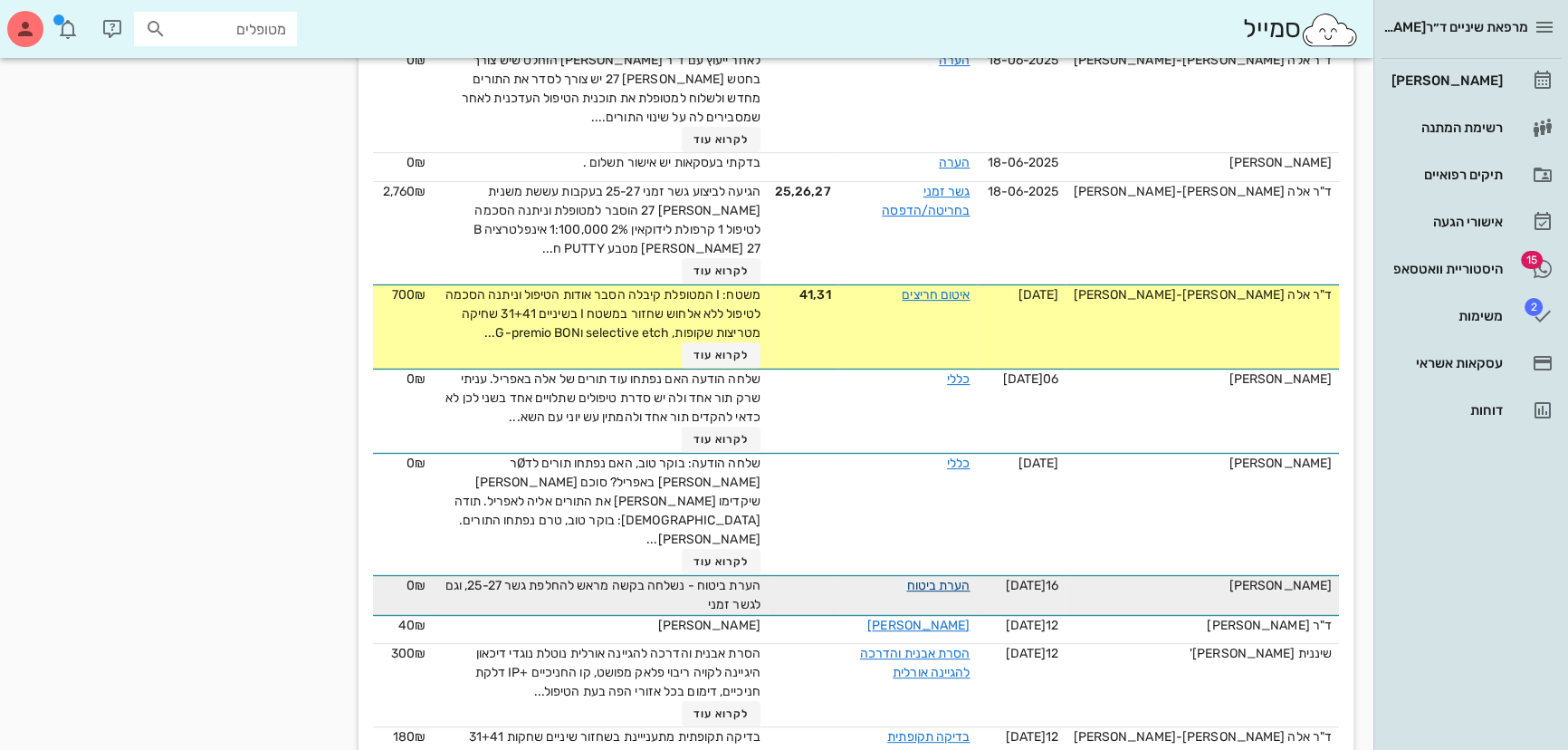 click on "הערת ביטוח" at bounding box center [938, 585] 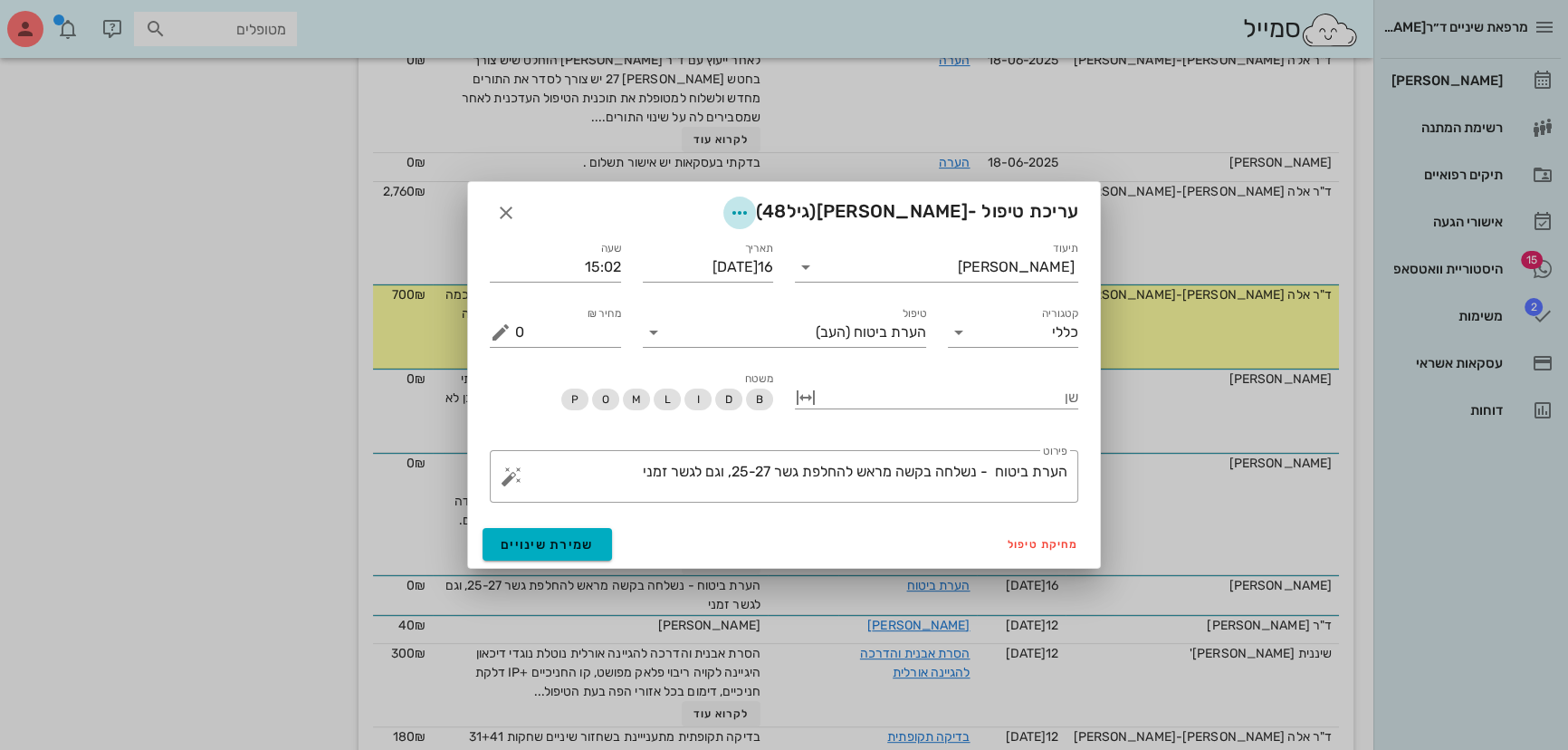click at bounding box center (740, 213) 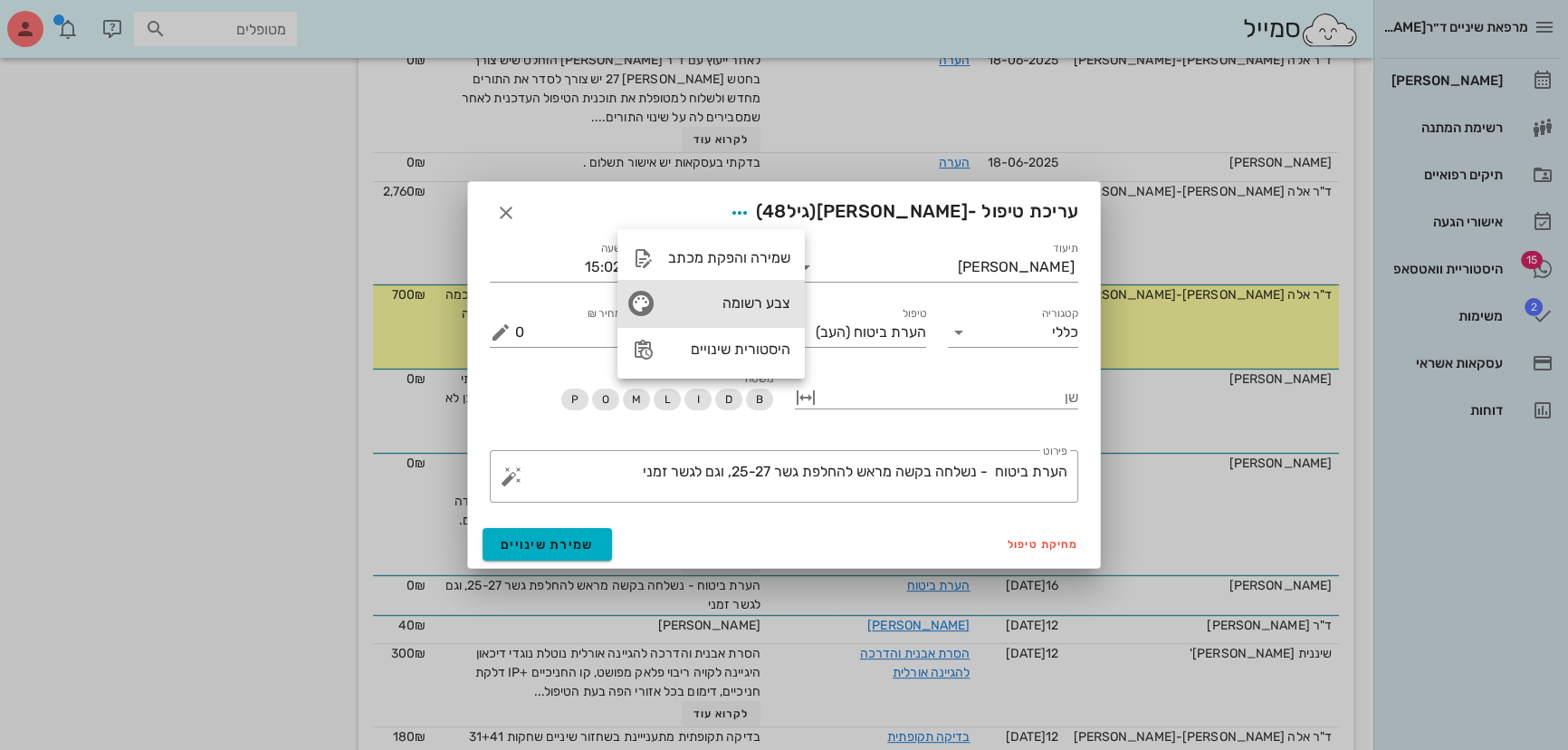 click on "צבע רשומה" at bounding box center (729, 303) 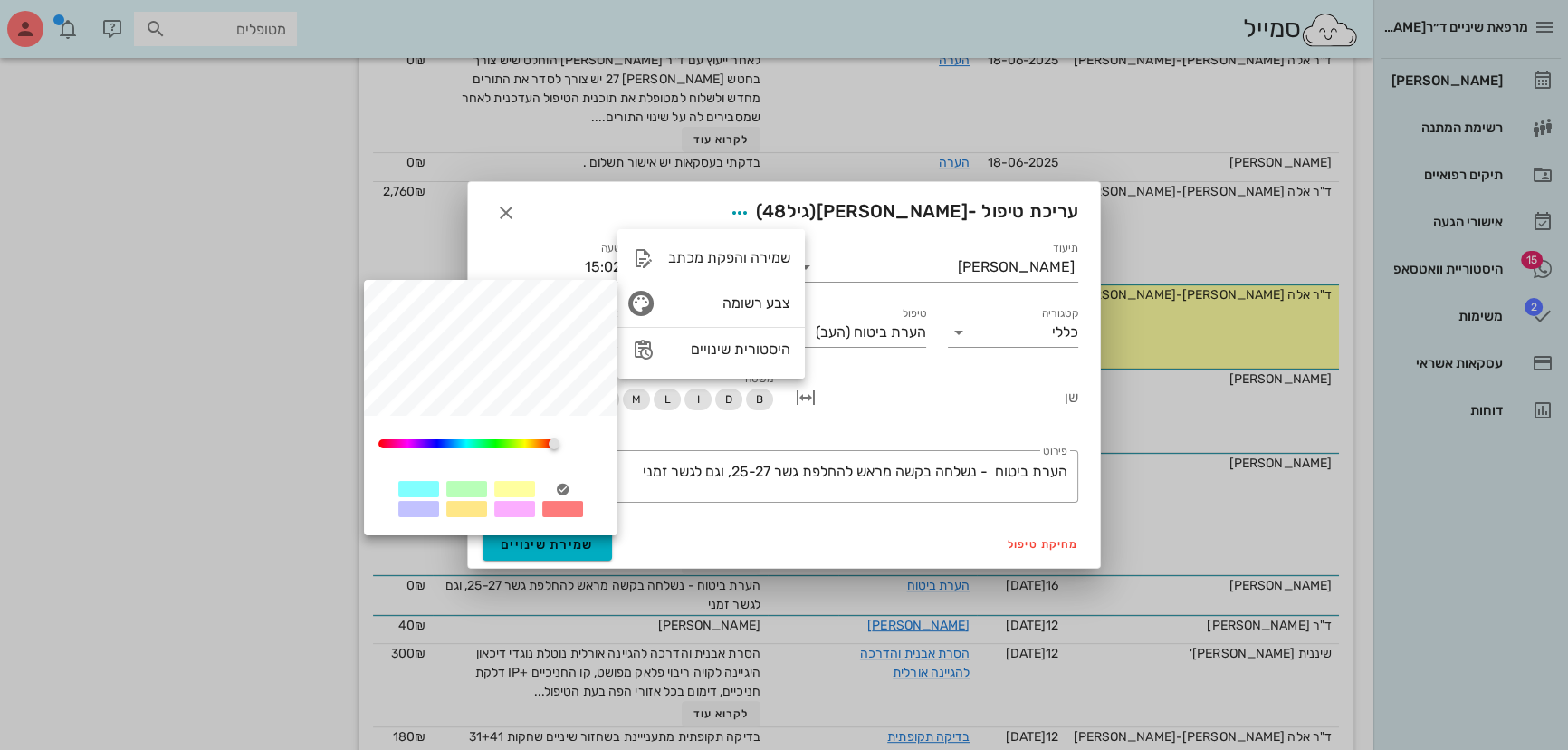 click at bounding box center [562, 509] 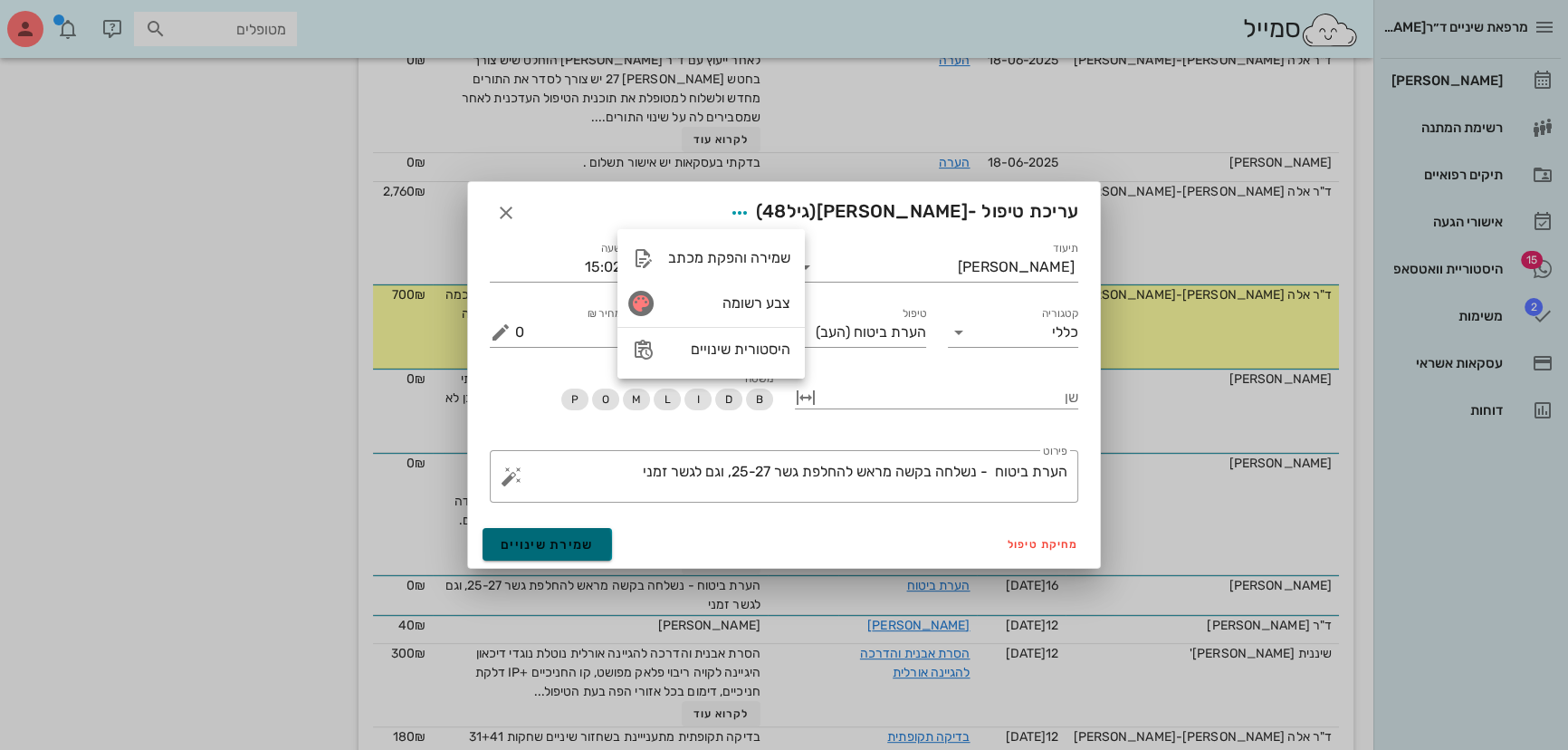 click on "שמירת שינויים" at bounding box center [547, 544] 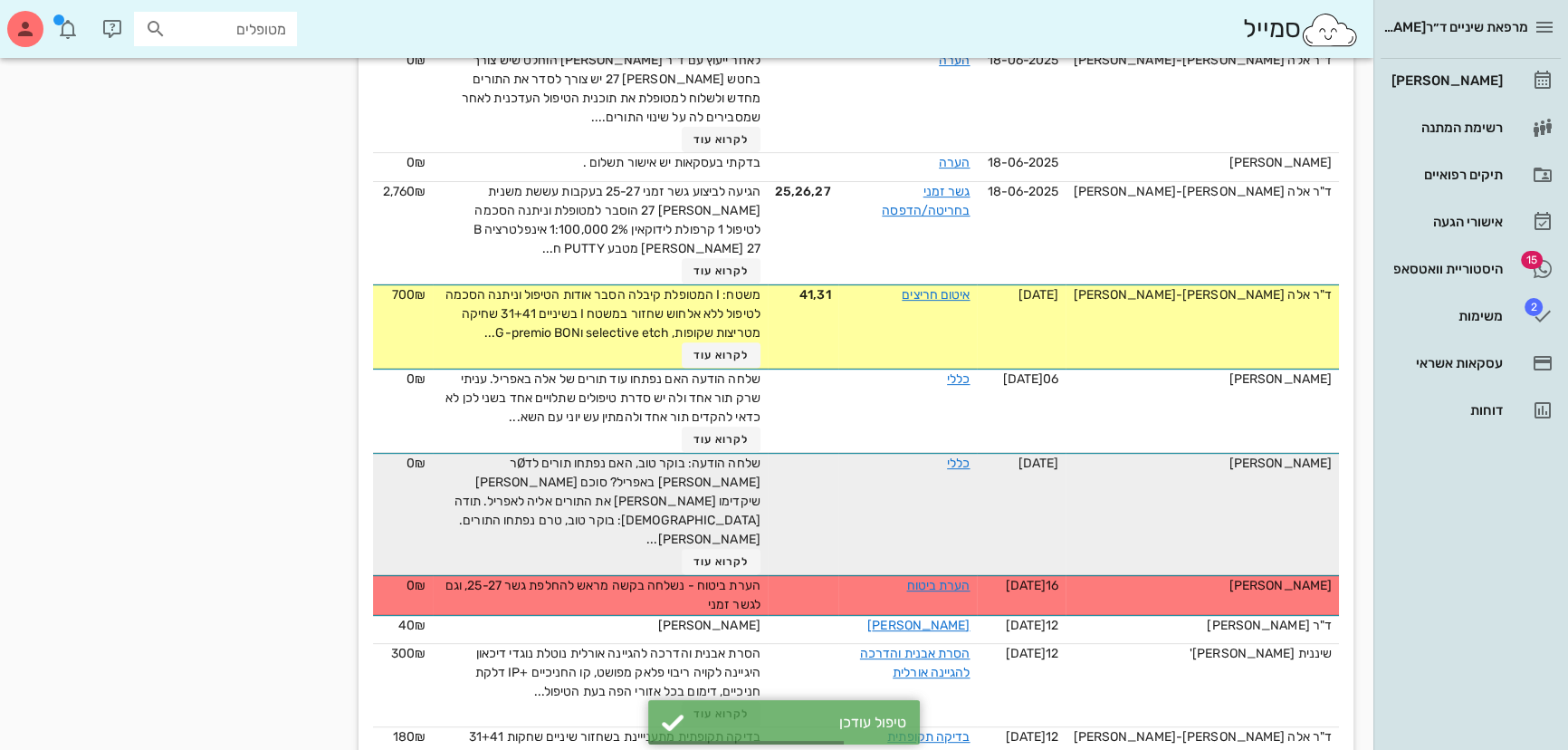 click at bounding box center [803, 514] 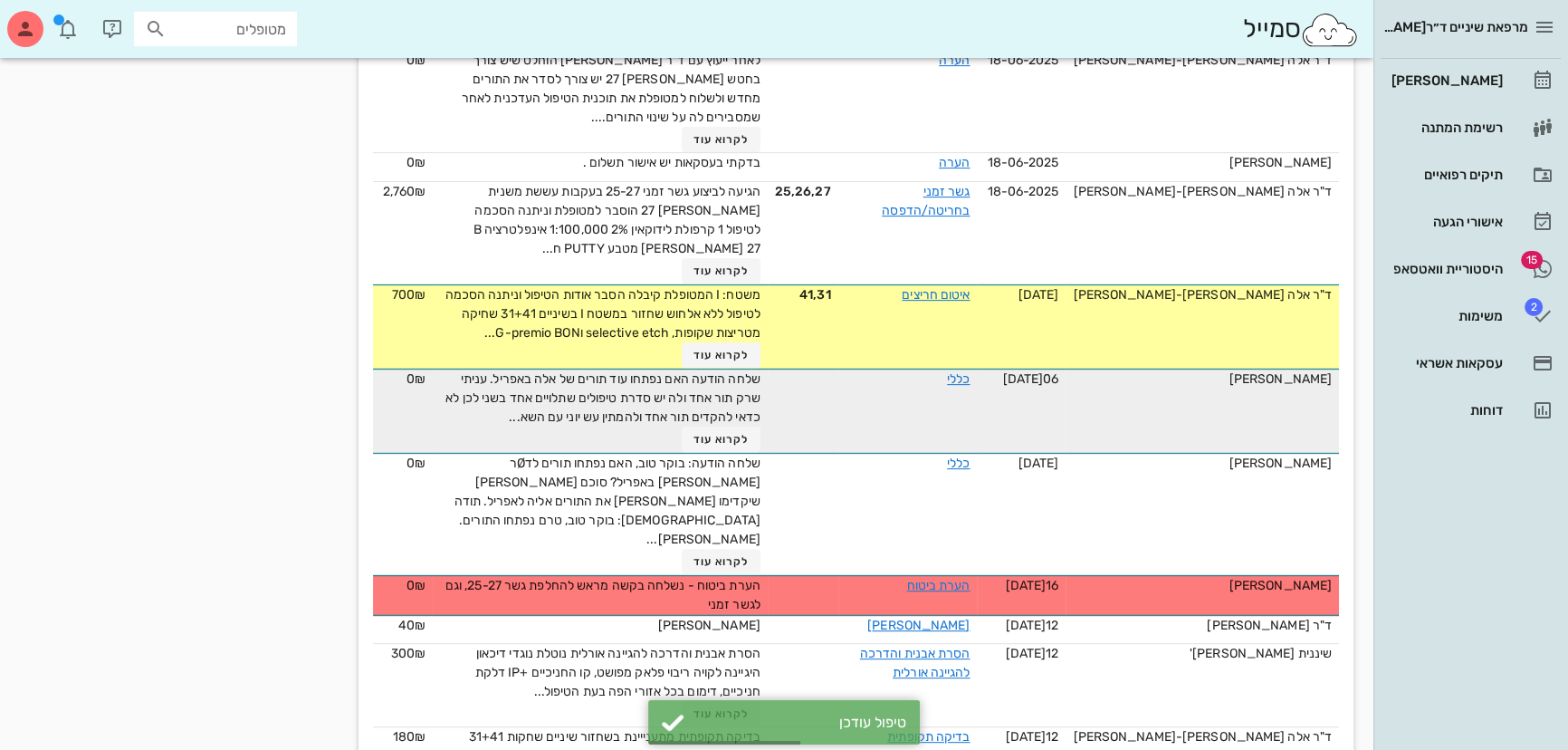 click at bounding box center [803, 410] 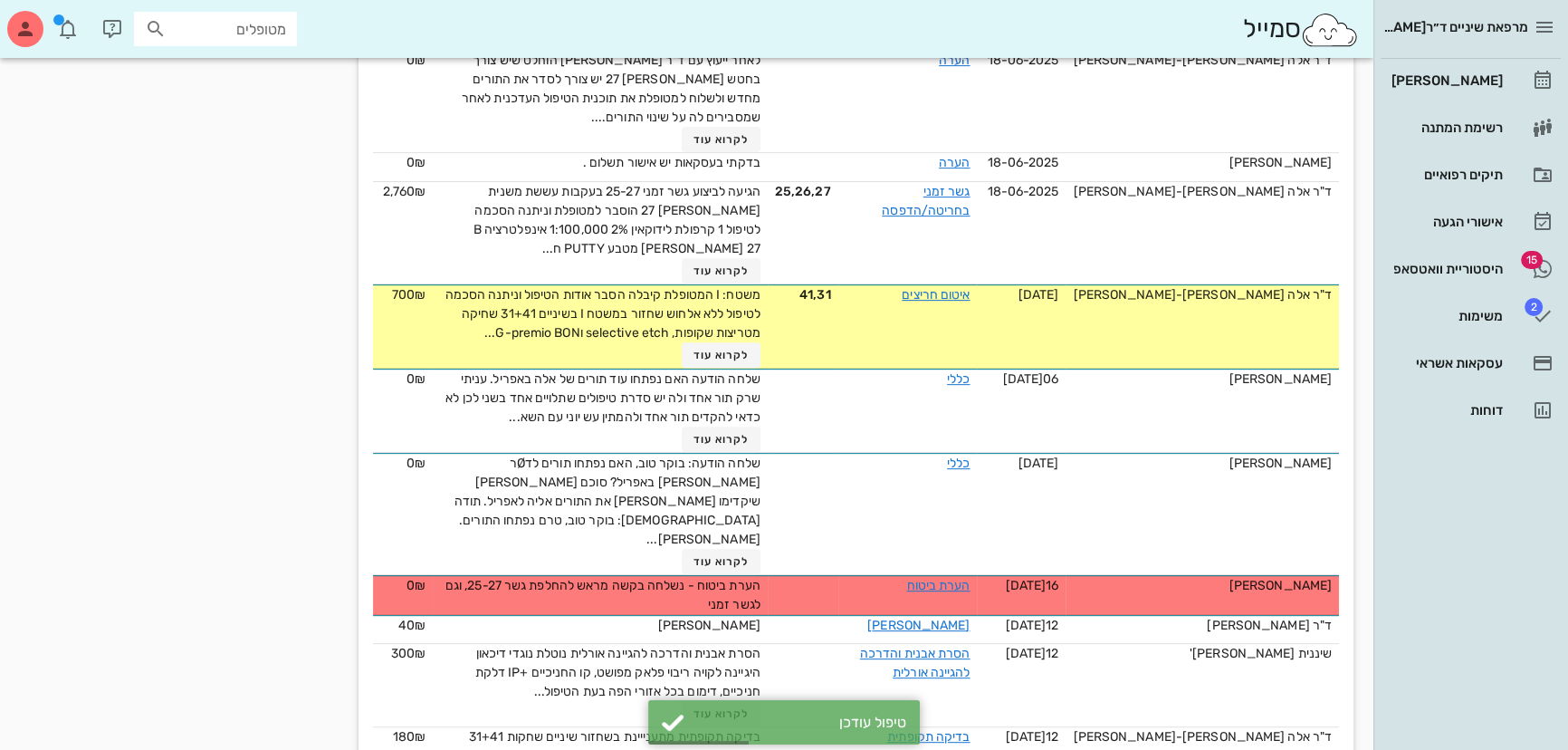 click on "41,31" at bounding box center (803, 326) 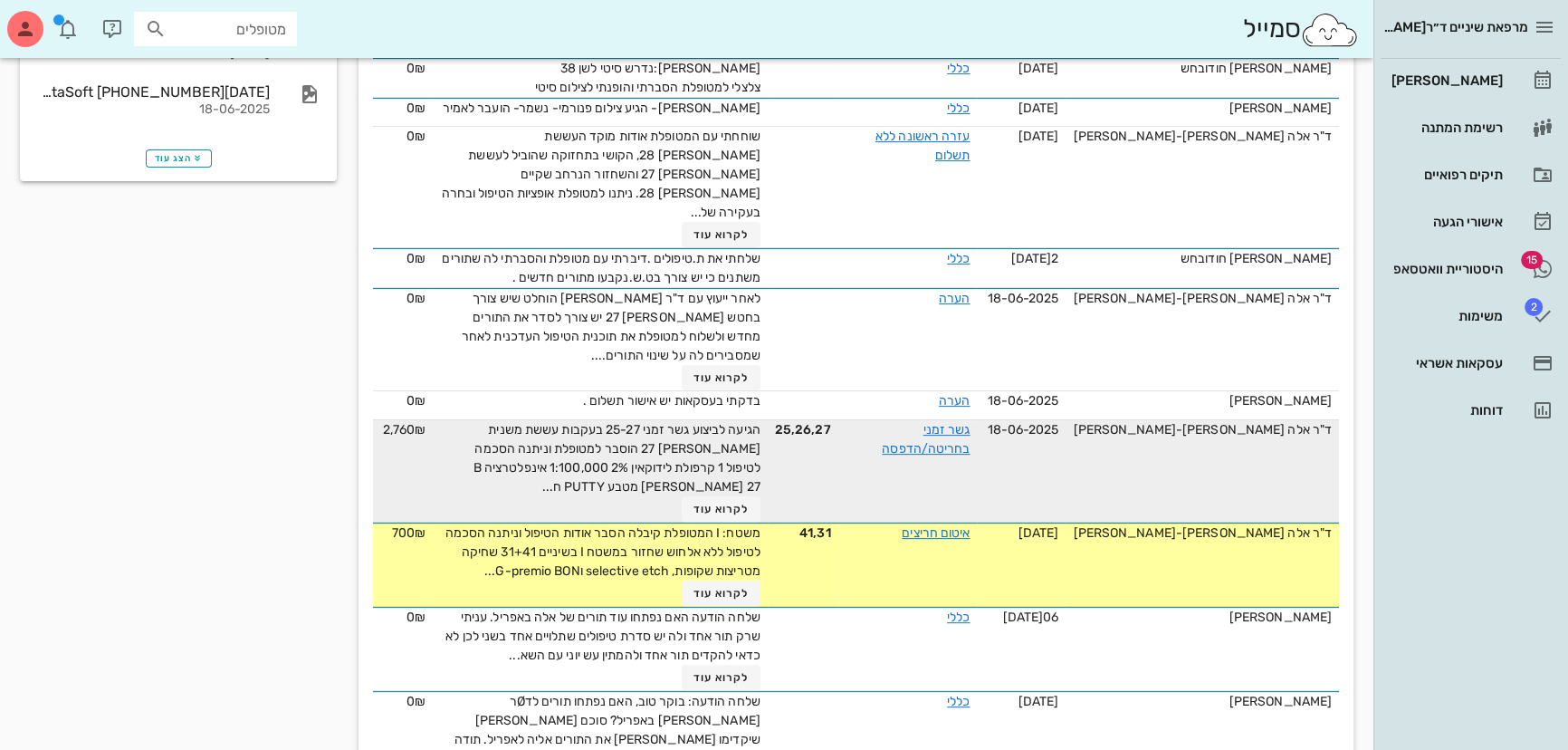 scroll, scrollTop: 576, scrollLeft: 0, axis: vertical 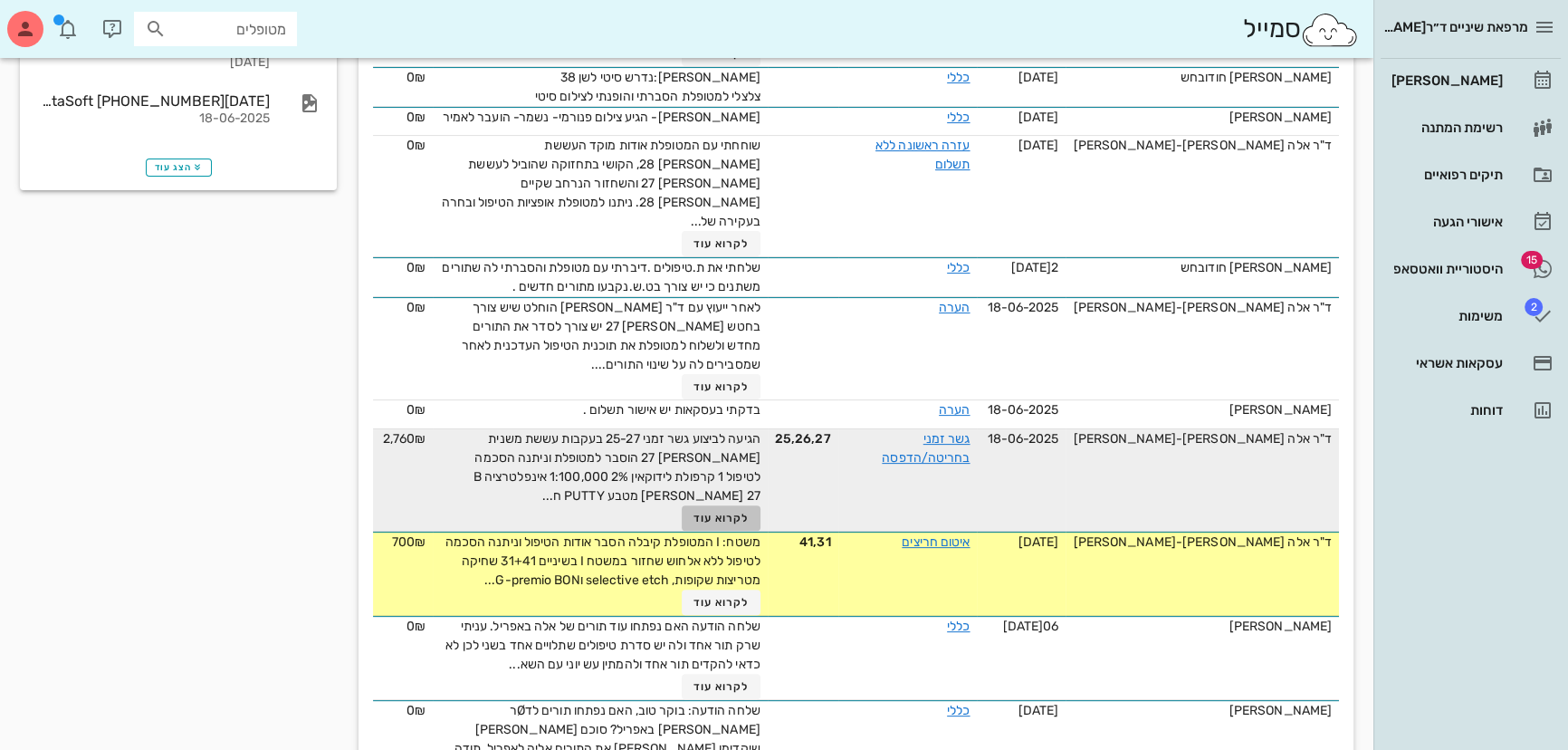 click on "לקרוא עוד" at bounding box center [722, 518] 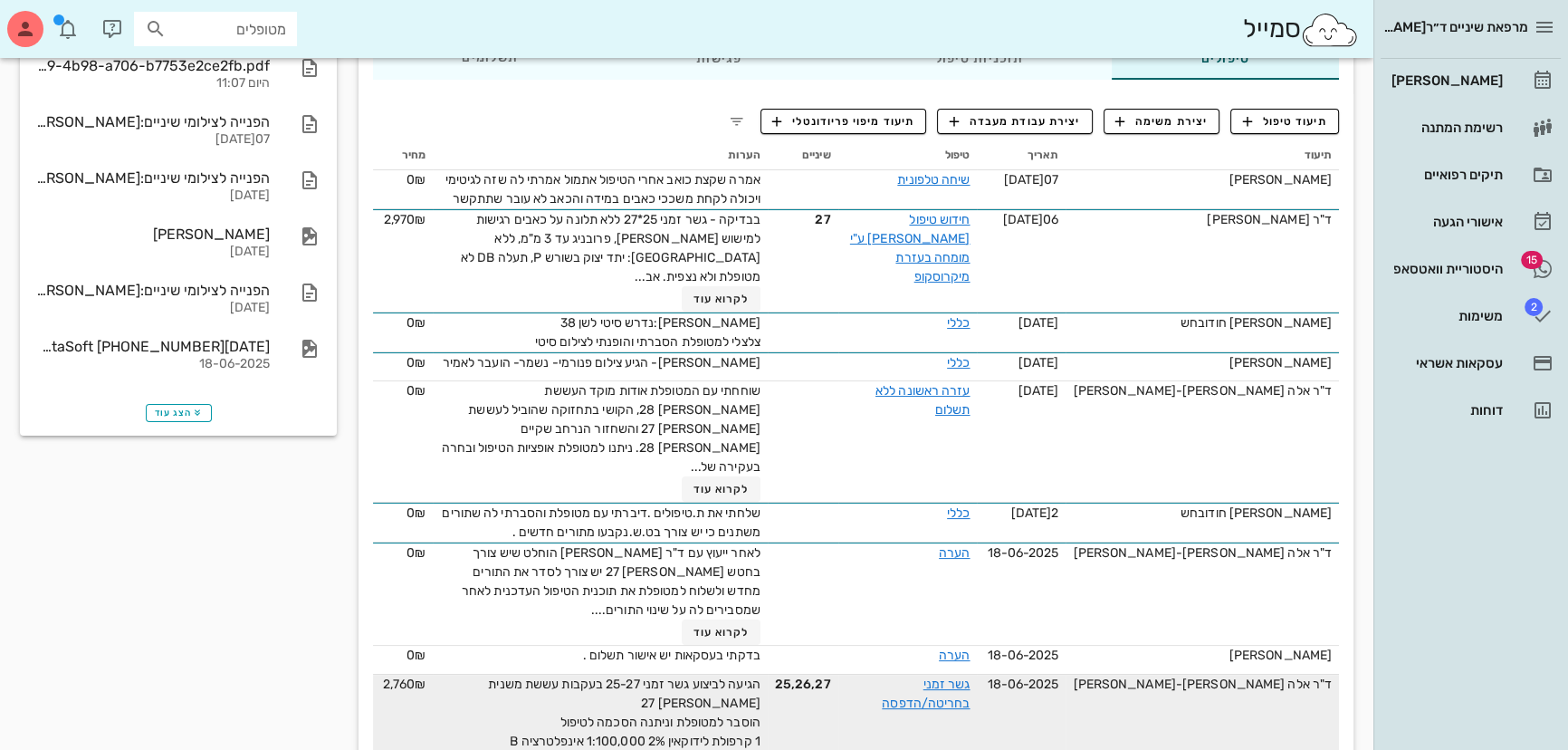 scroll, scrollTop: 329, scrollLeft: 0, axis: vertical 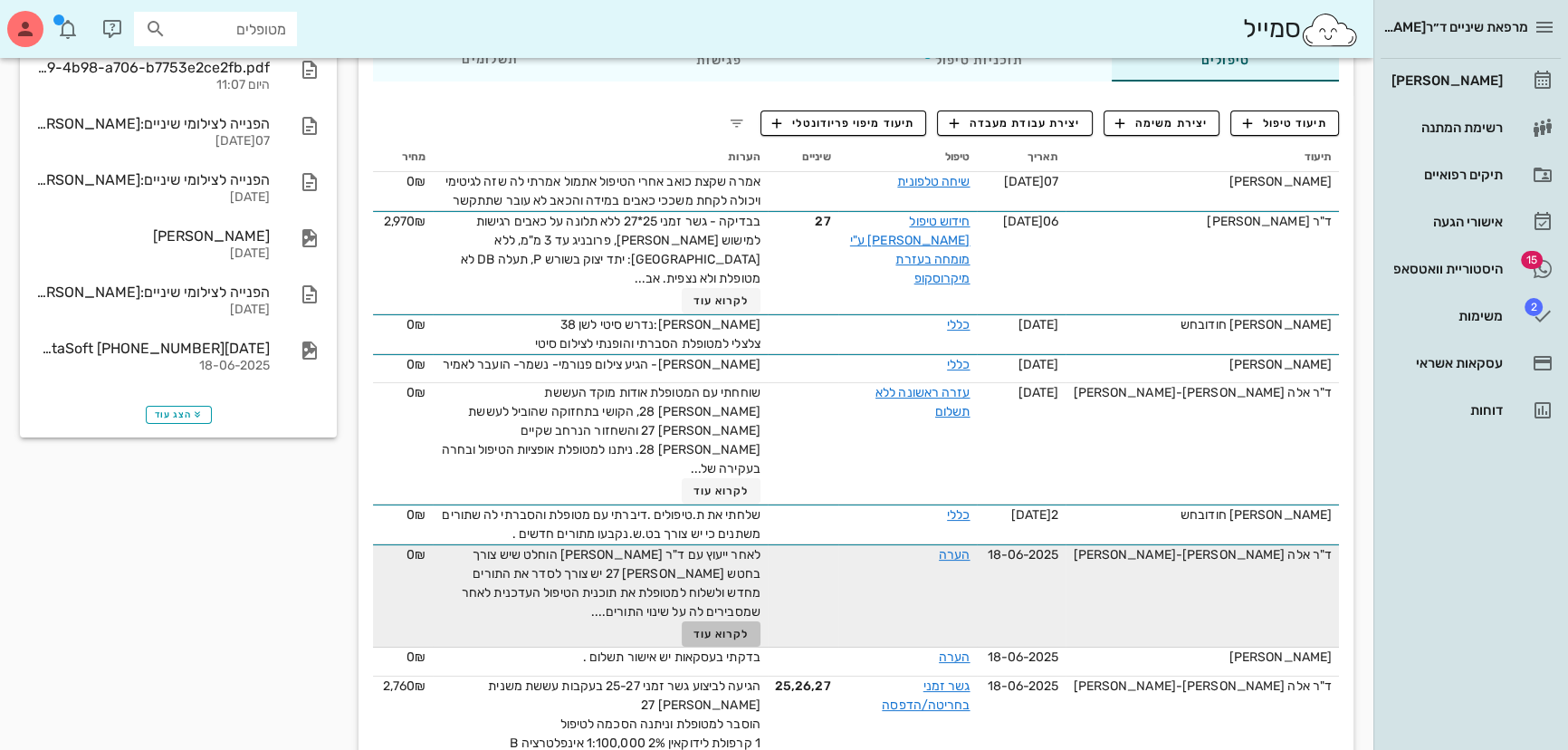 click on "לקרוא עוד" at bounding box center (721, 634) 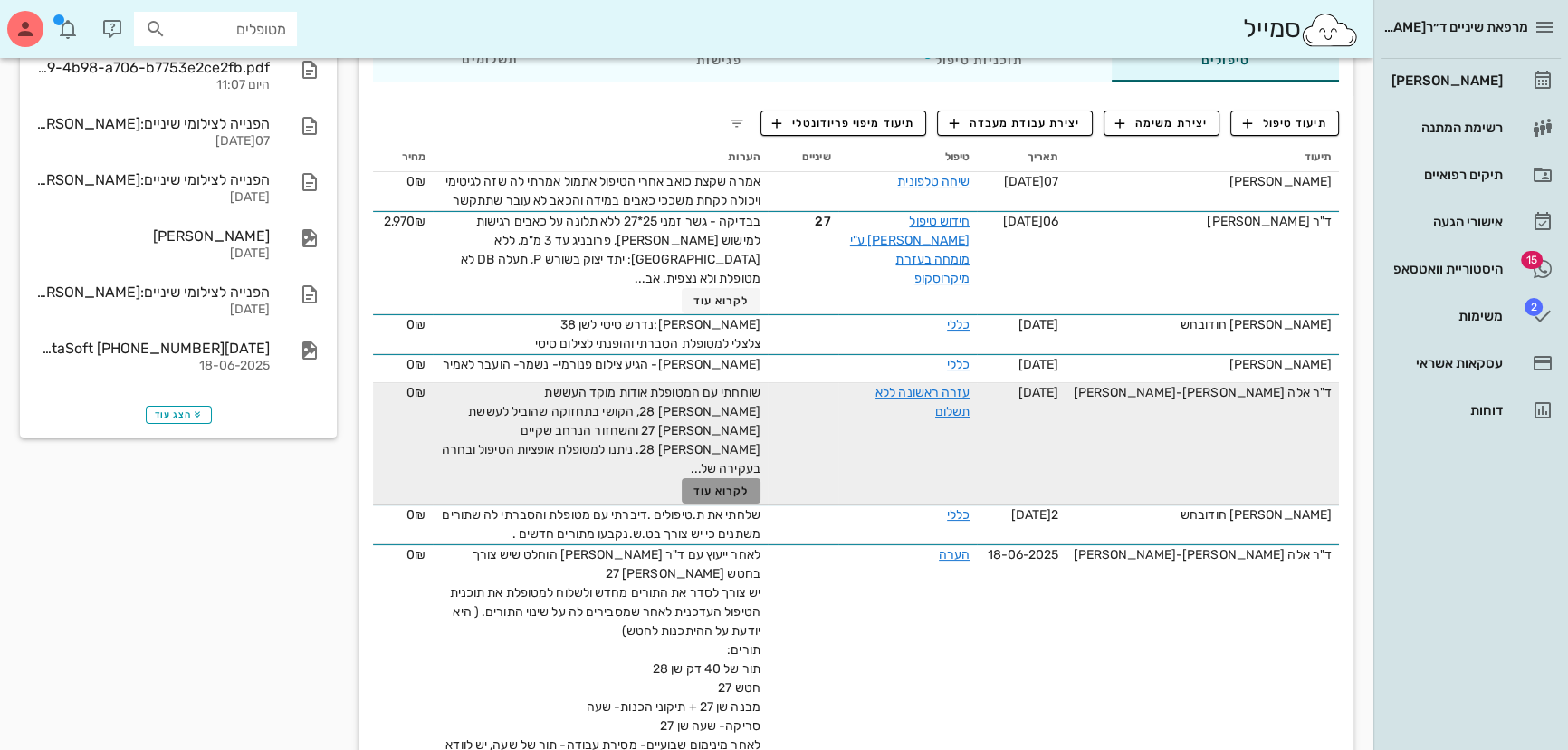 click on "לקרוא עוד" at bounding box center [721, 491] 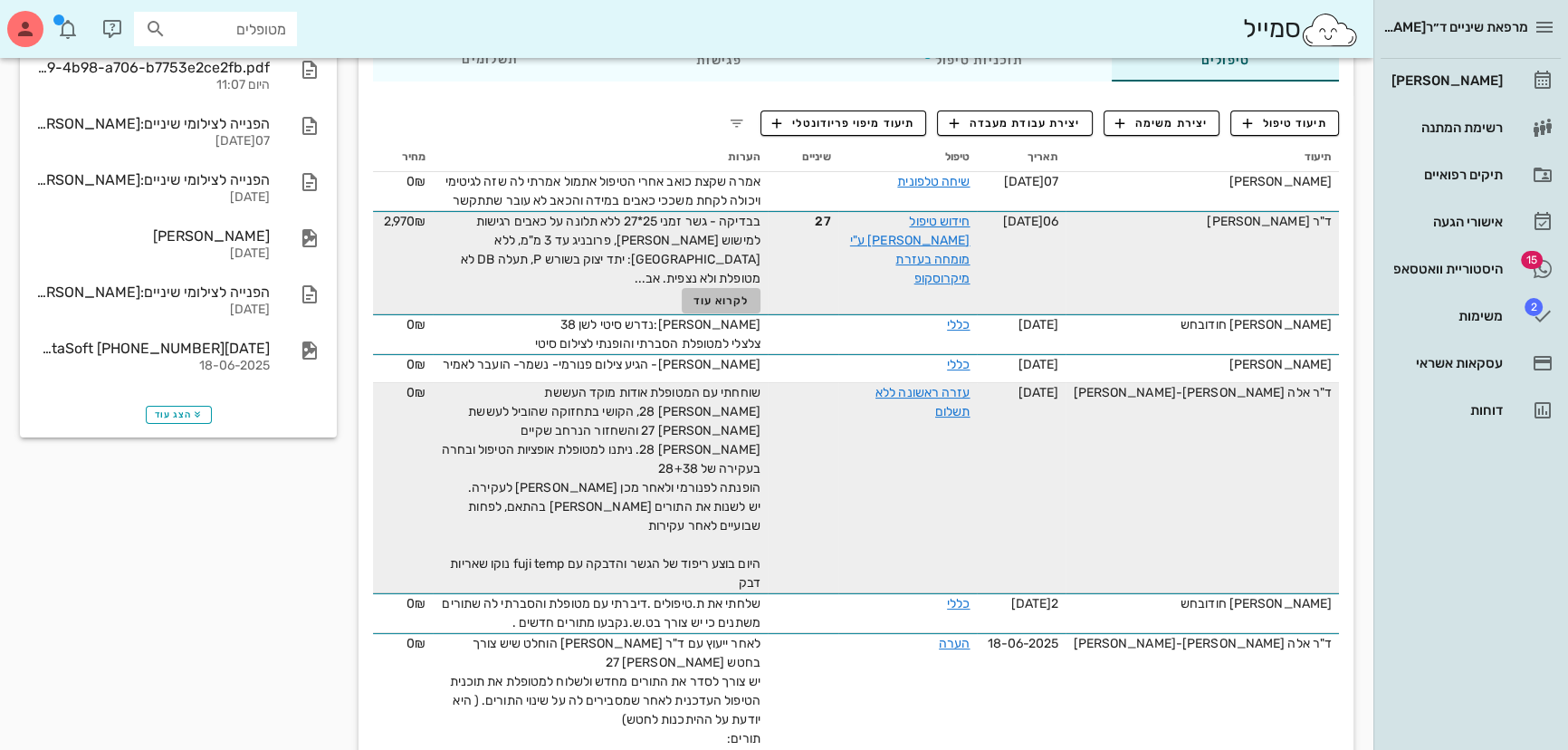 click on "לקרוא עוד" at bounding box center [722, 301] 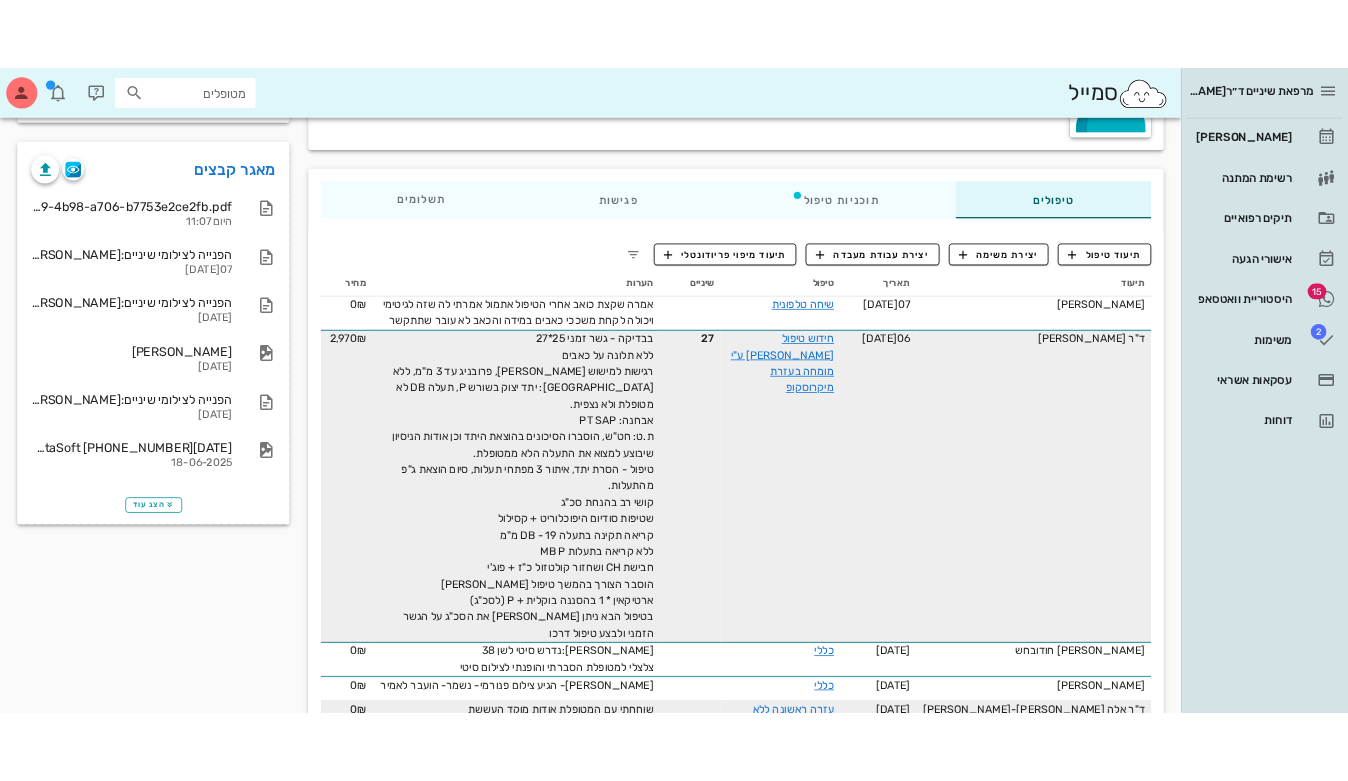 scroll, scrollTop: 0, scrollLeft: 0, axis: both 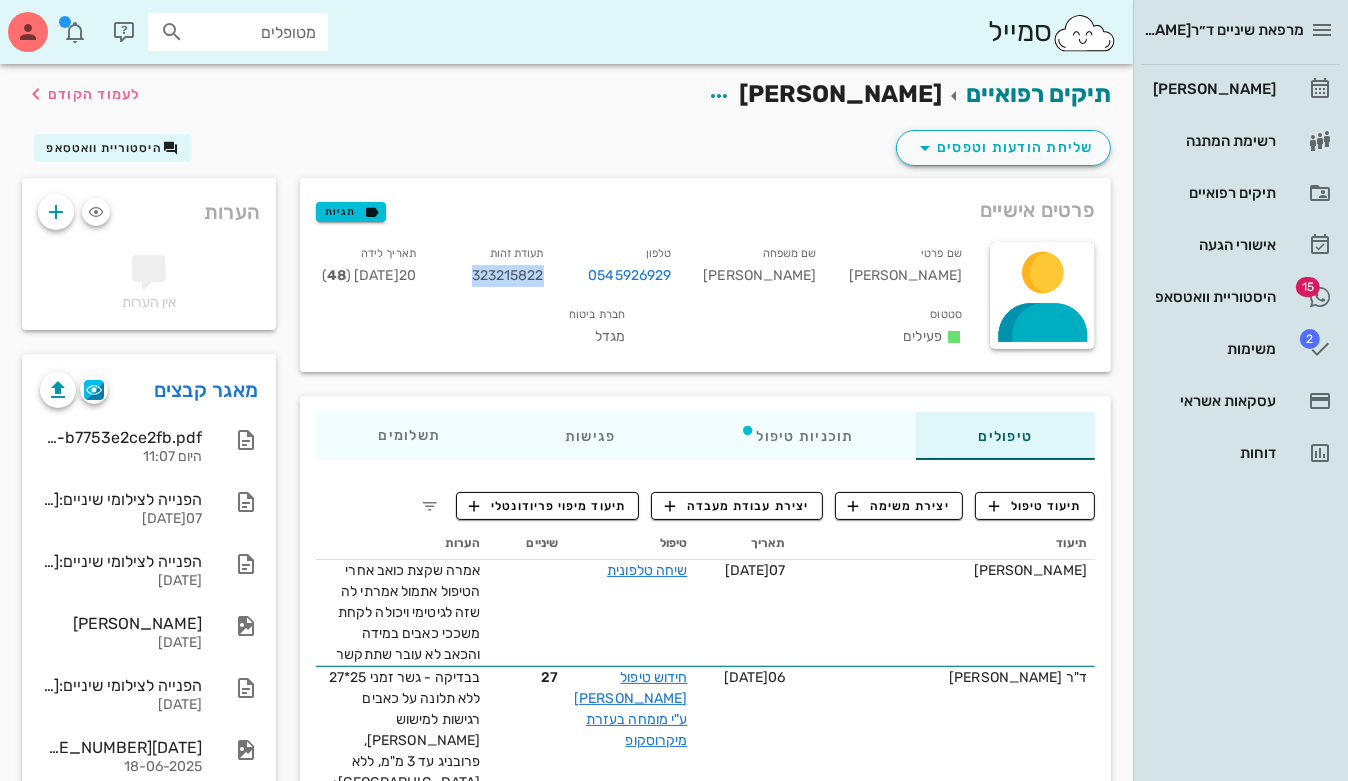 drag, startPoint x: 562, startPoint y: 276, endPoint x: 634, endPoint y: 281, distance: 72.1734 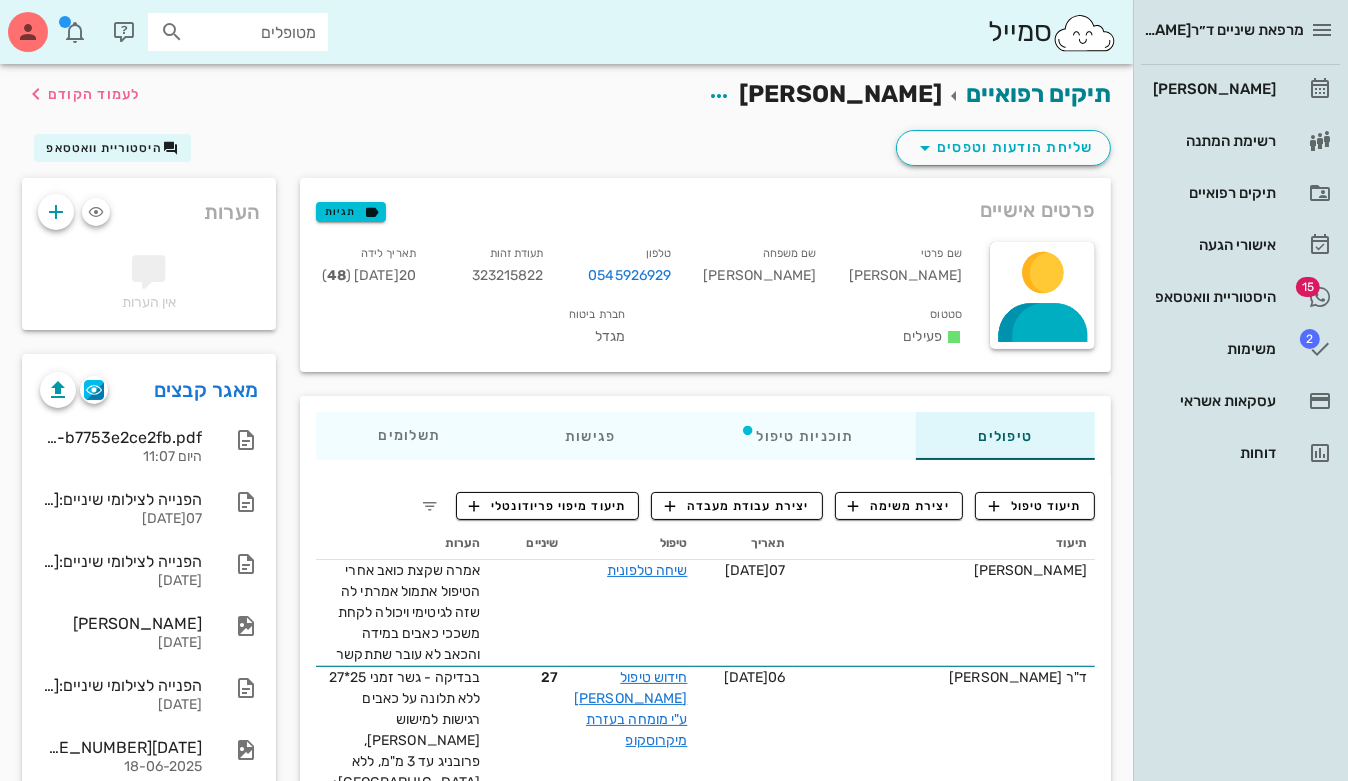 click on "תיקים רפואיים
[PERSON_NAME] לעמוד הקודם" at bounding box center [566, 95] 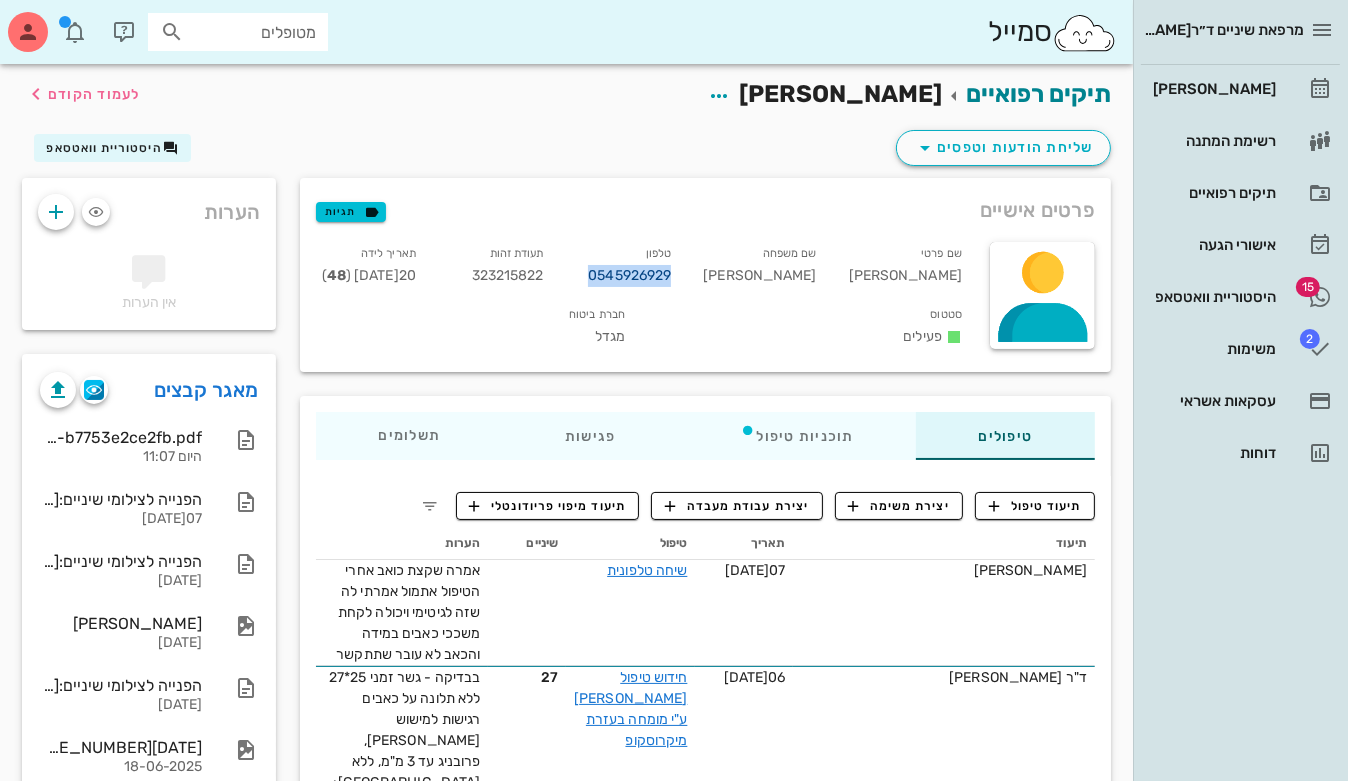 drag, startPoint x: 757, startPoint y: 271, endPoint x: 671, endPoint y: 275, distance: 86.09297 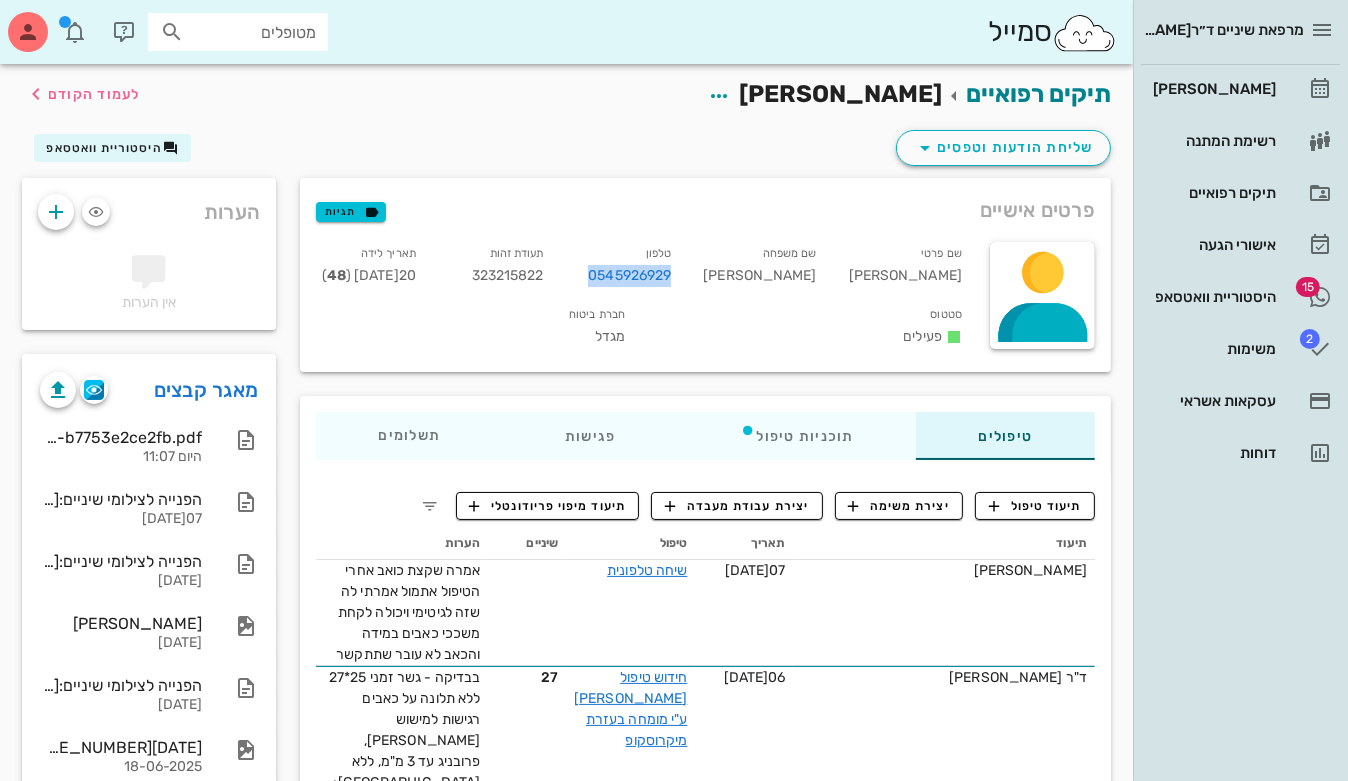 copy on "0545926929" 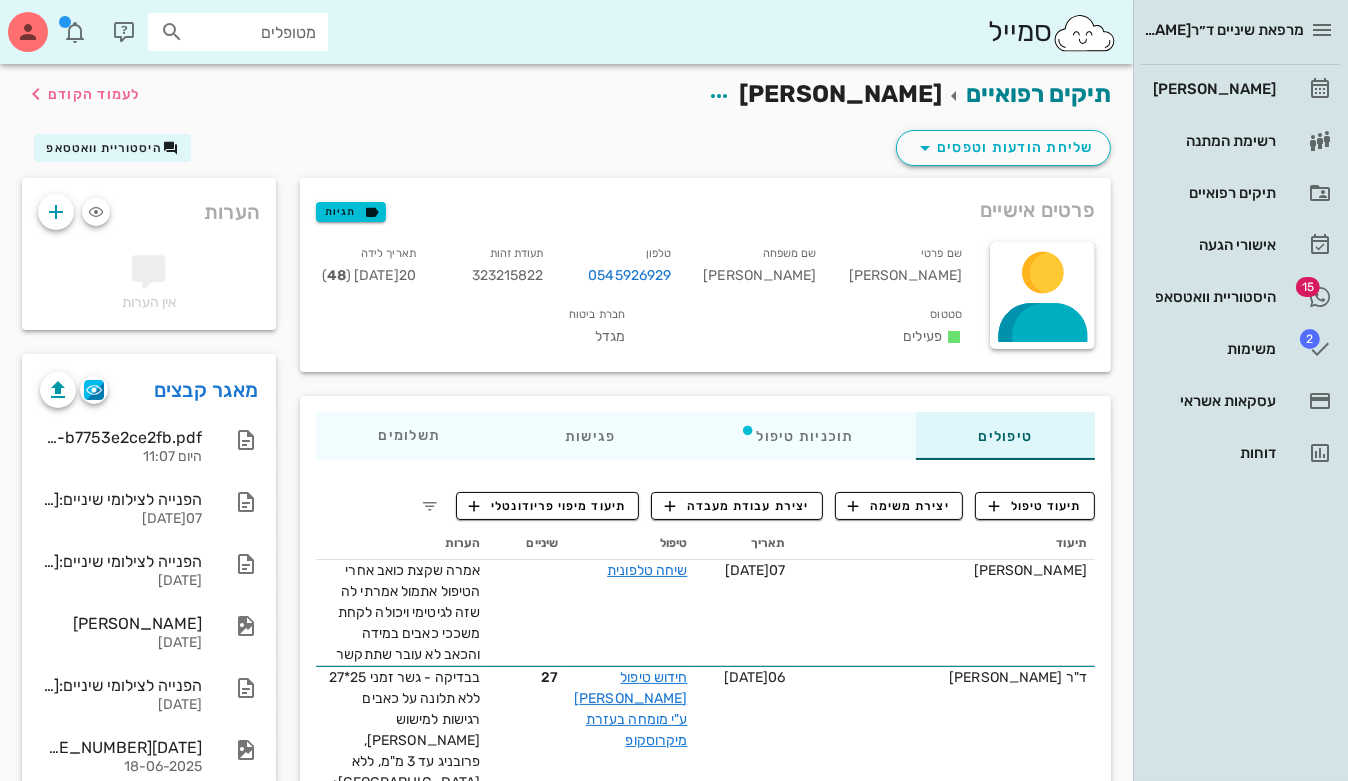 click on "תיקים רפואיים
[PERSON_NAME] לעמוד הקודם" at bounding box center [566, 95] 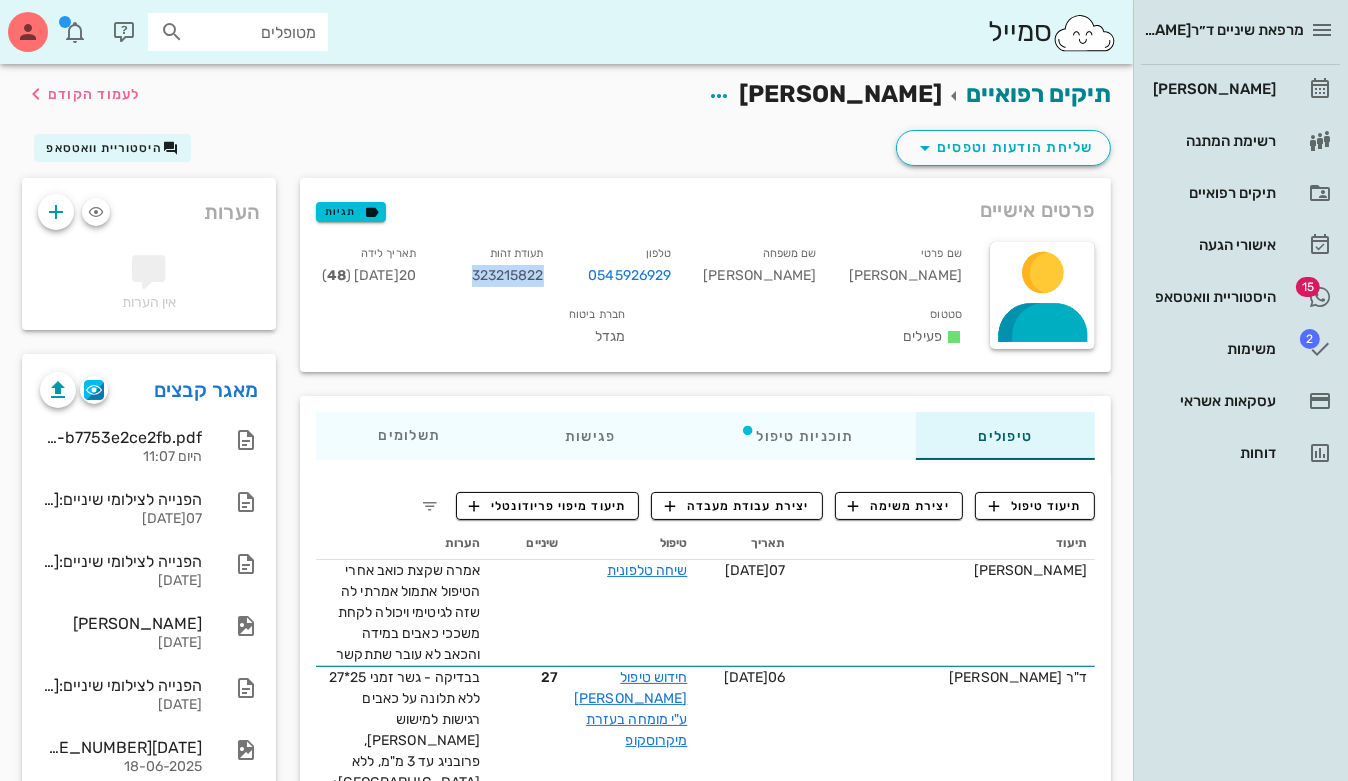 drag, startPoint x: 551, startPoint y: 276, endPoint x: 649, endPoint y: 273, distance: 98.045906 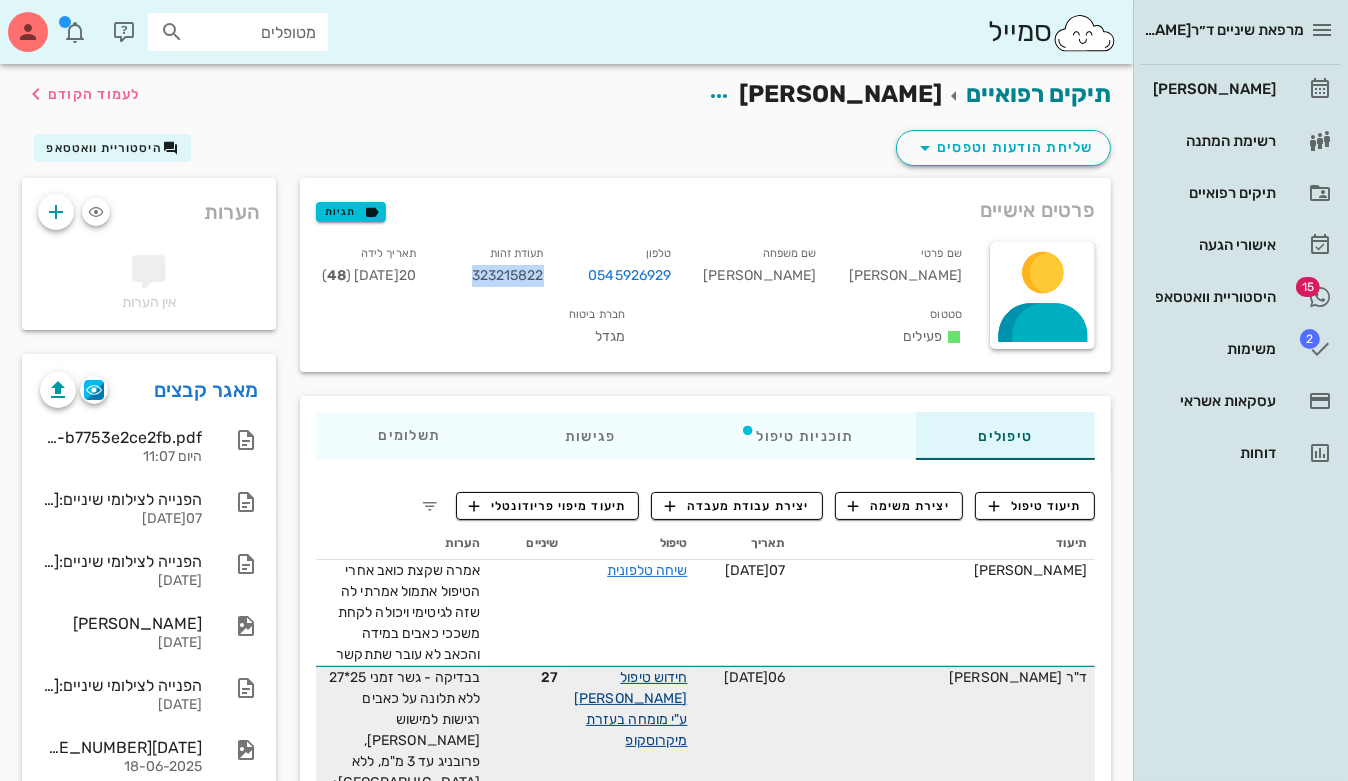 copy on "323215822" 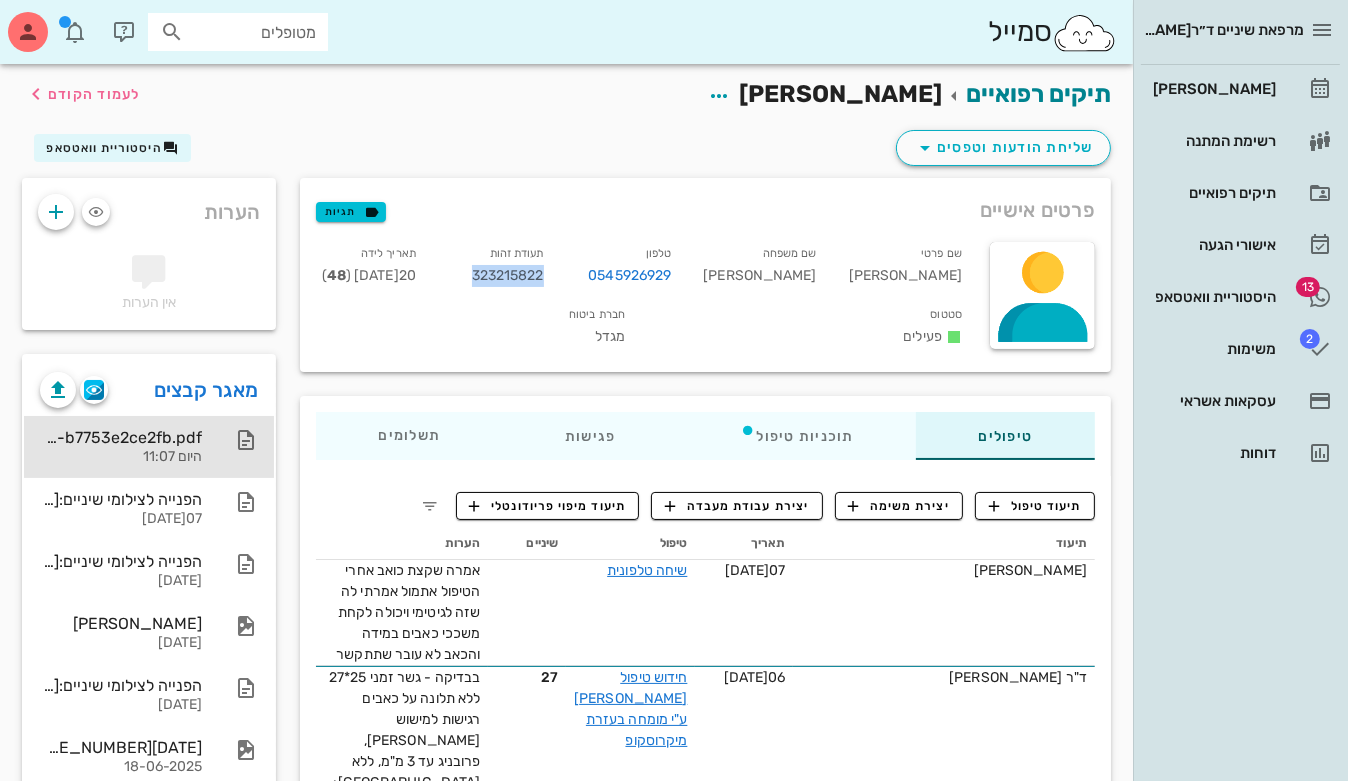 click on "היום 11:07" at bounding box center [121, 457] 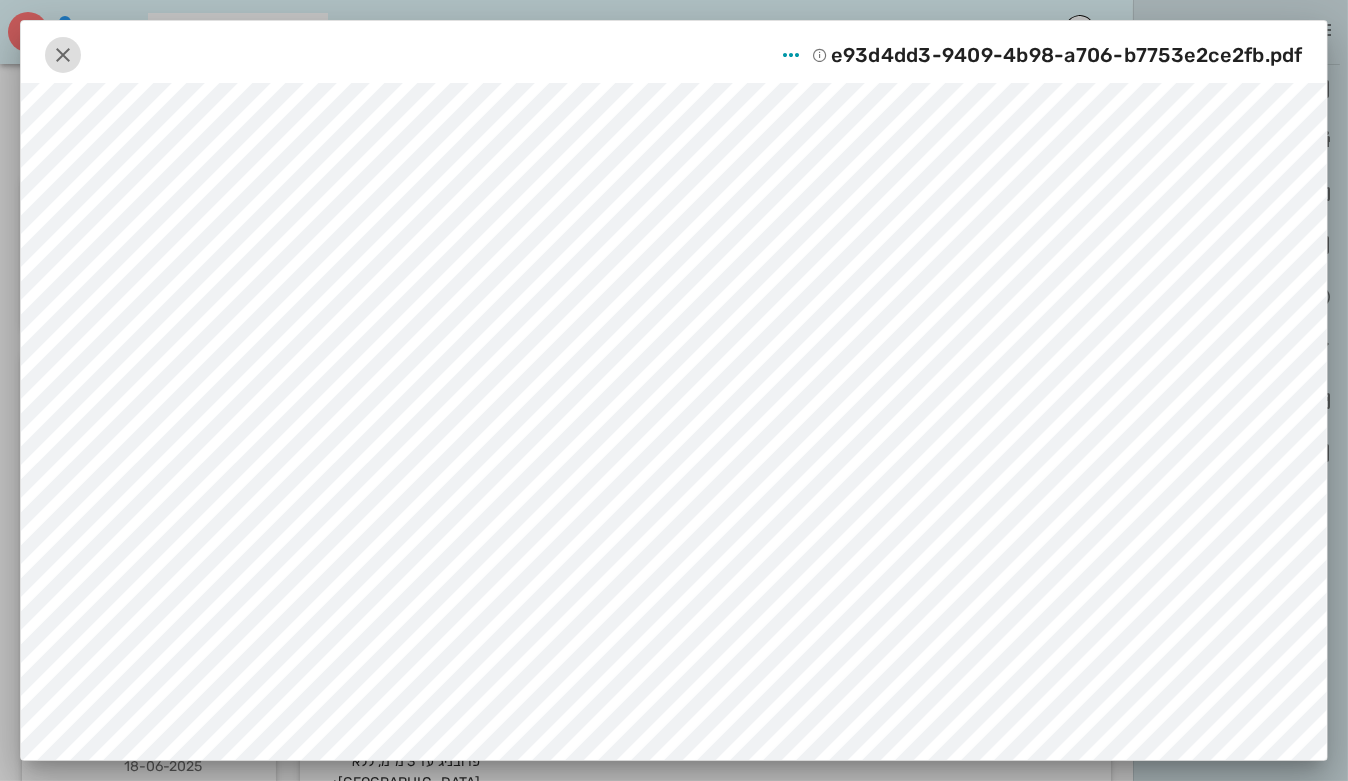 click at bounding box center [63, 55] 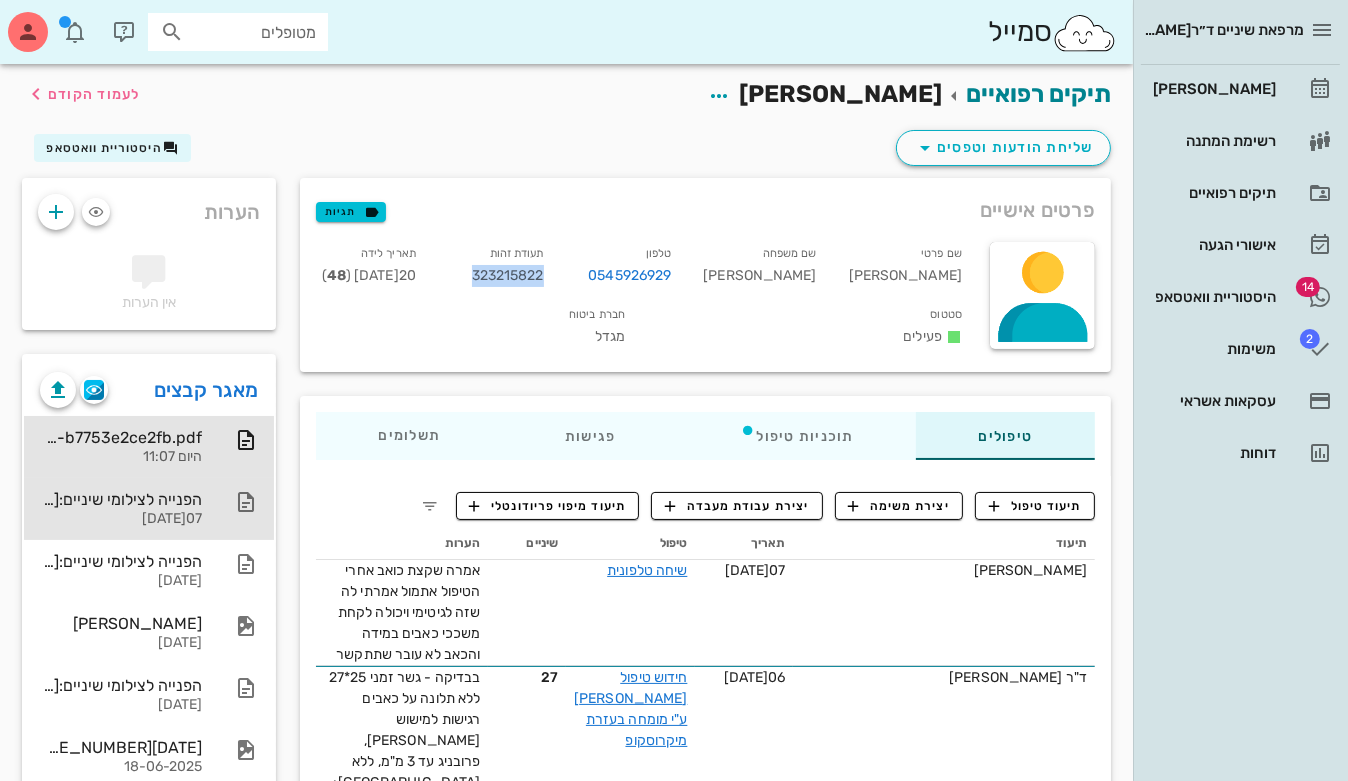 click on "הפנייה לצילומי שיניים:[PERSON_NAME] - 323215822" at bounding box center [121, 499] 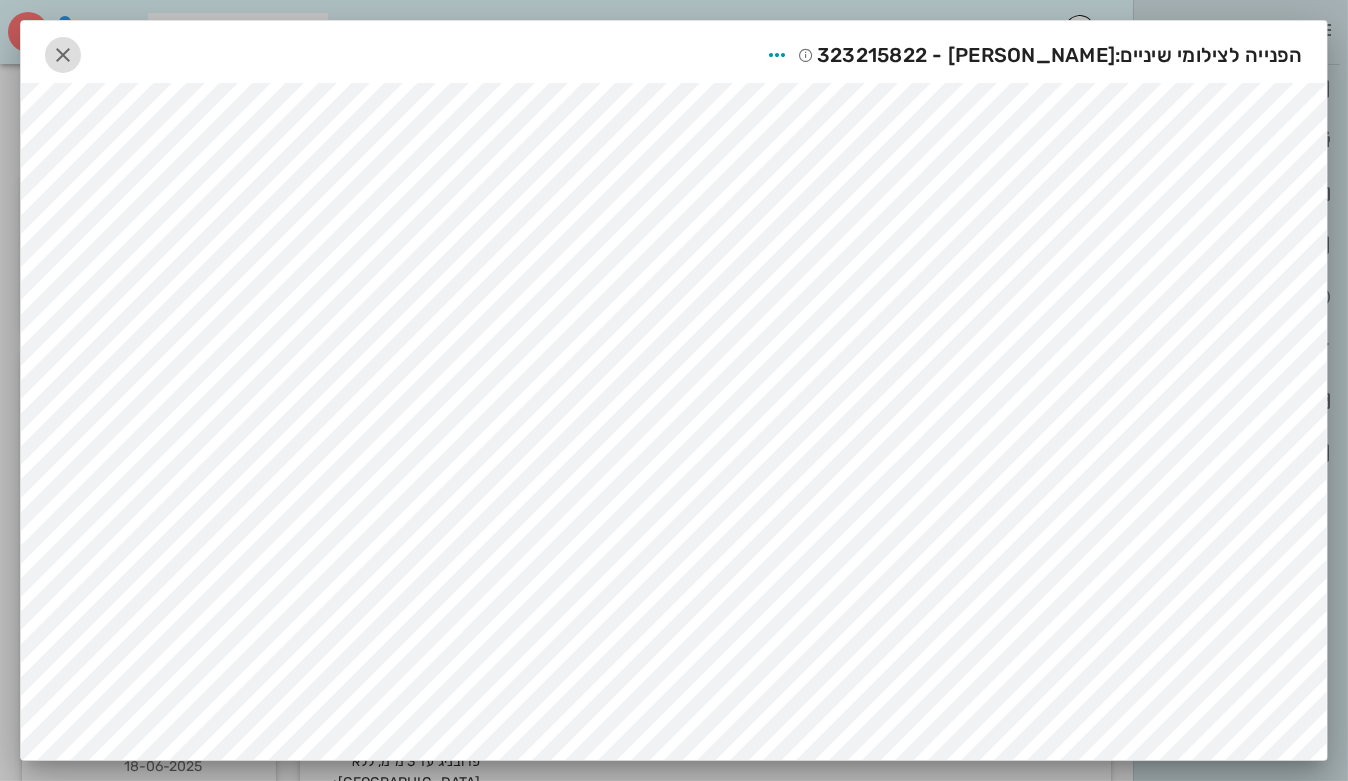click at bounding box center (63, 55) 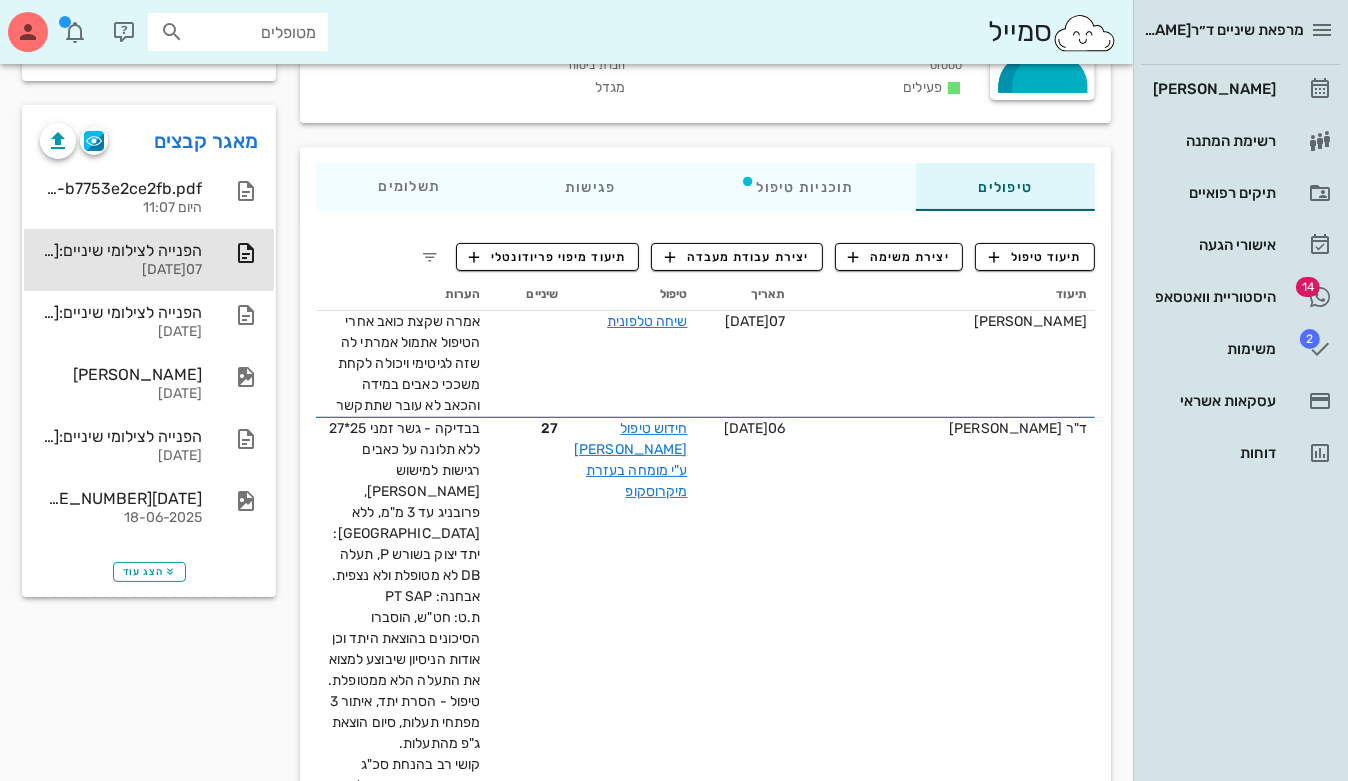 scroll, scrollTop: 181, scrollLeft: 0, axis: vertical 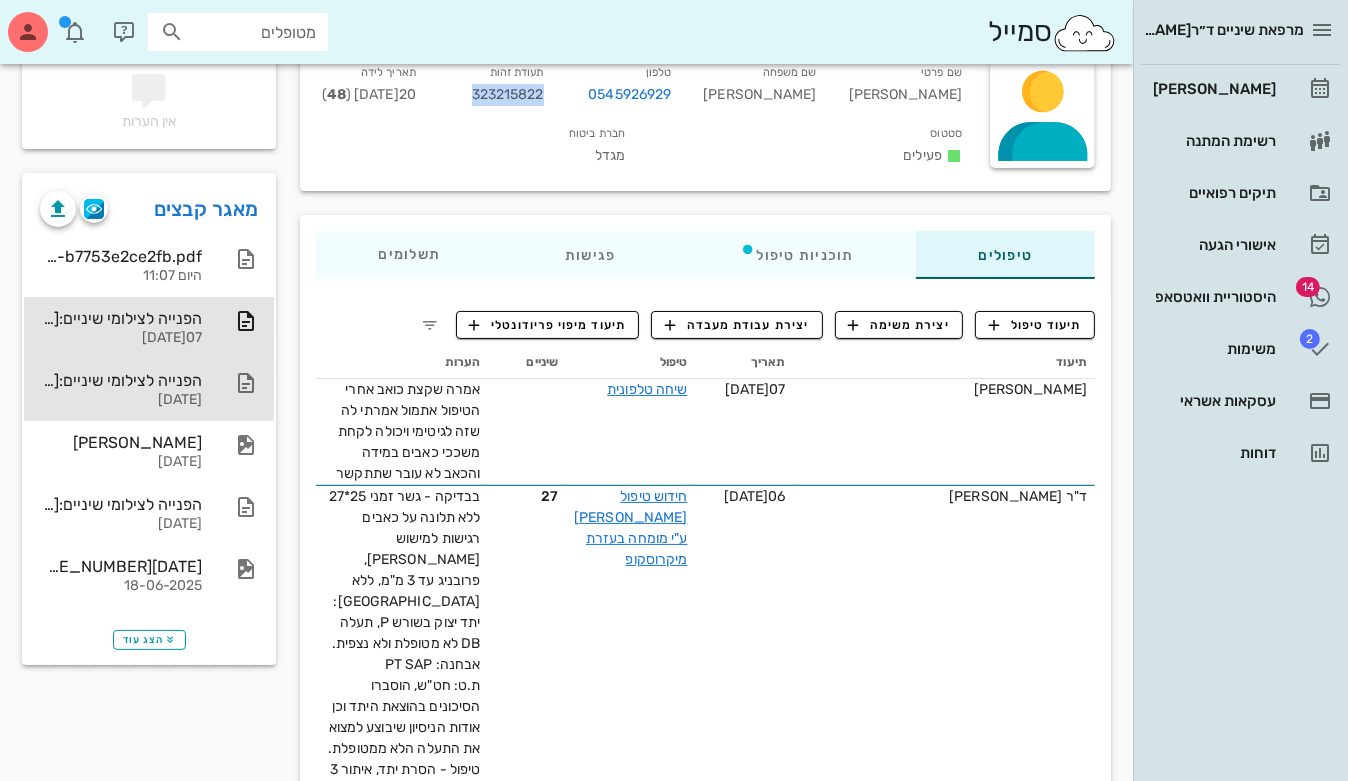 click on "[DATE]" at bounding box center [121, 400] 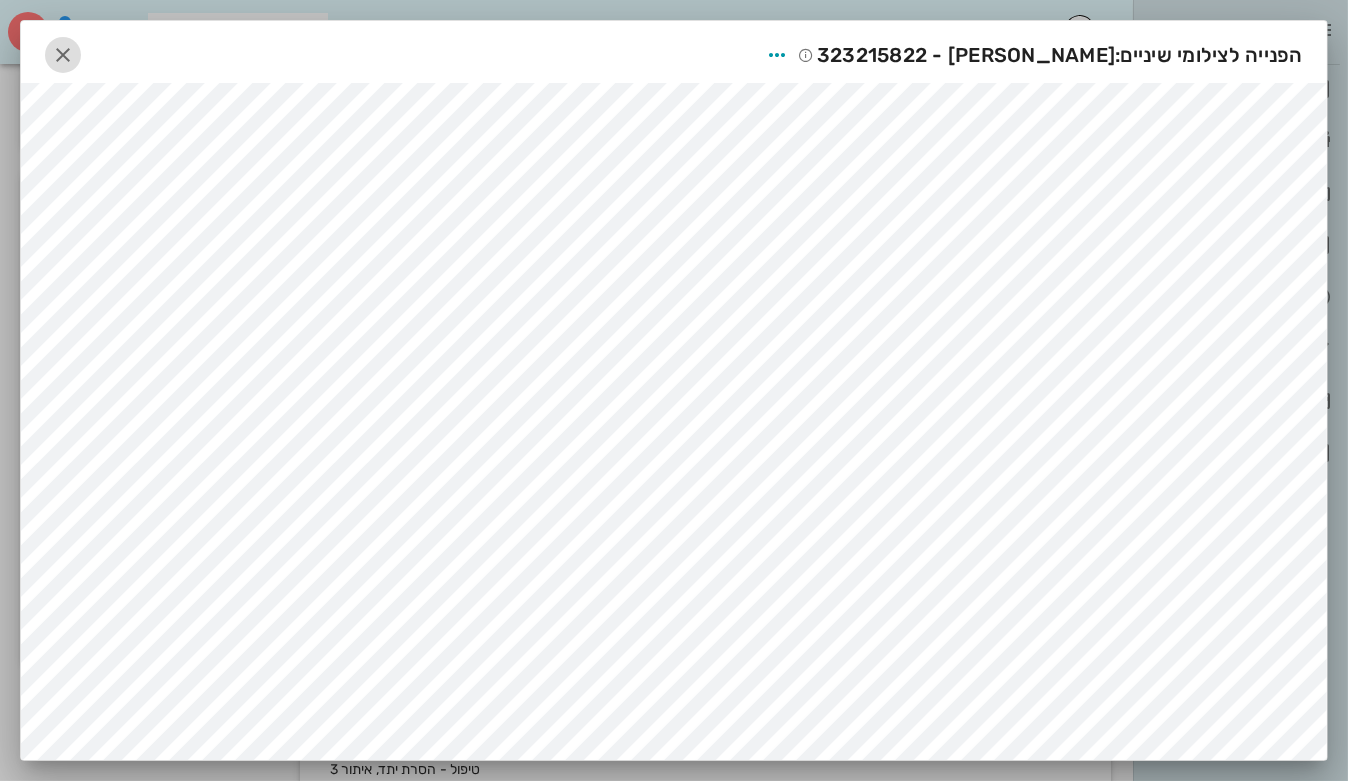 click at bounding box center (63, 55) 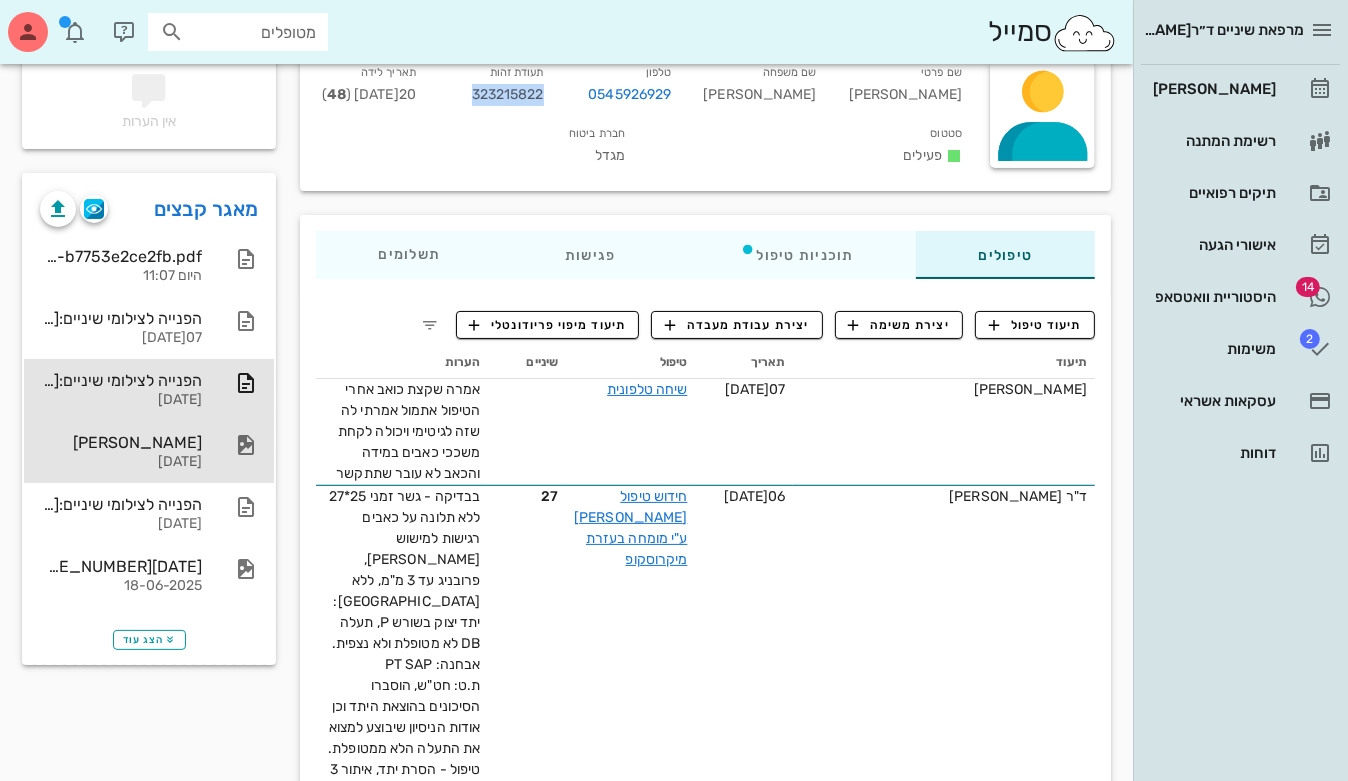 click on "[PERSON_NAME]" at bounding box center (121, 442) 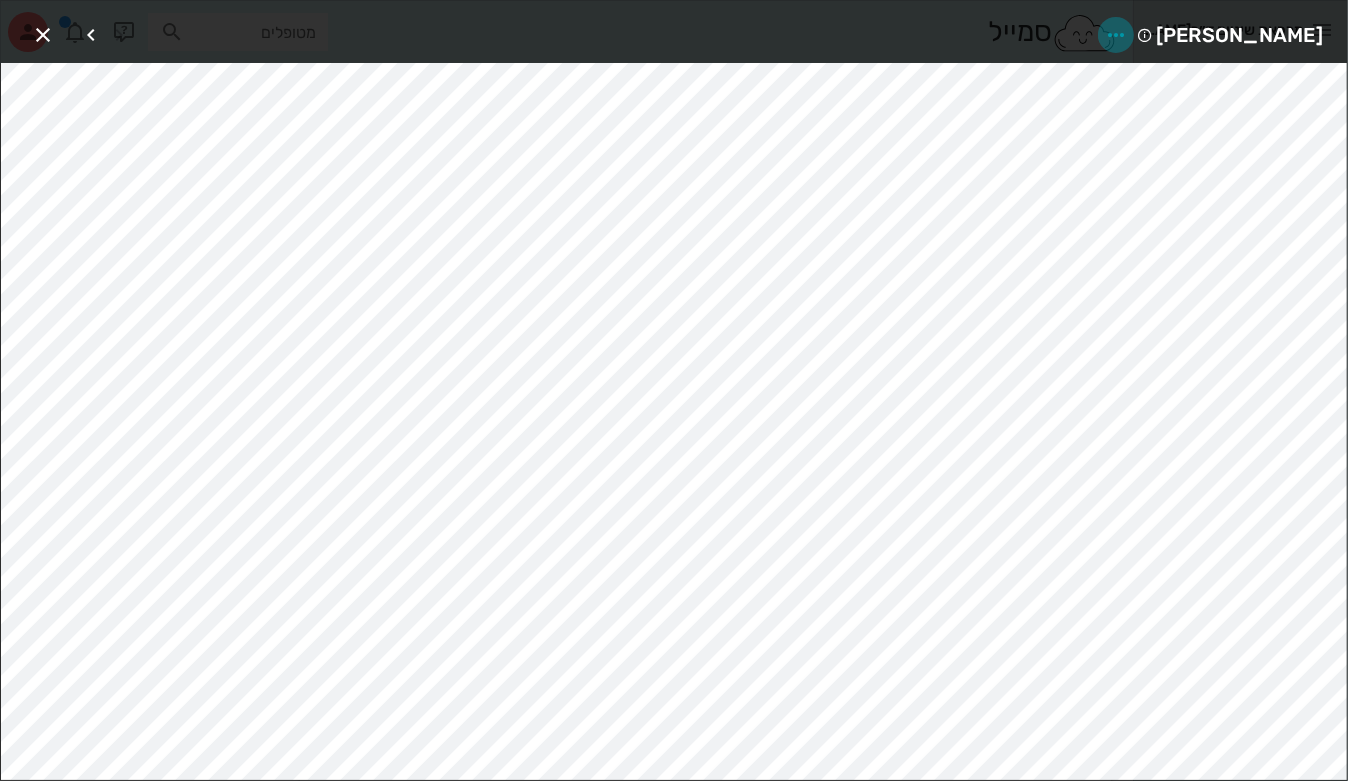 click at bounding box center (1116, 35) 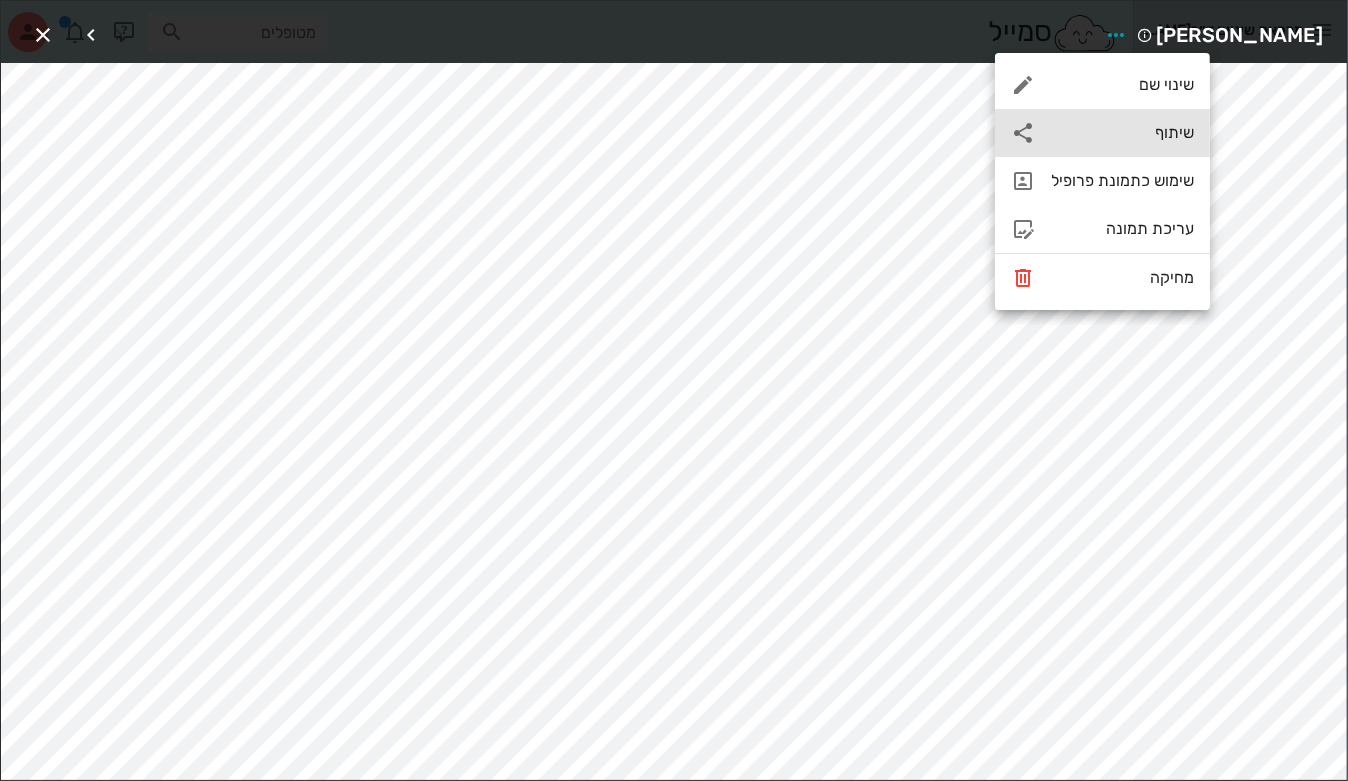 click on "שיתוף" at bounding box center [1102, 133] 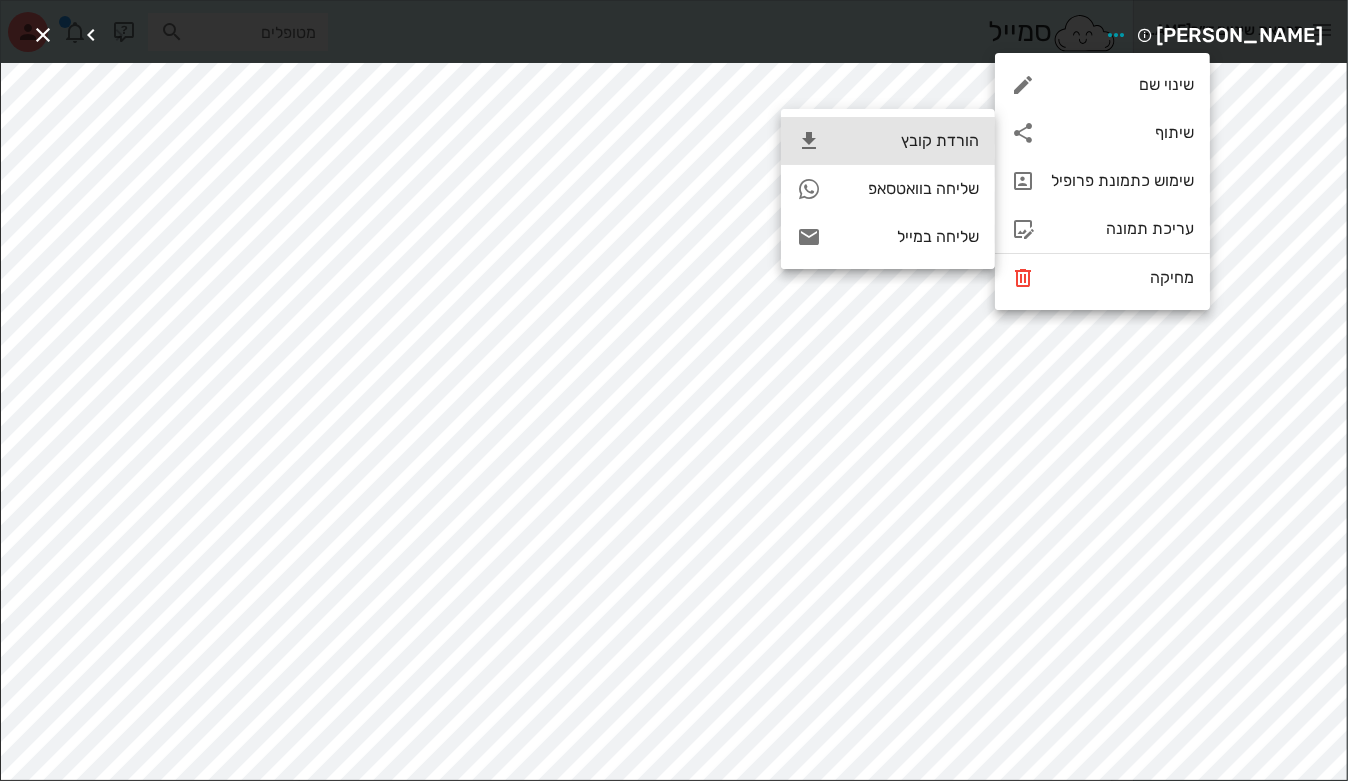 click on "הורדת קובץ" at bounding box center [888, 141] 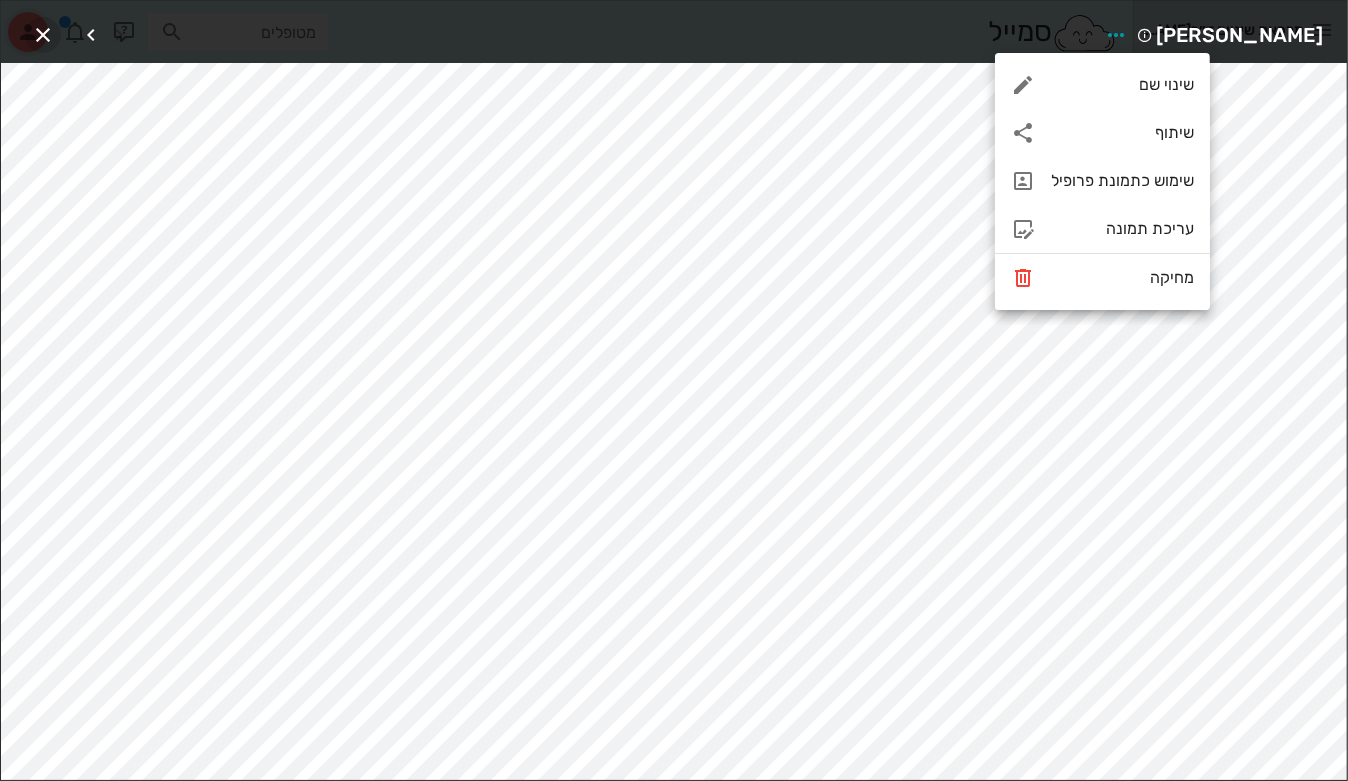 click at bounding box center (43, 35) 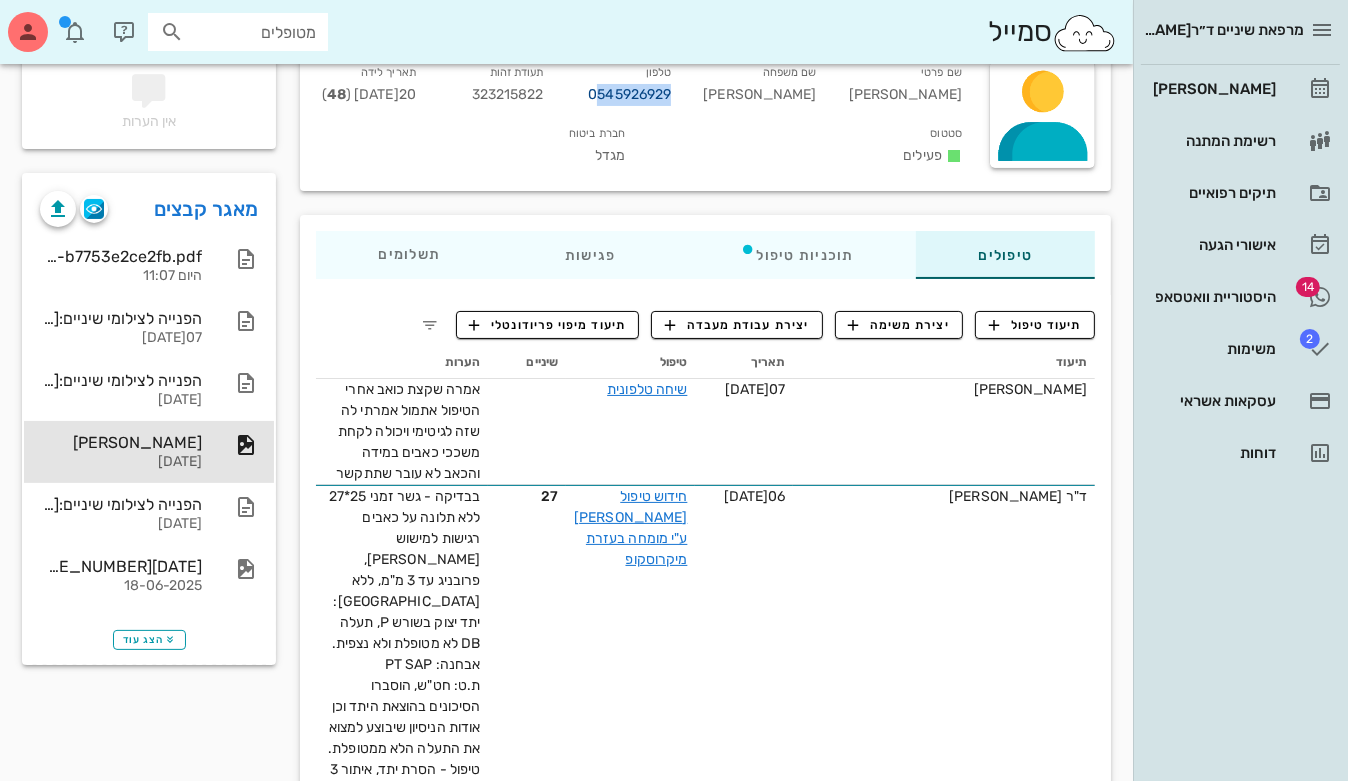 drag, startPoint x: 674, startPoint y: 92, endPoint x: 750, endPoint y: 102, distance: 76.655075 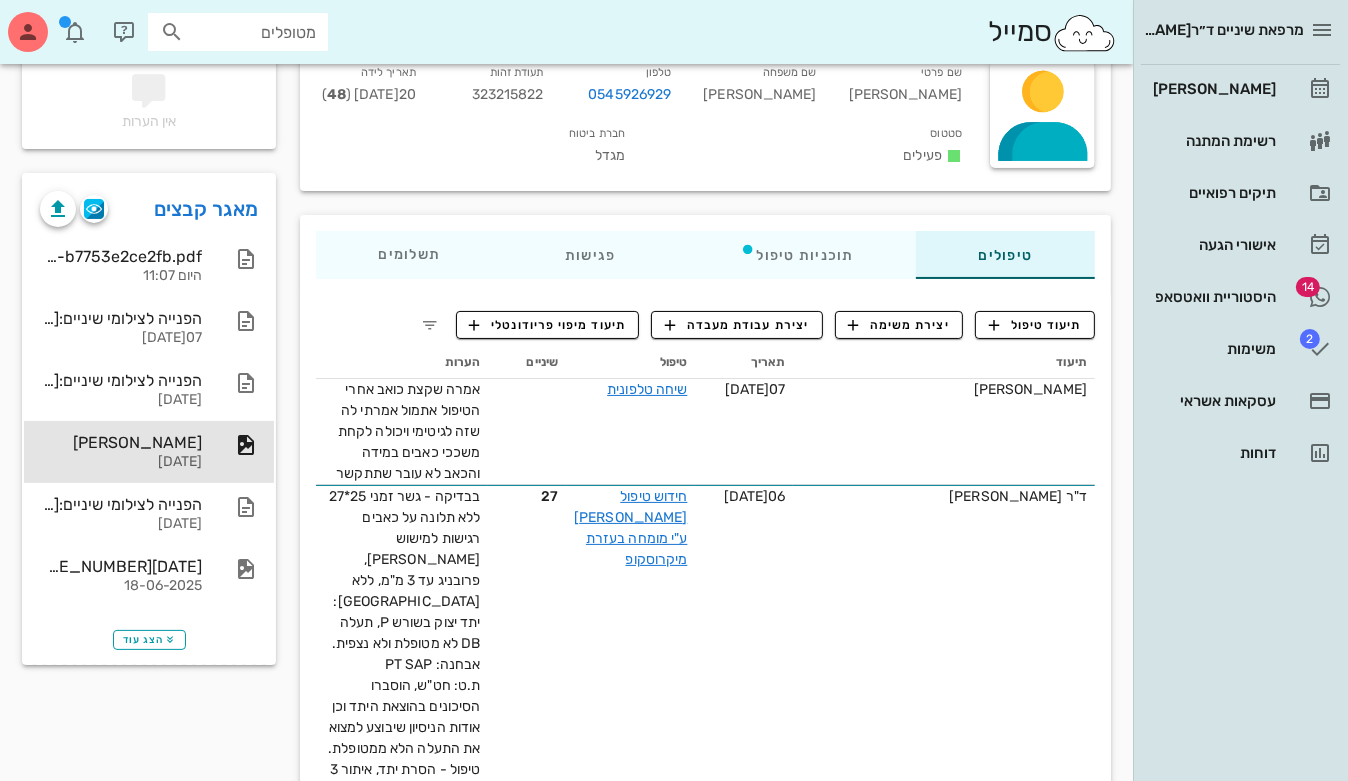click on "חברת ביטוח
מגדל" at bounding box center (472, 148) 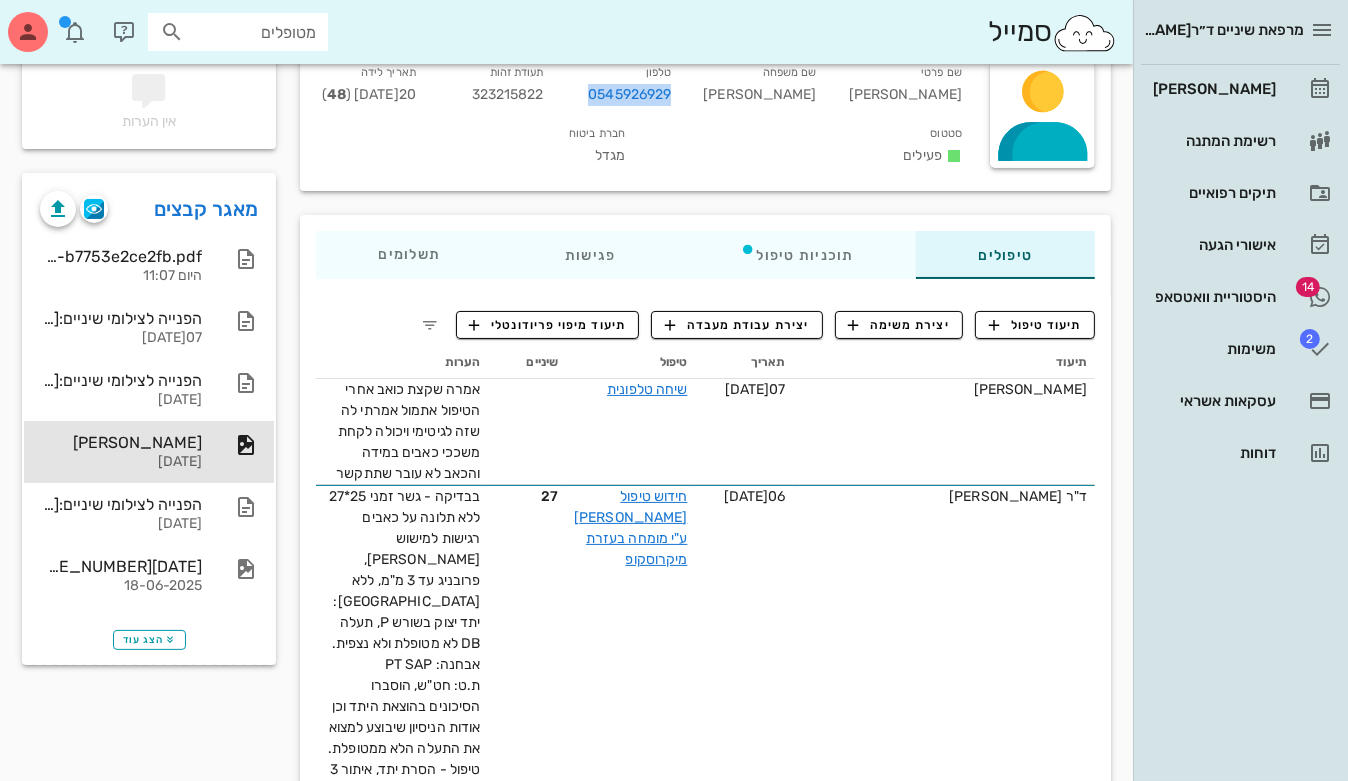 drag, startPoint x: 664, startPoint y: 90, endPoint x: 756, endPoint y: 92, distance: 92.021736 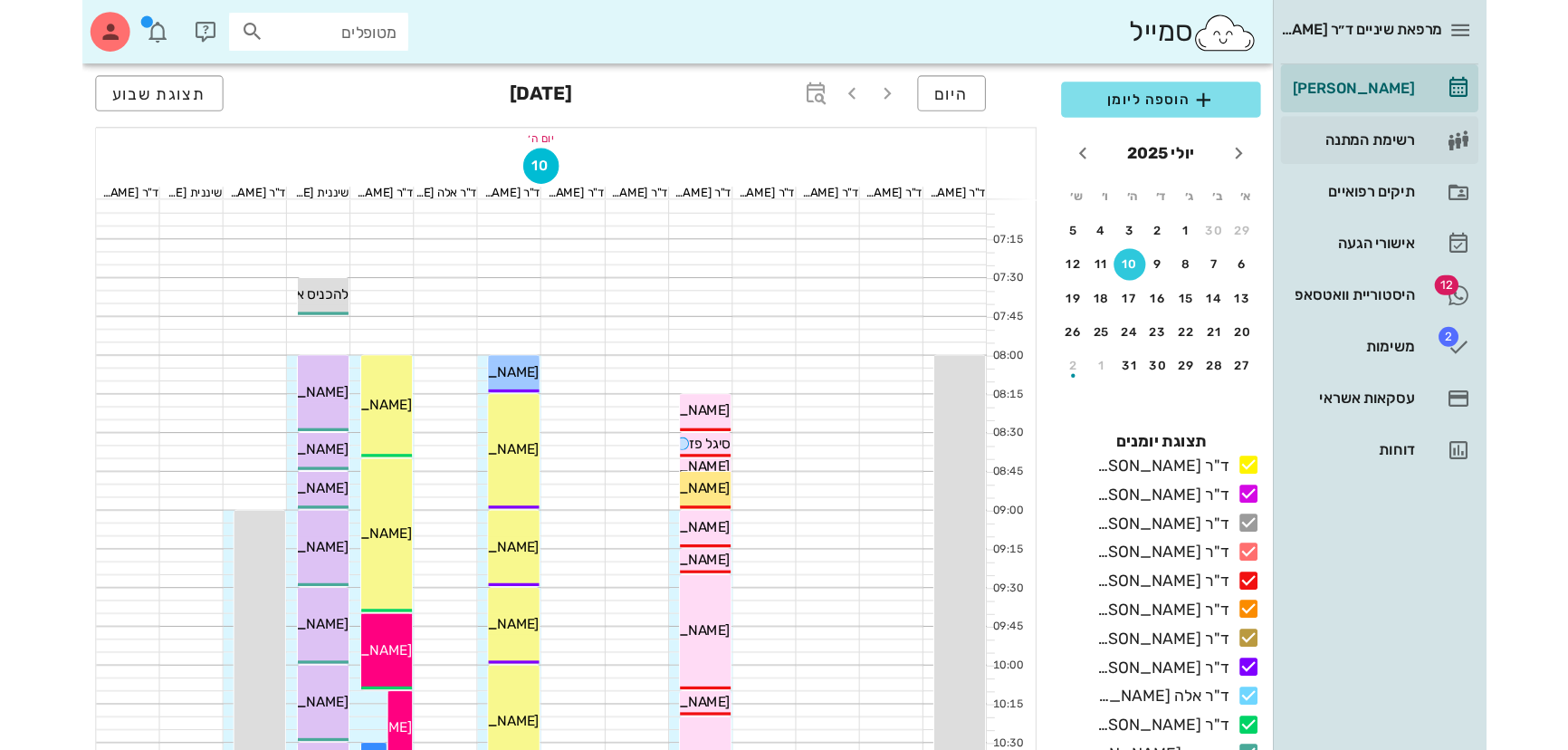 scroll, scrollTop: 0, scrollLeft: 0, axis: both 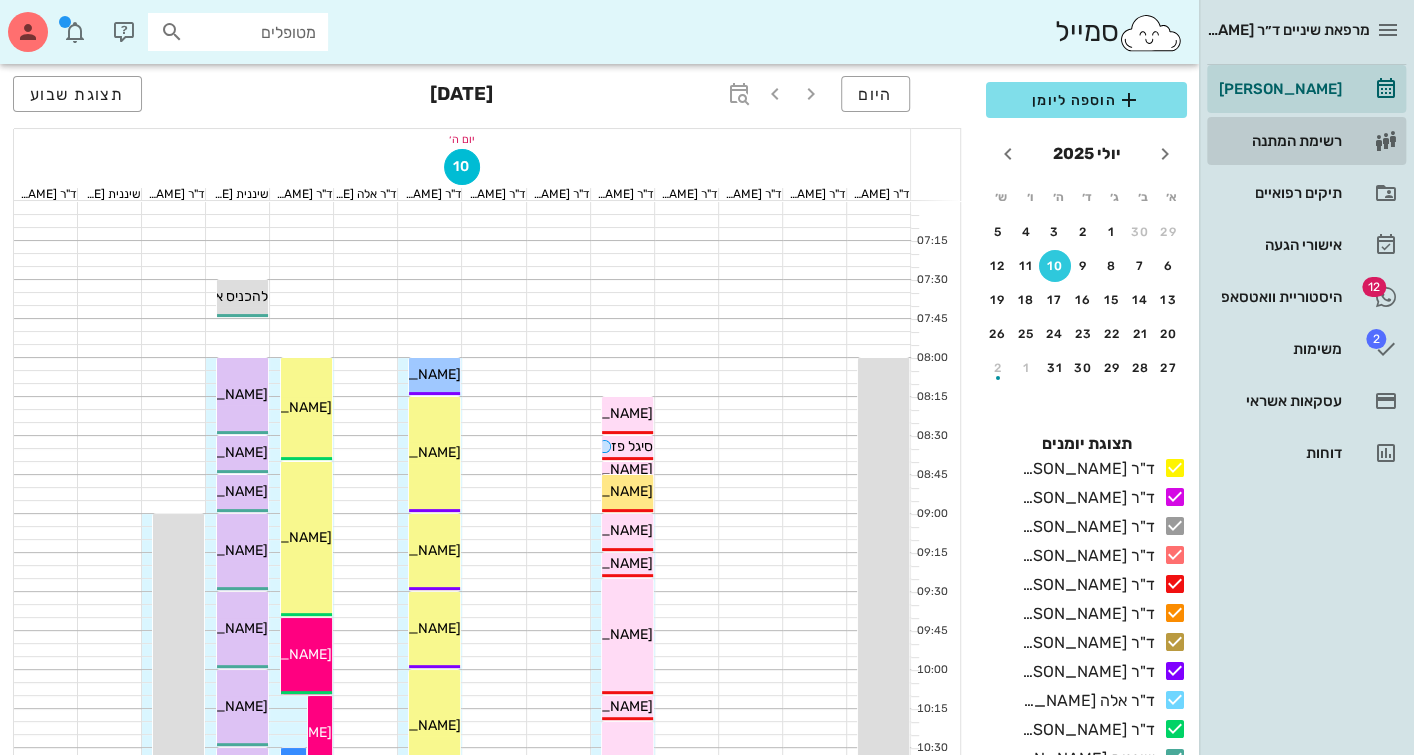 click on "רשימת המתנה" at bounding box center (1278, 141) 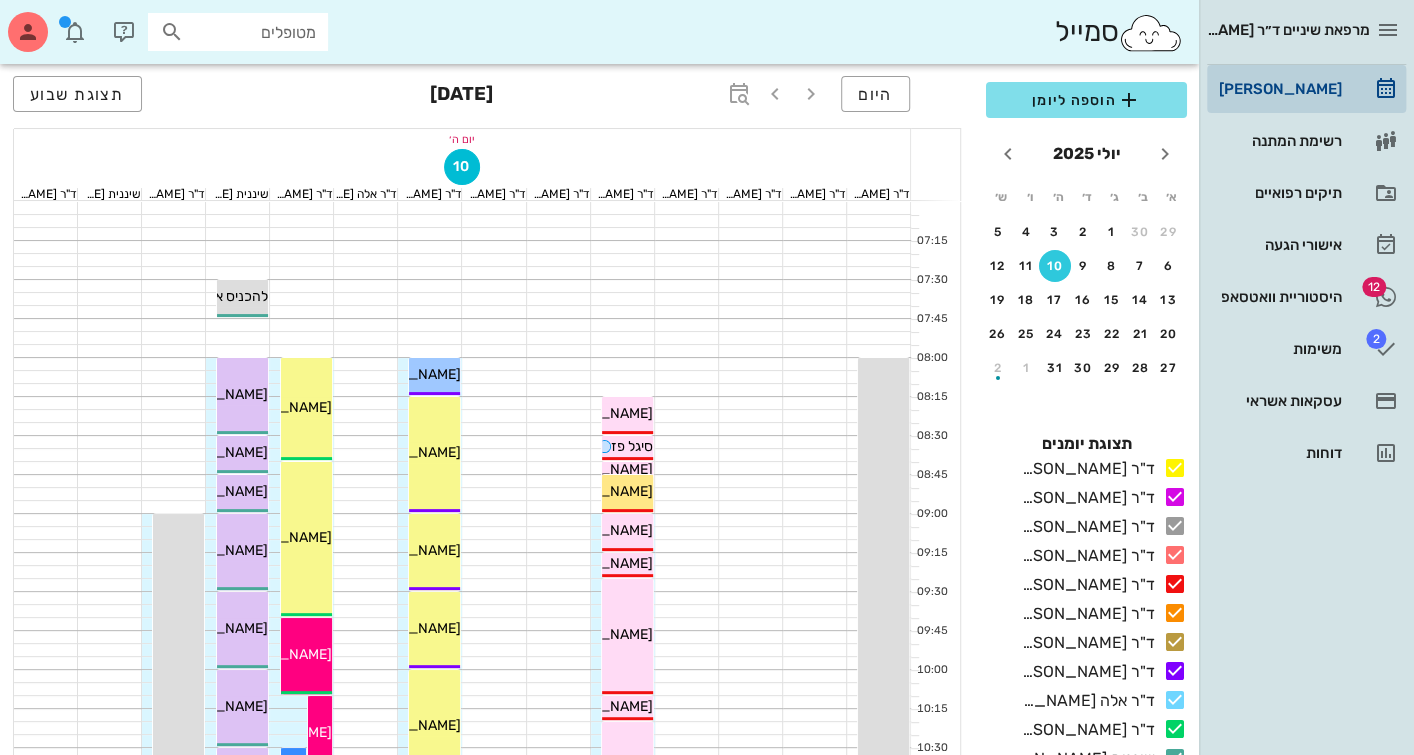 click on "[PERSON_NAME]" at bounding box center [1278, 89] 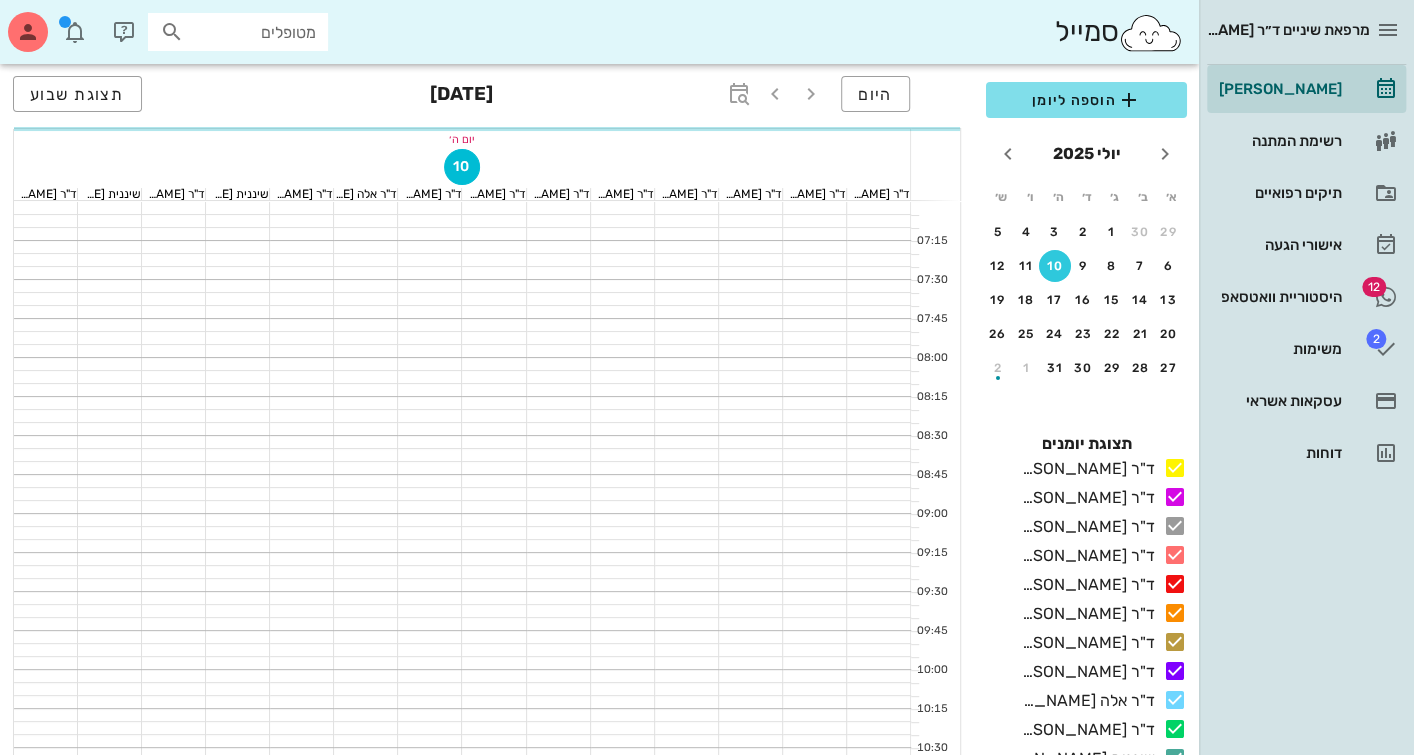 click on "בלבד" at bounding box center (1000, 614) 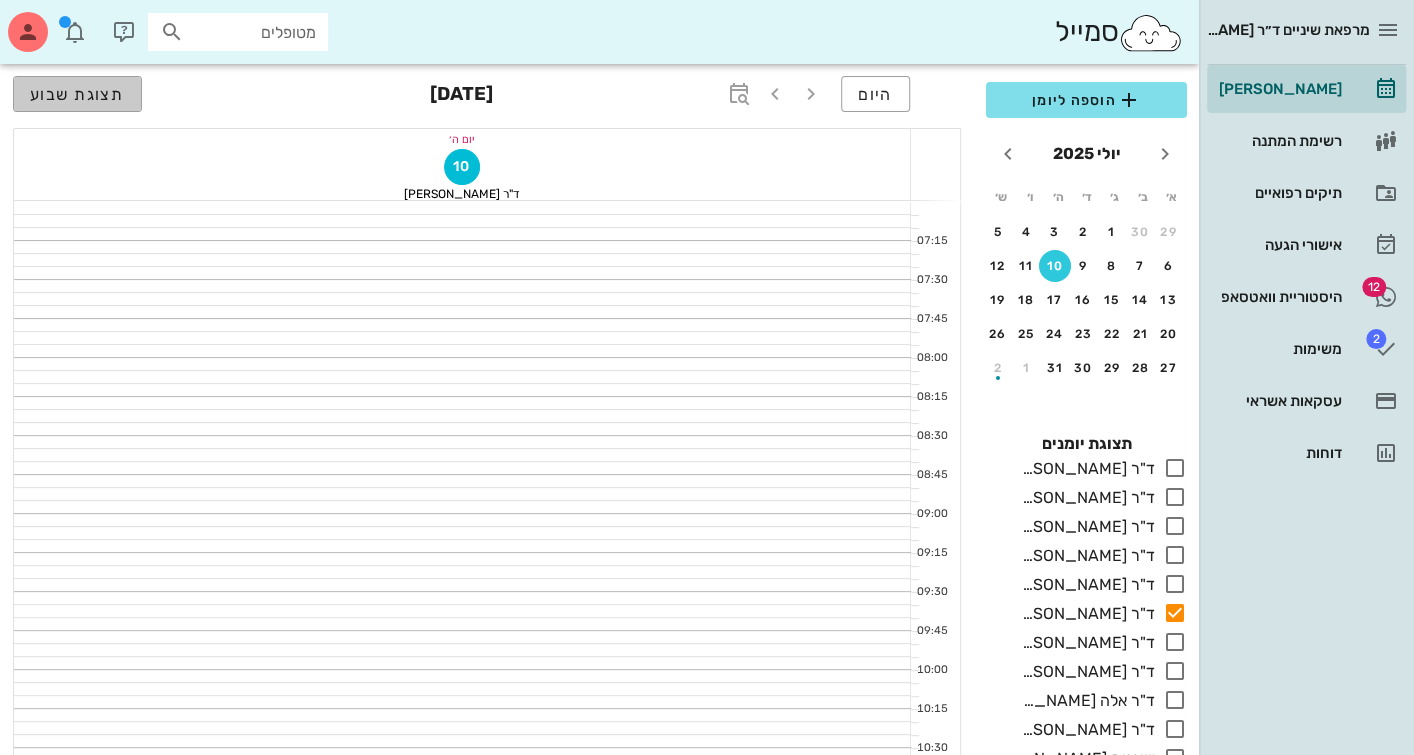 click on "תצוגת שבוע" at bounding box center [77, 94] 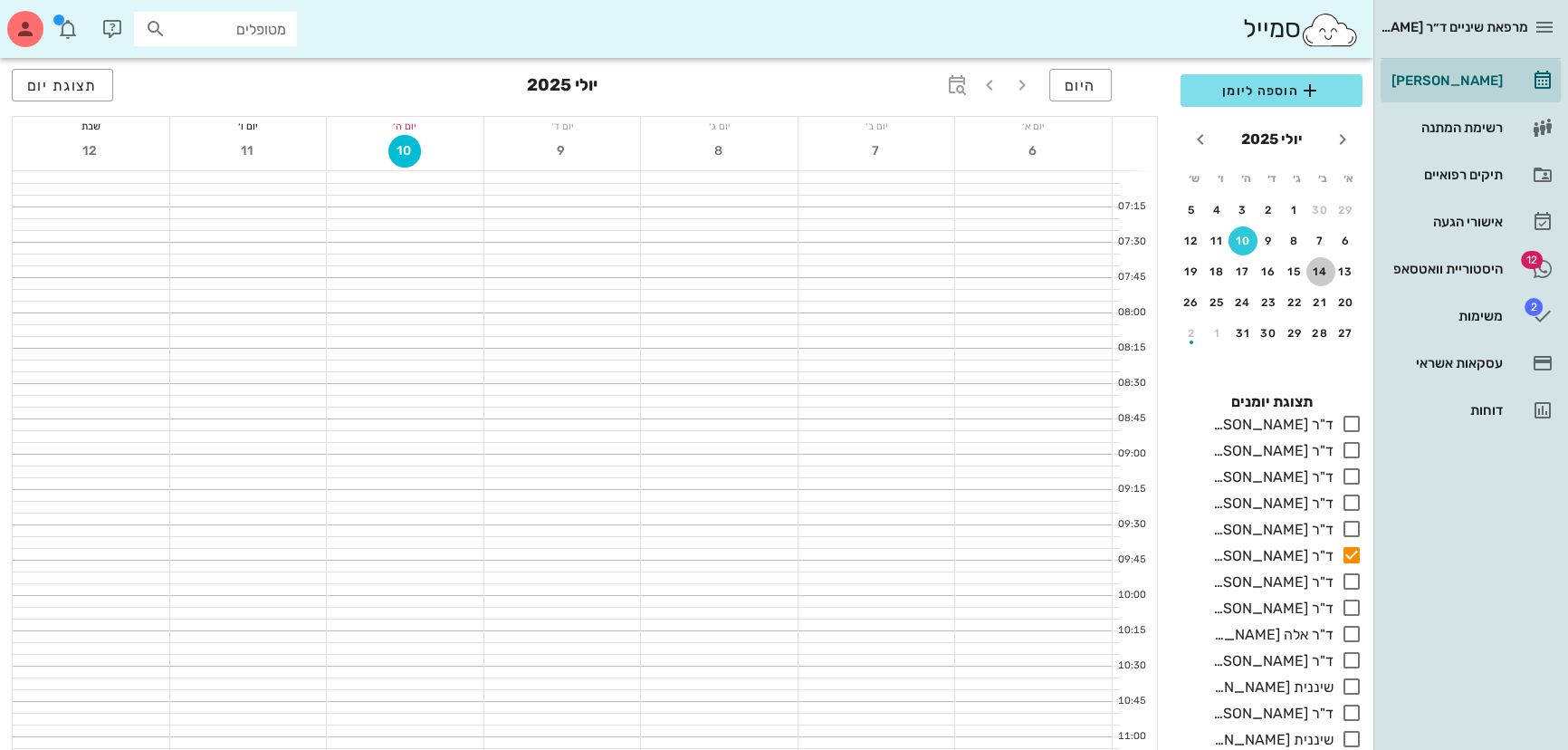 click on "14" at bounding box center [1321, 272] 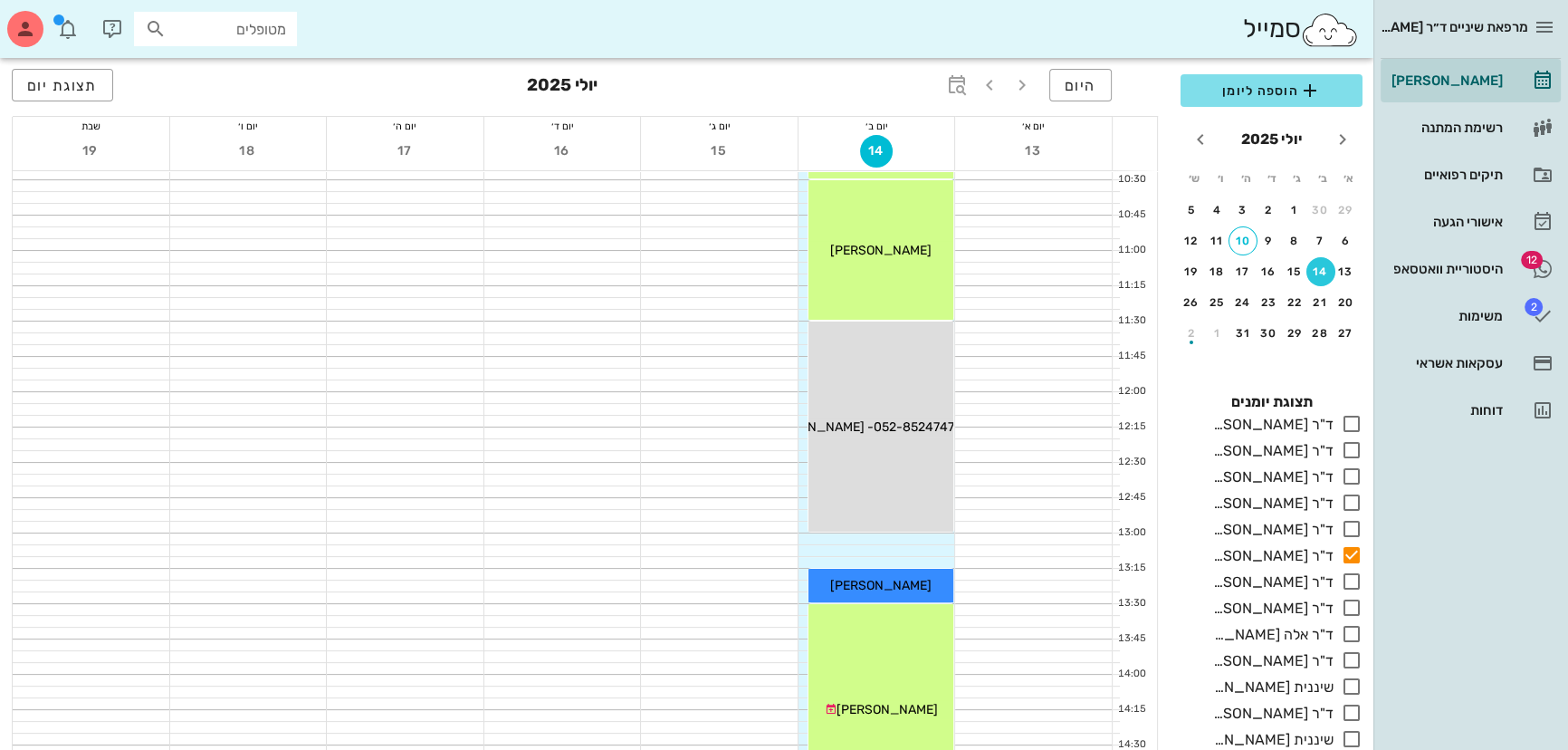 scroll, scrollTop: 576, scrollLeft: 0, axis: vertical 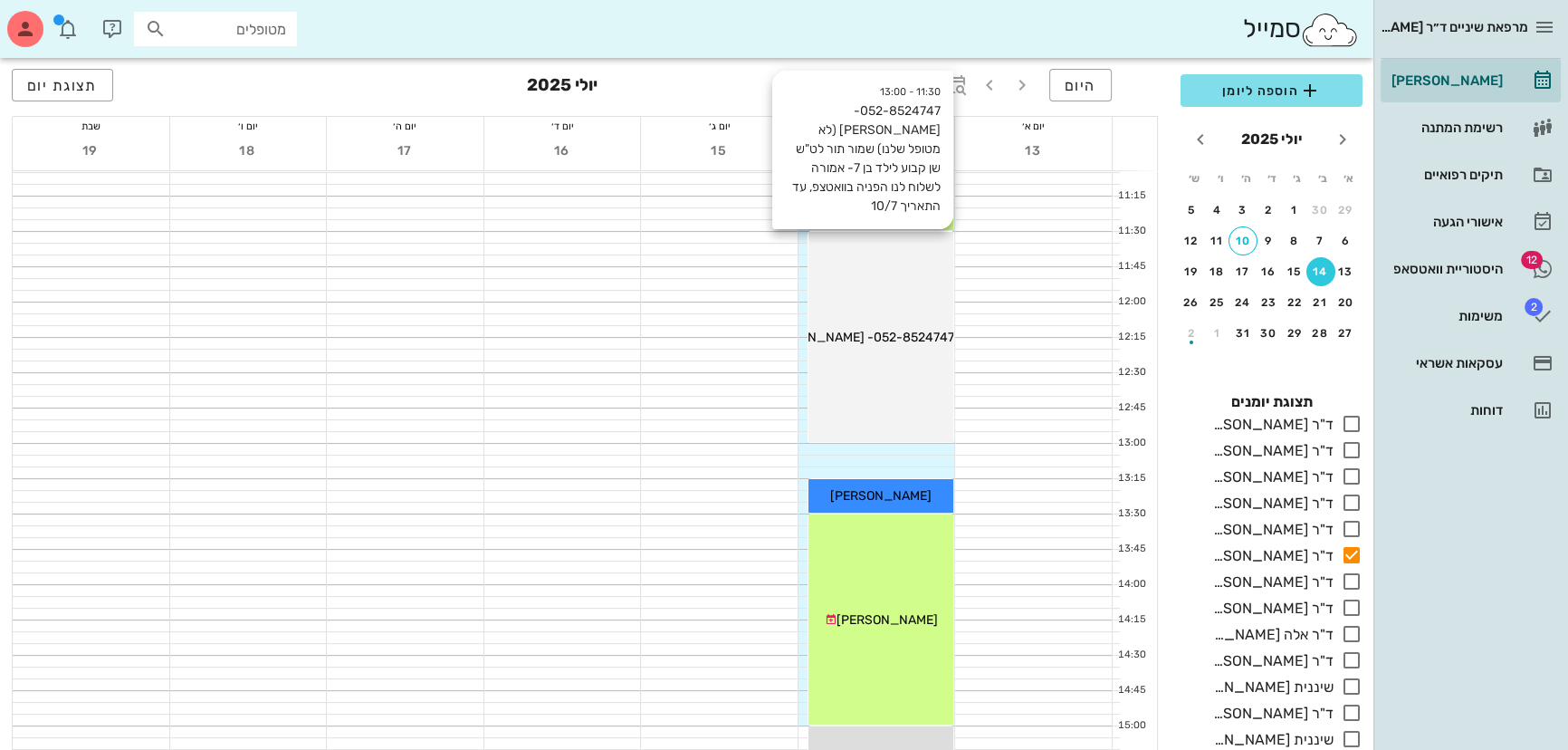 click on "052-8524747- רועי זגורי (לא מטופל שלנו) שמור תור לט"ש שן קבוע לילד בן 7- אמורה לשלוח לנו הפניה בוואטצפ, עד התאריך 10/7" at bounding box center (596, 337) 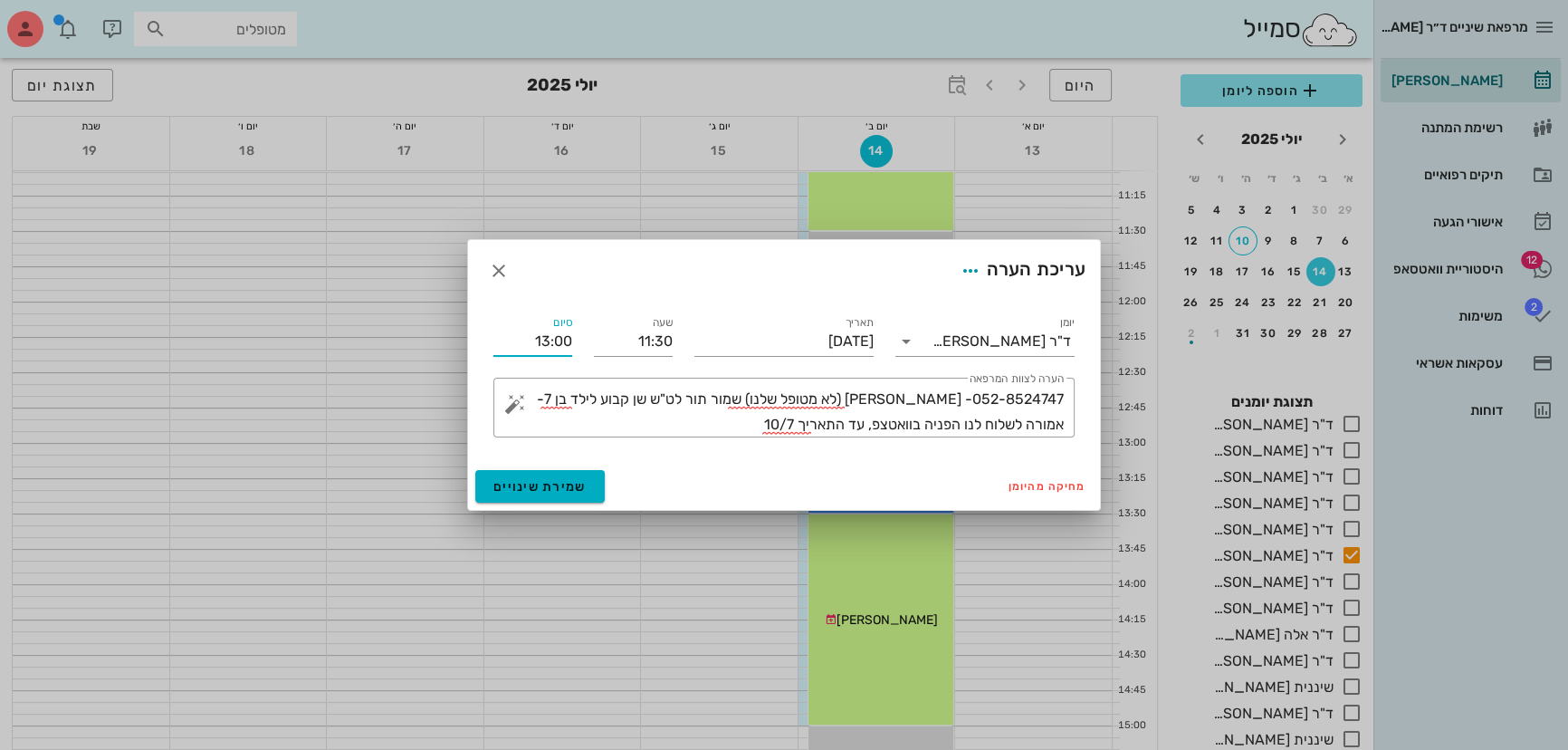 drag, startPoint x: 556, startPoint y: 340, endPoint x: 579, endPoint y: 339, distance: 23.021729 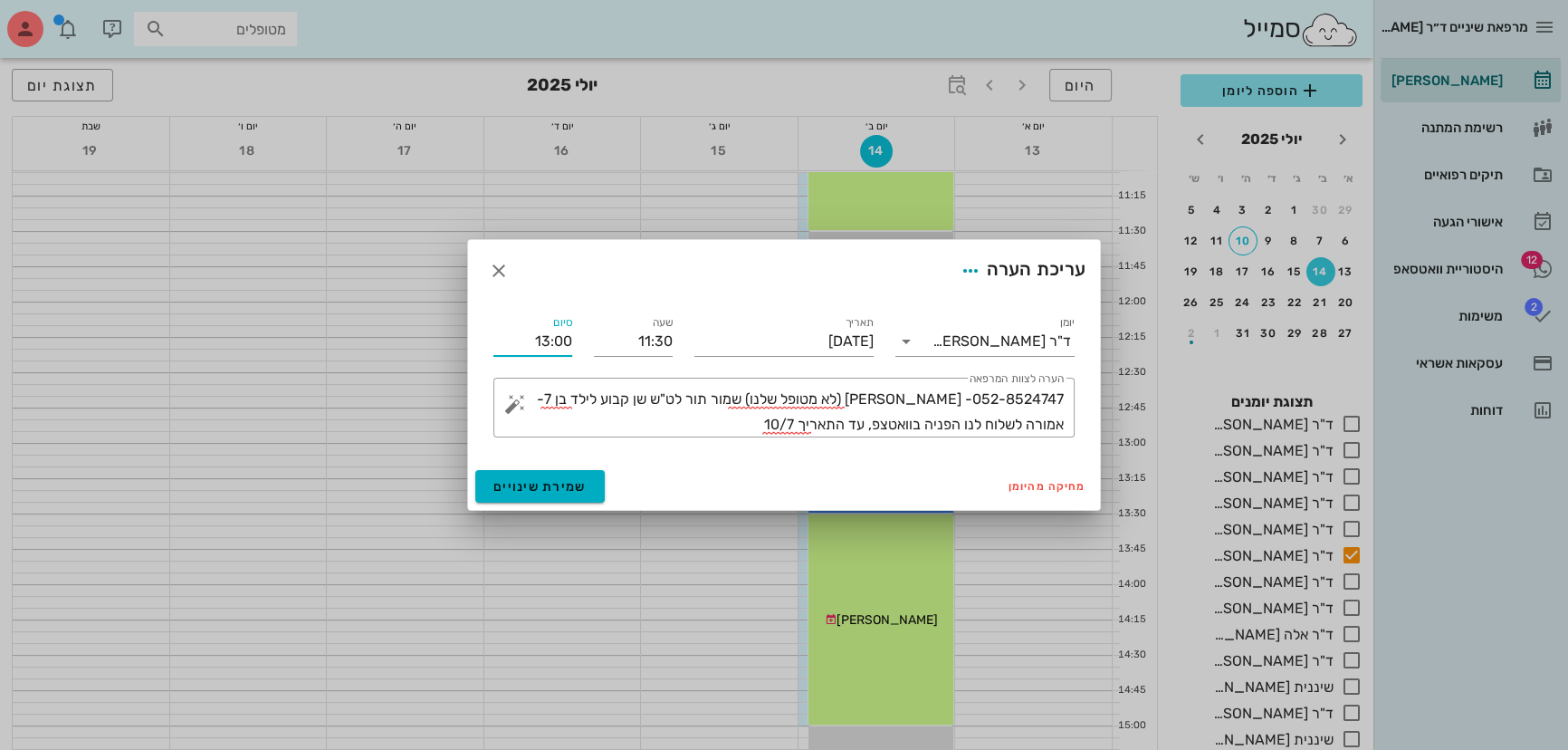click on "סיום 13:00" at bounding box center [532, 334] 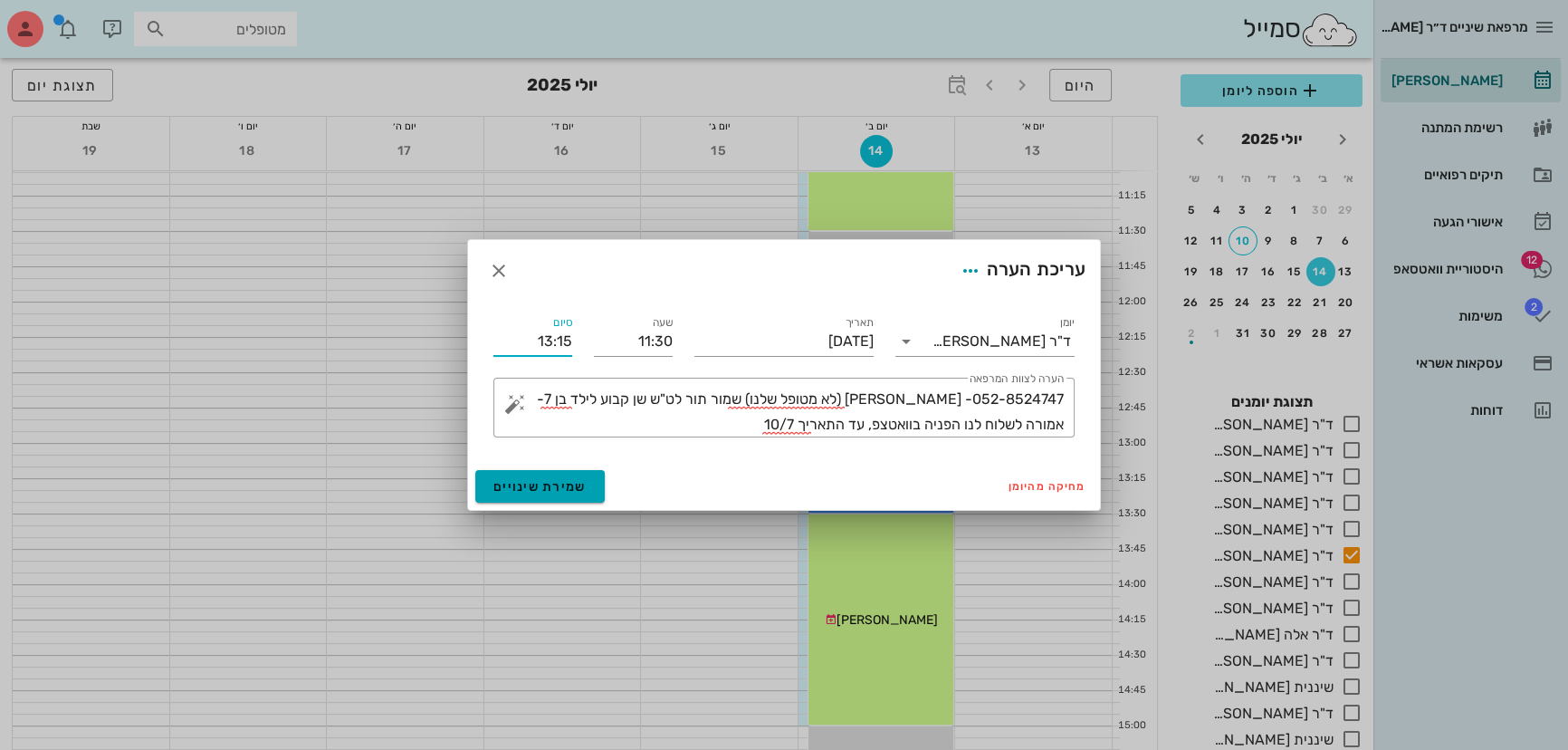 type on "13:15" 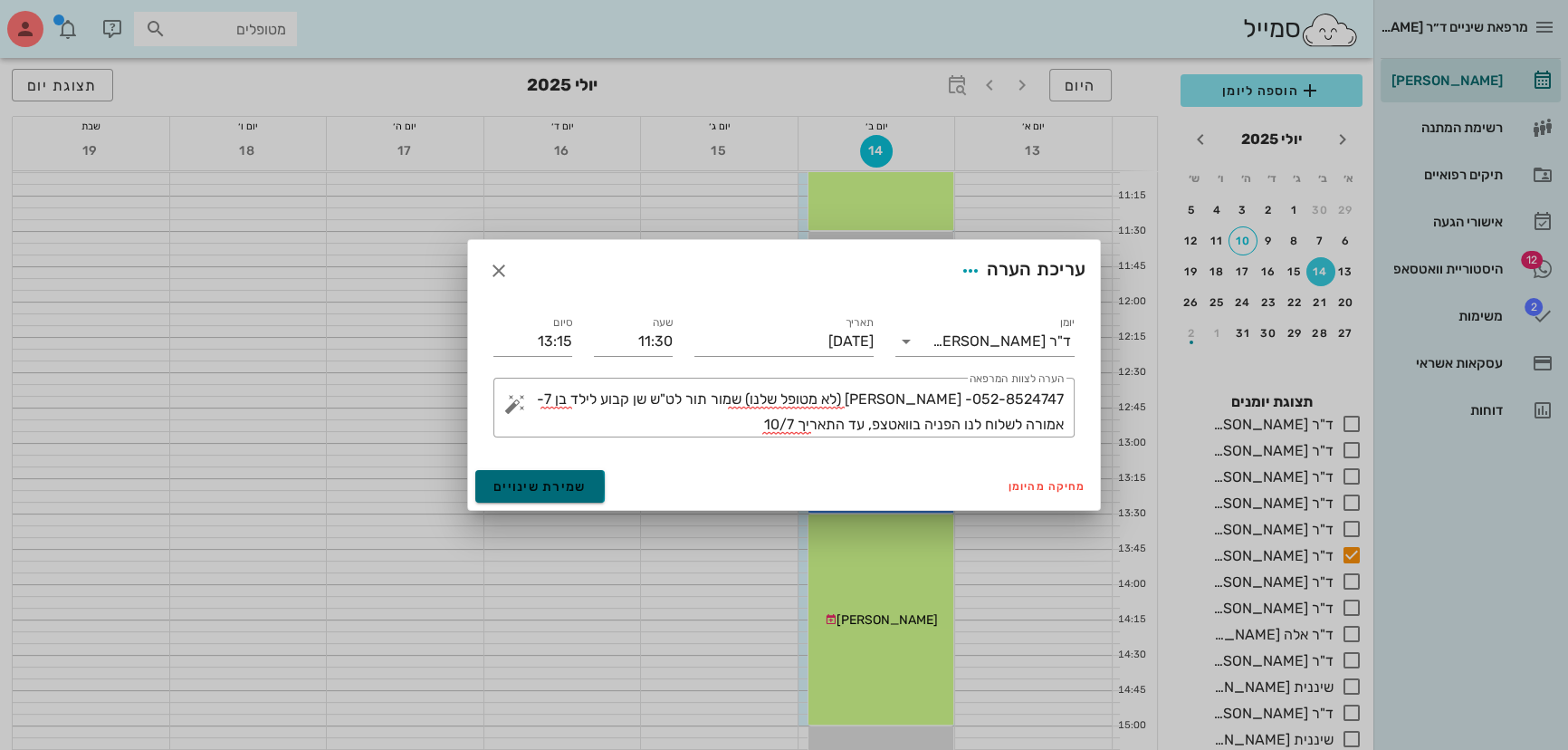 click on "שמירת שינויים" at bounding box center (540, 486) 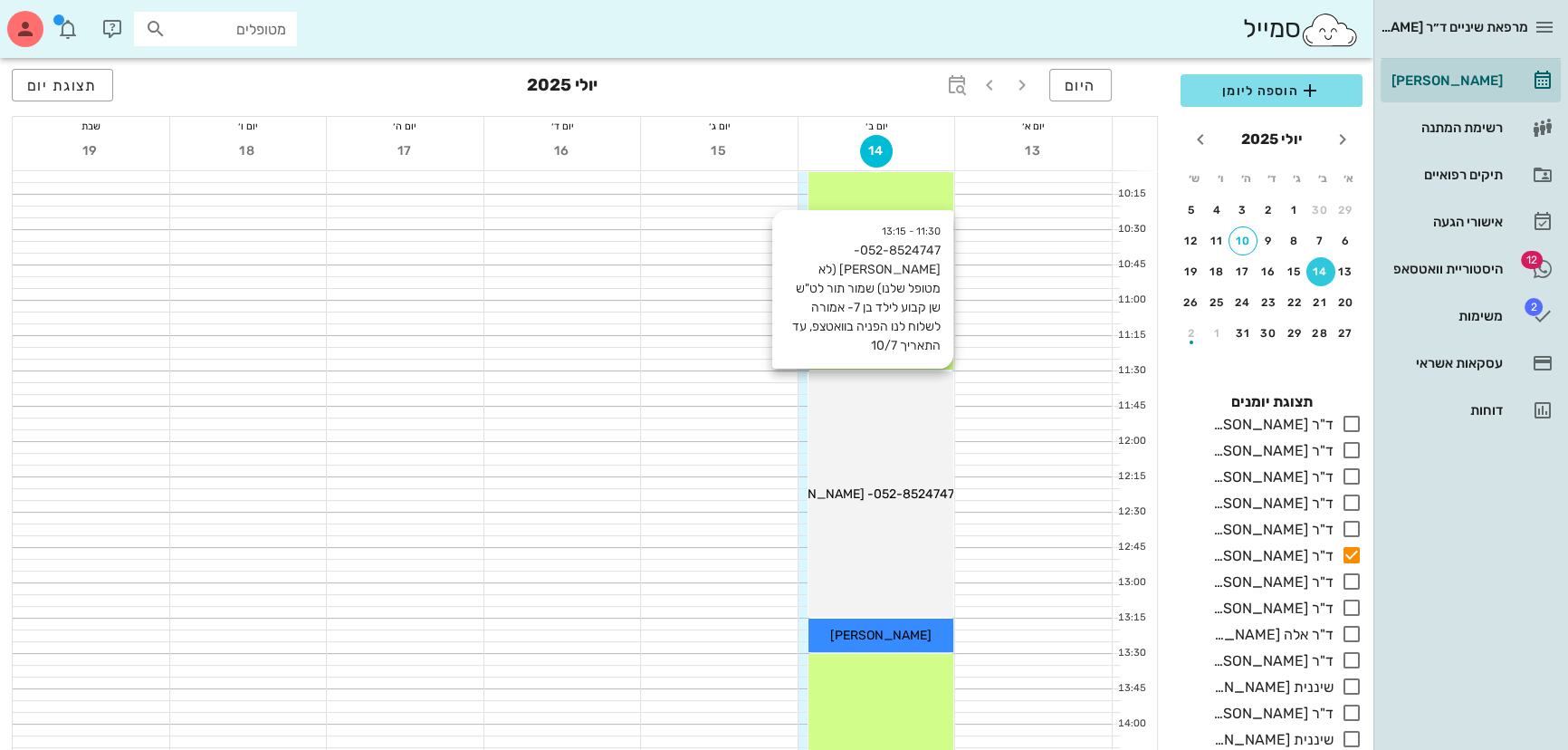 scroll, scrollTop: 411, scrollLeft: 0, axis: vertical 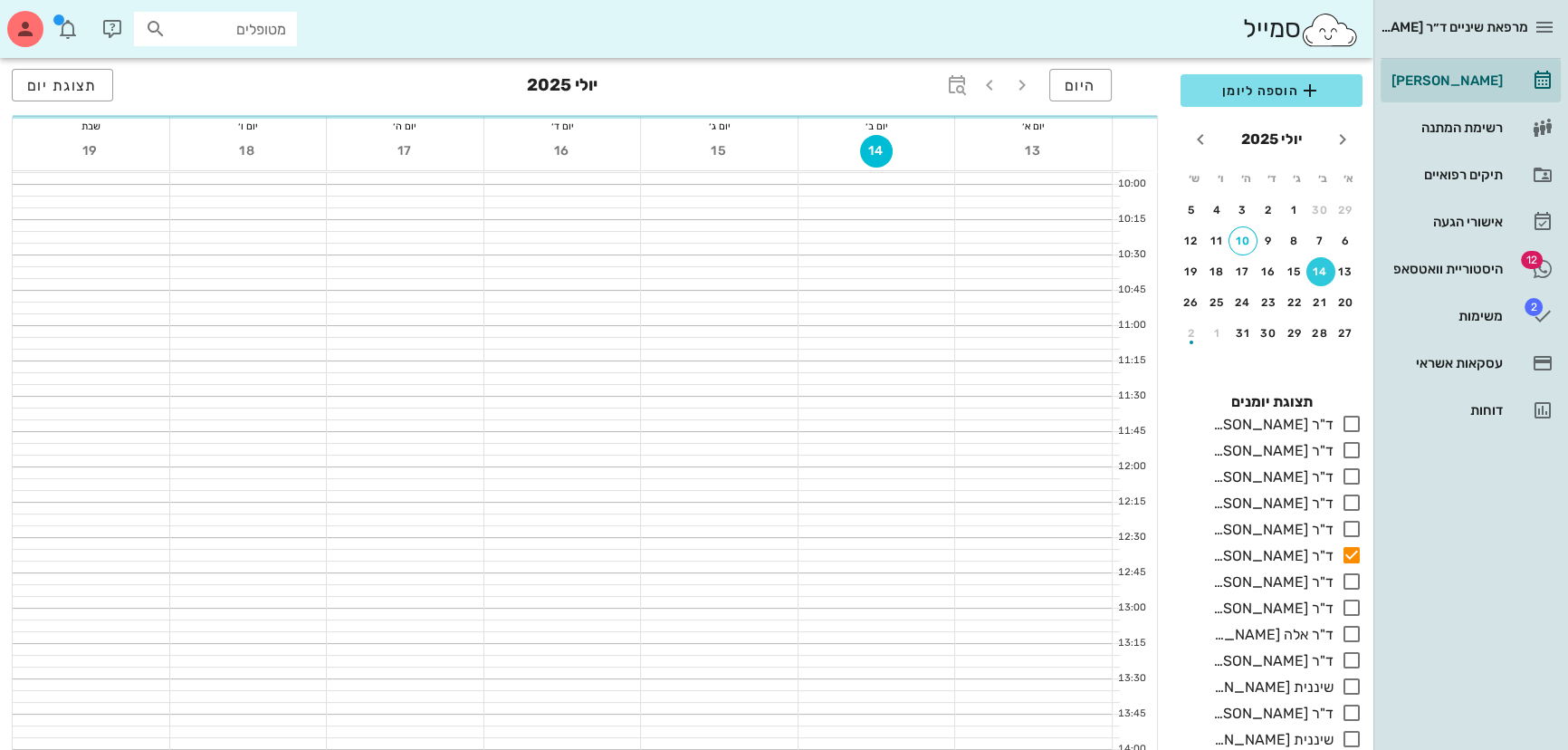 click on "מטופלים" at bounding box center (228, 29) 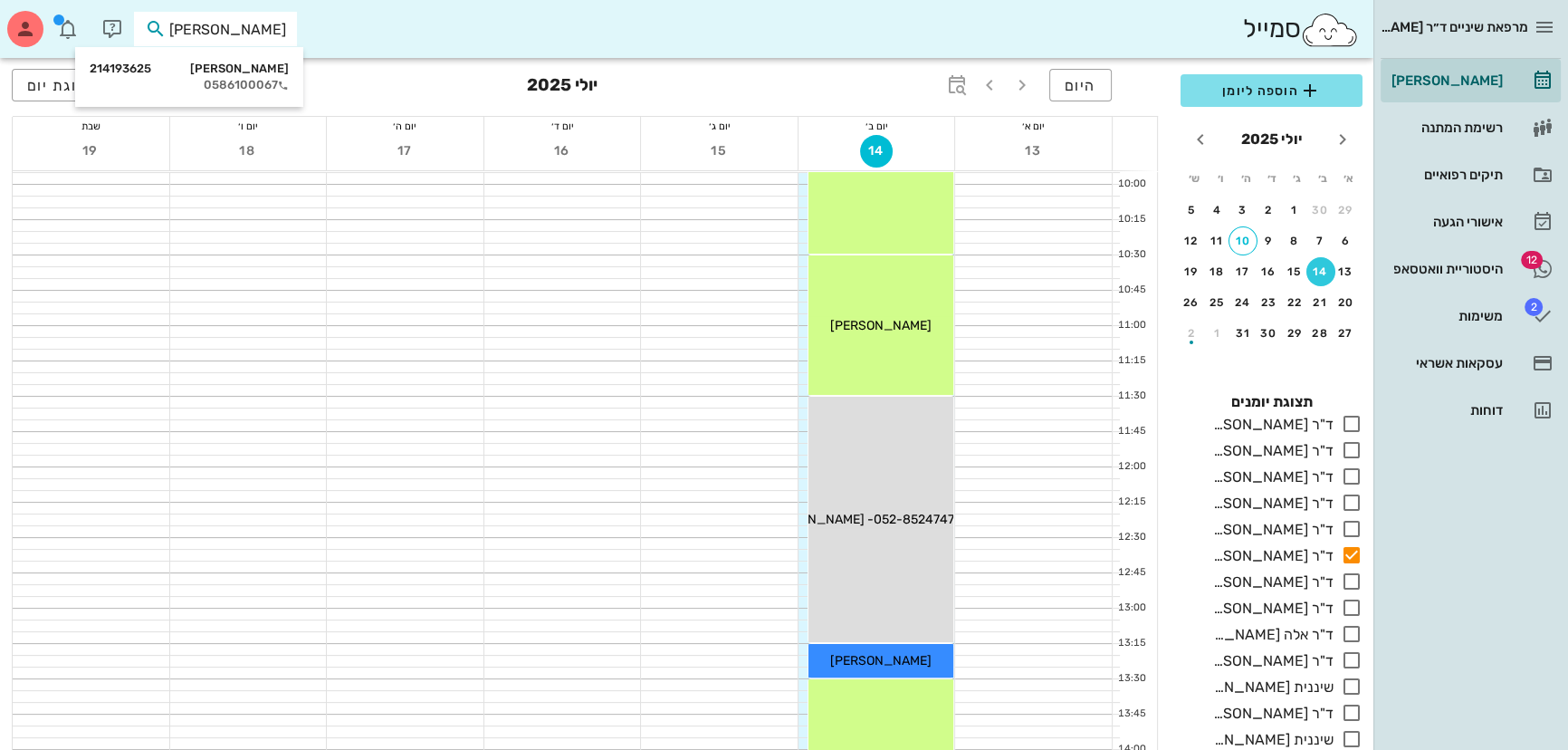 type on "חדד דולב" 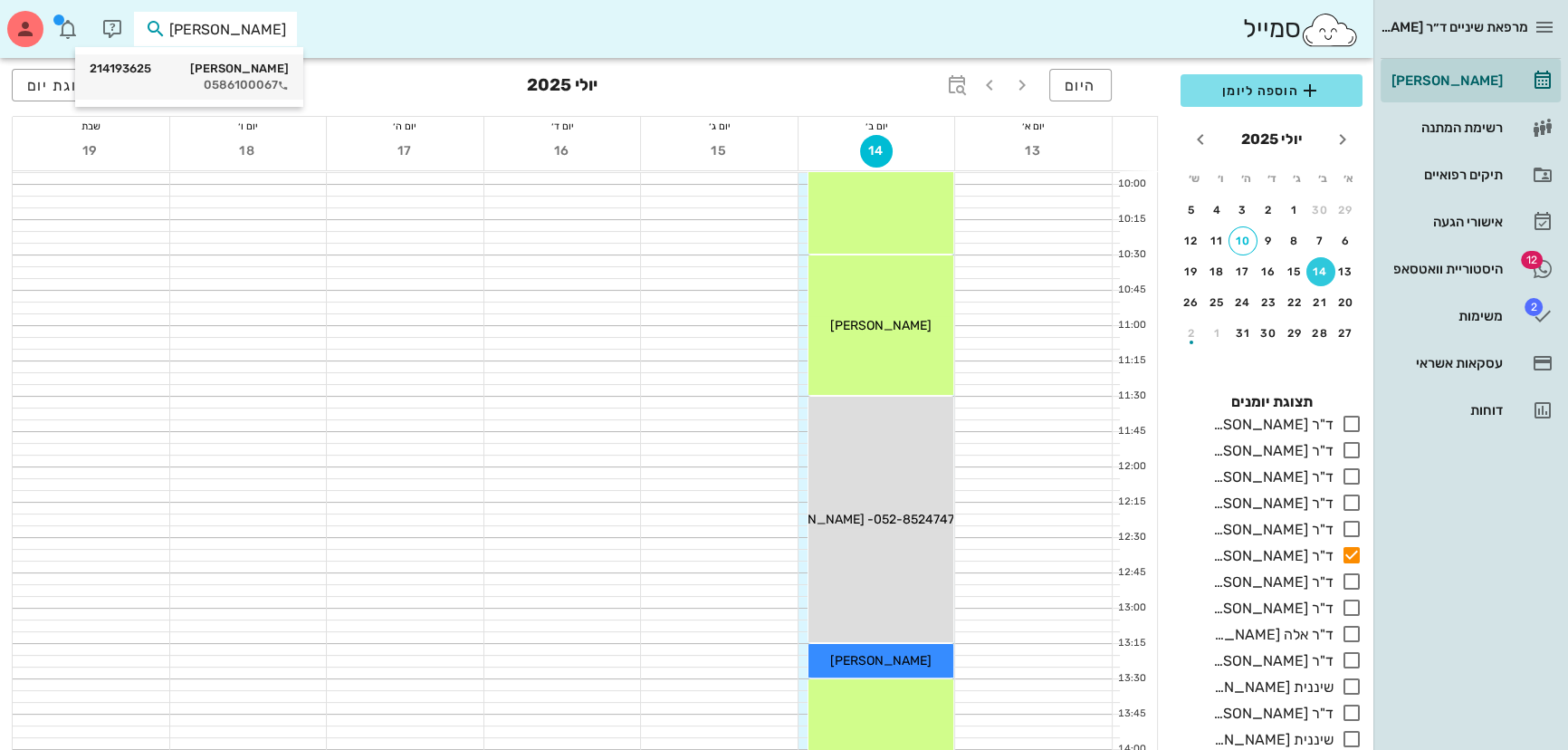 click on "0586100067" at bounding box center [189, 85] 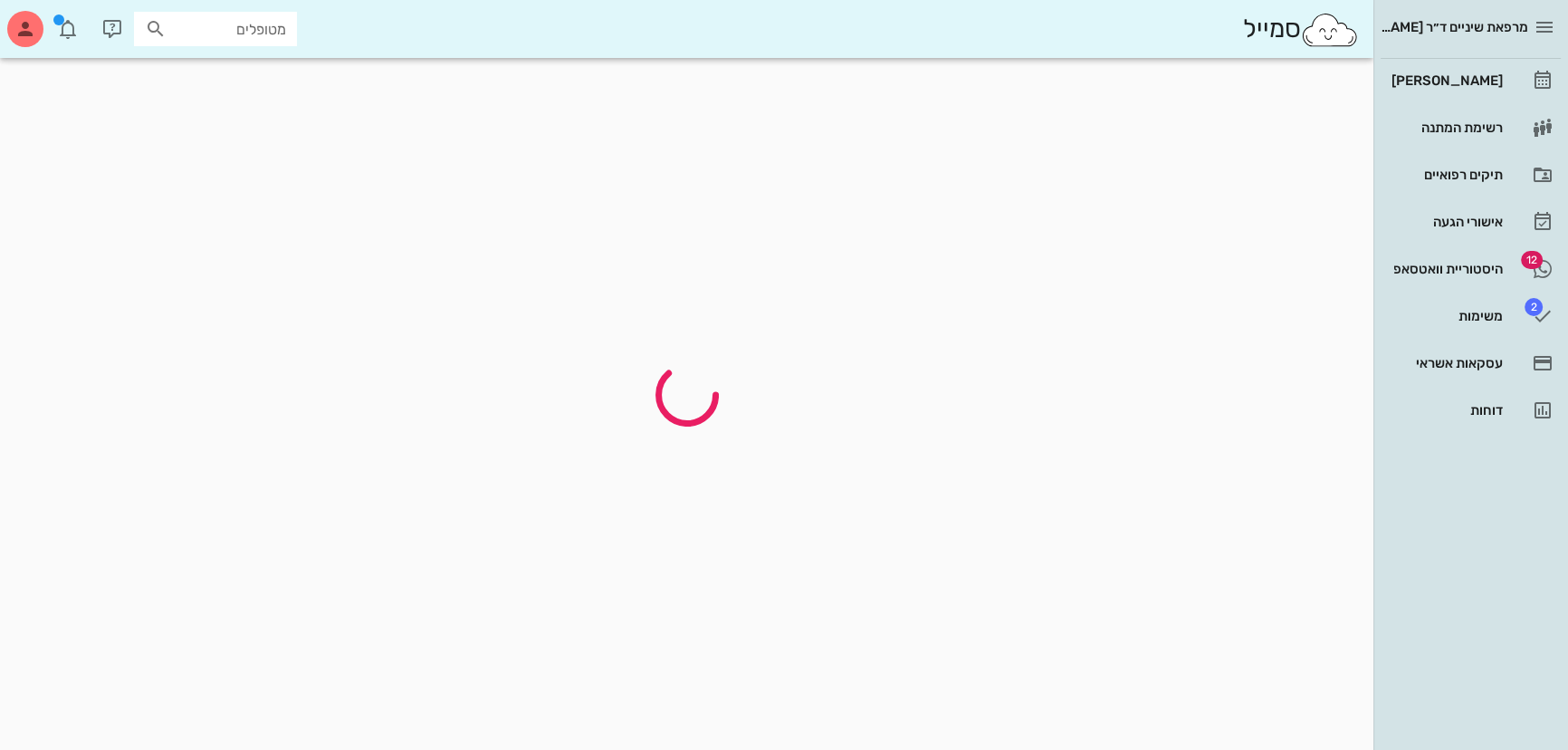 scroll, scrollTop: 0, scrollLeft: 0, axis: both 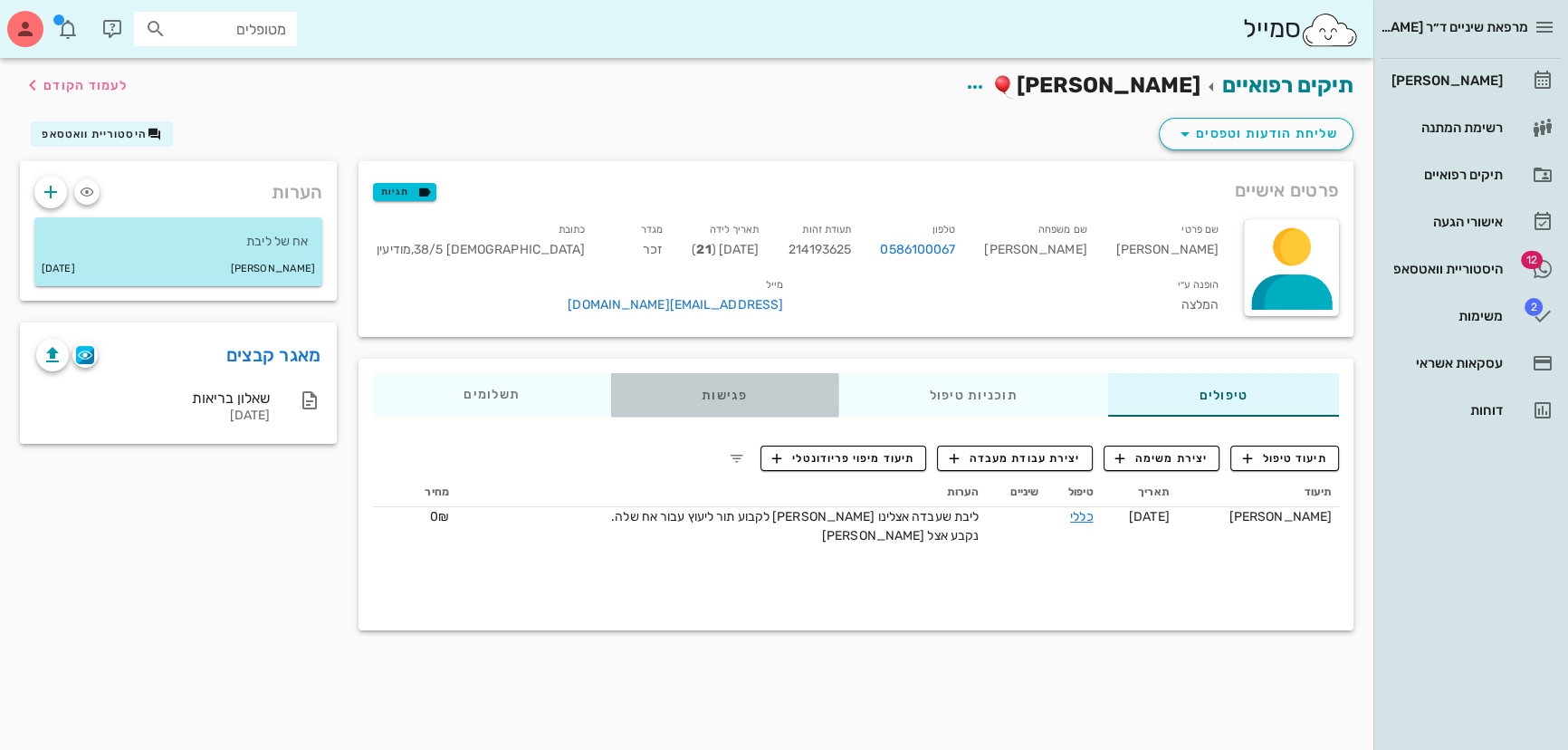 click on "פגישות" at bounding box center (724, 395) 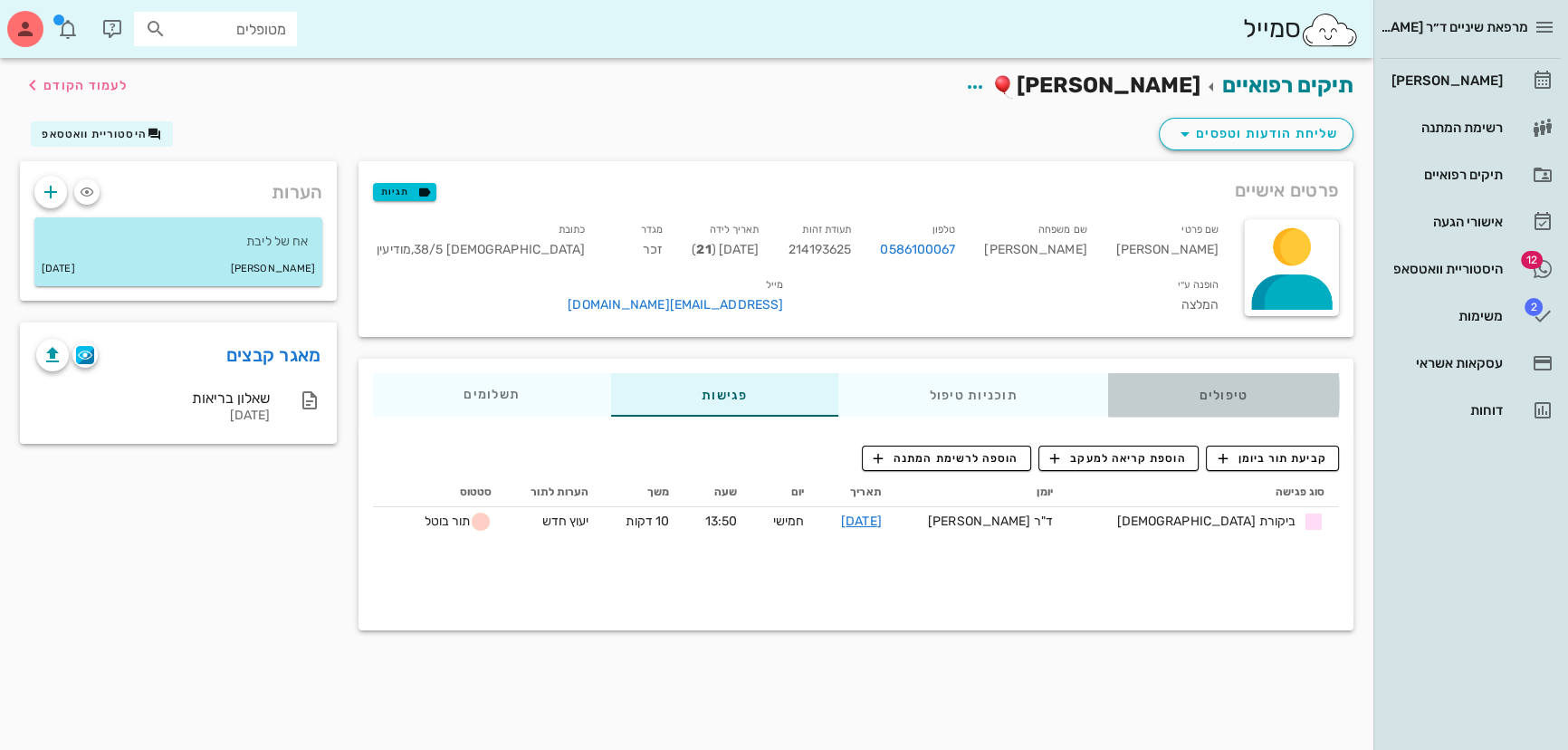 click on "טיפולים" at bounding box center (1223, 395) 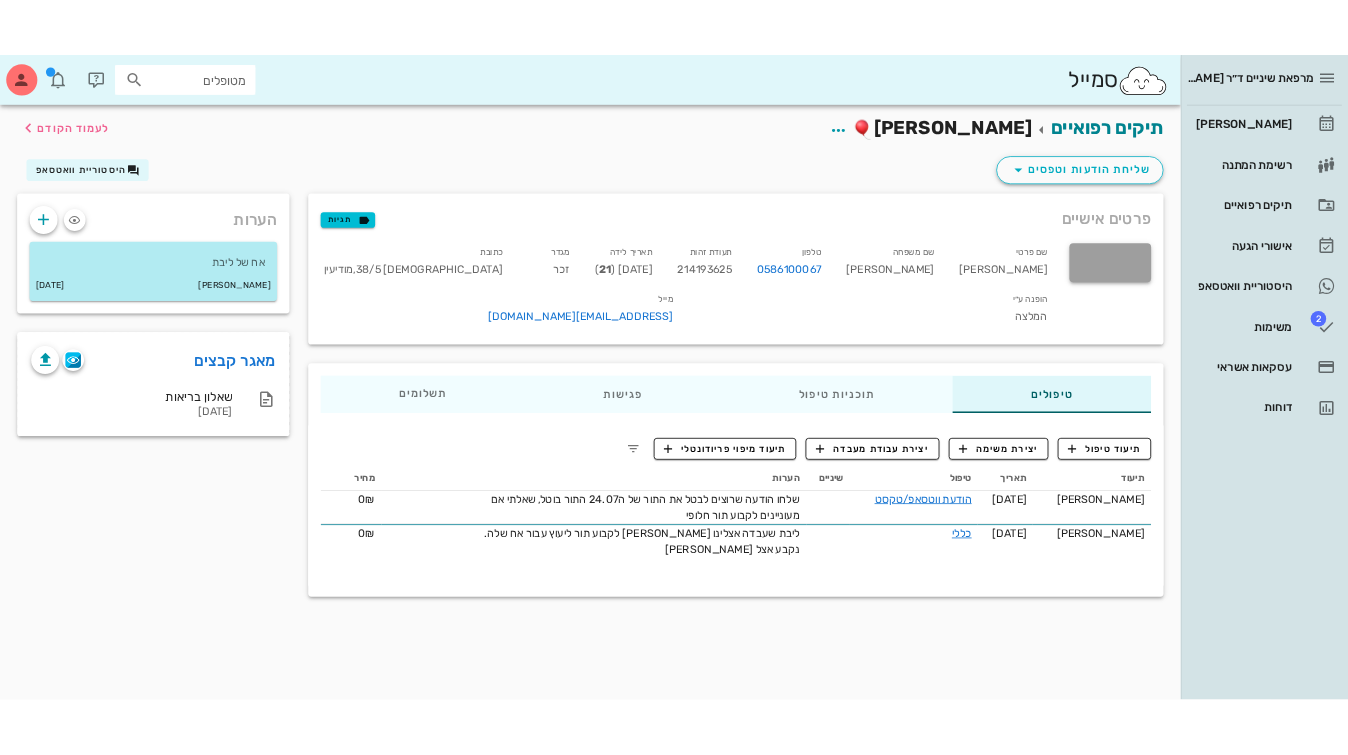 scroll, scrollTop: 0, scrollLeft: 0, axis: both 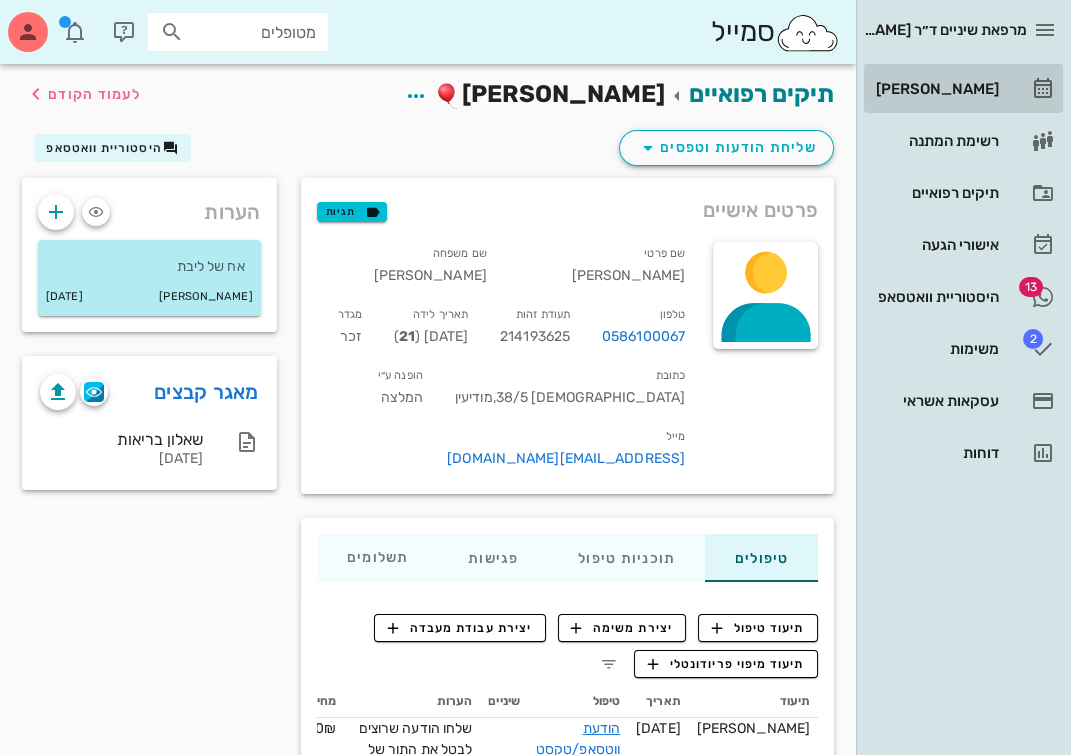 click on "[PERSON_NAME]" at bounding box center (935, 89) 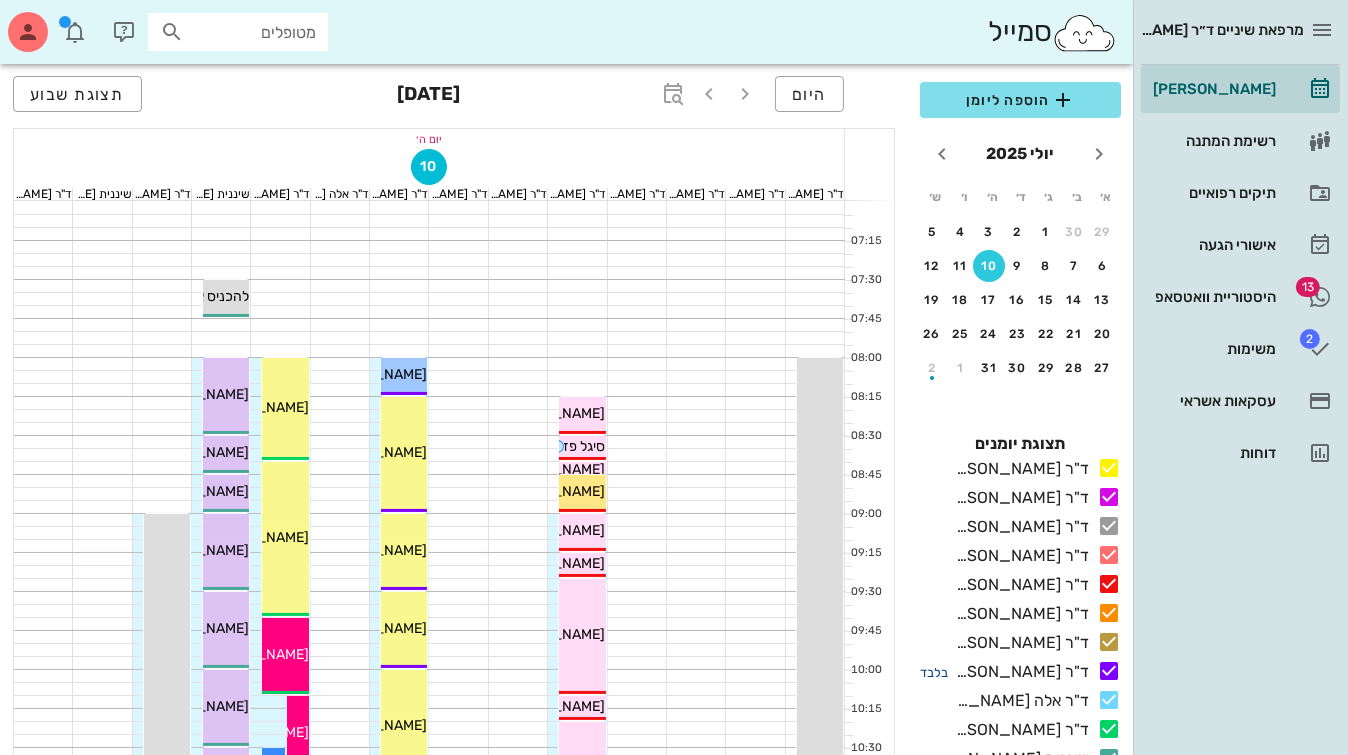 click on "בלבד" at bounding box center (934, 672) 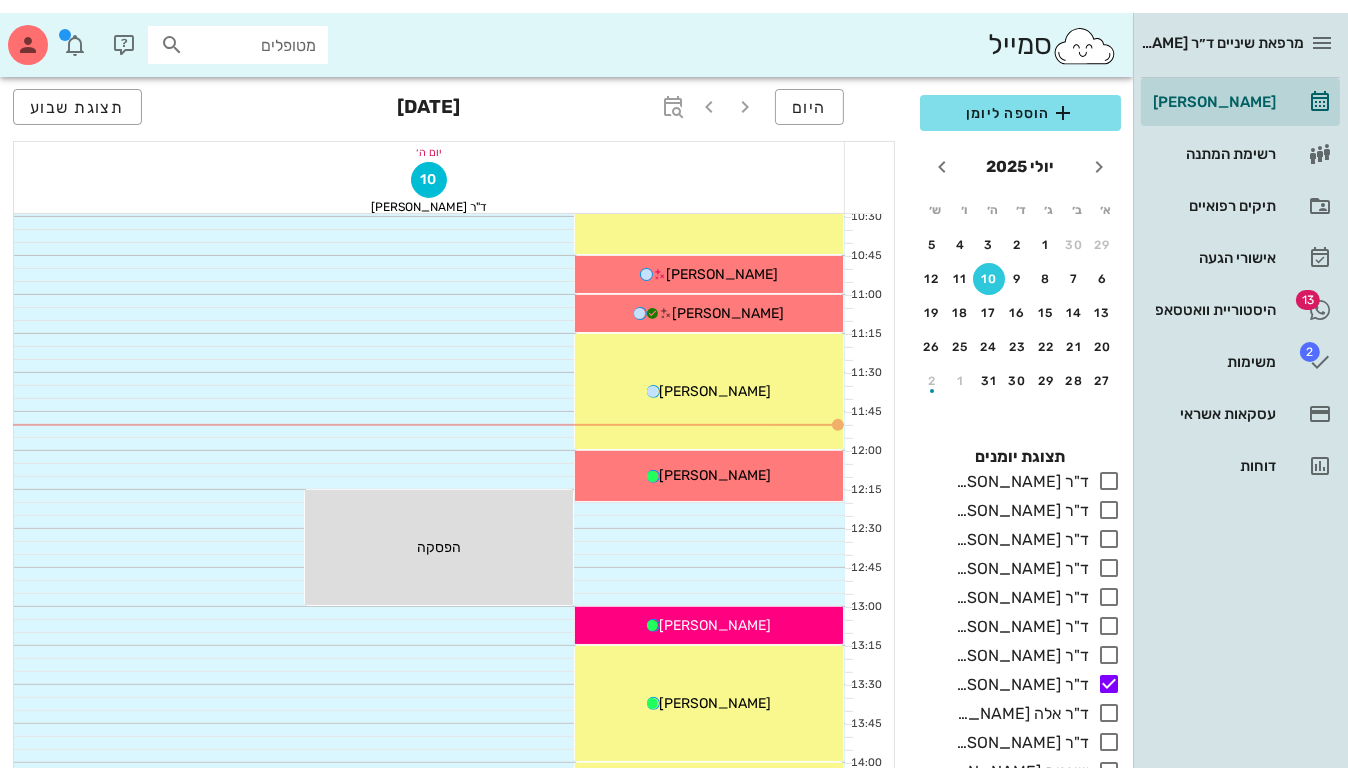 scroll, scrollTop: 545, scrollLeft: 0, axis: vertical 